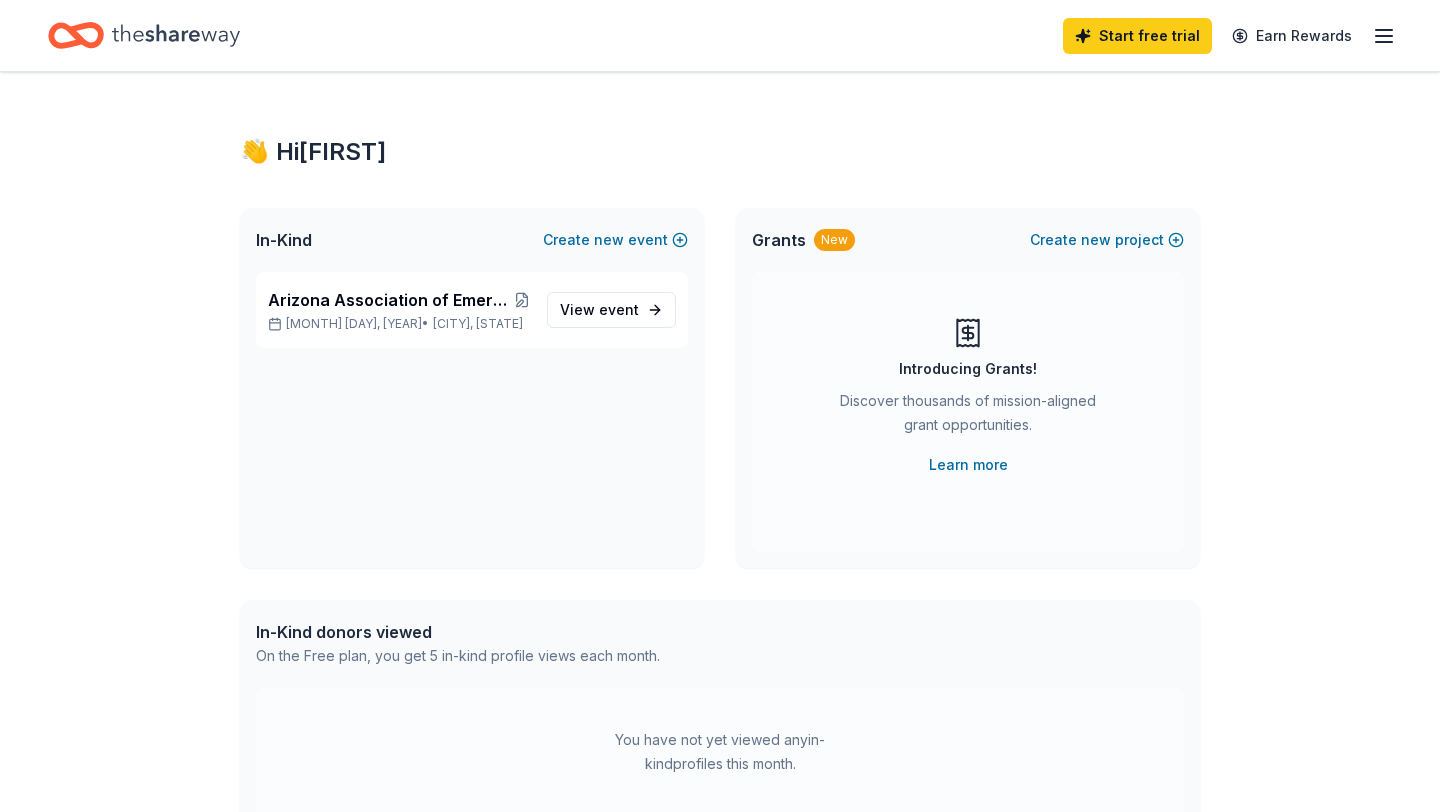 scroll, scrollTop: 0, scrollLeft: 0, axis: both 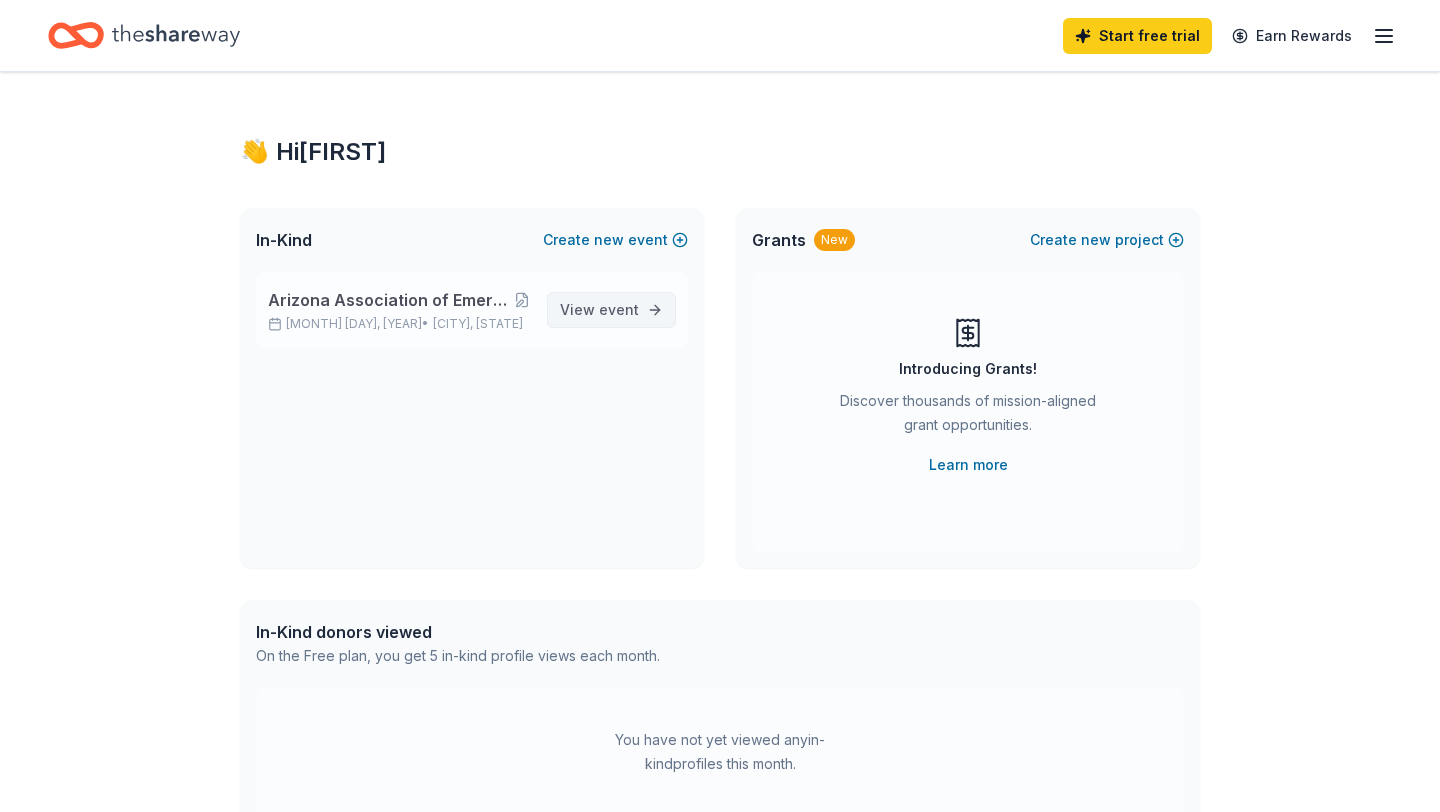 click on "View   event" at bounding box center (599, 310) 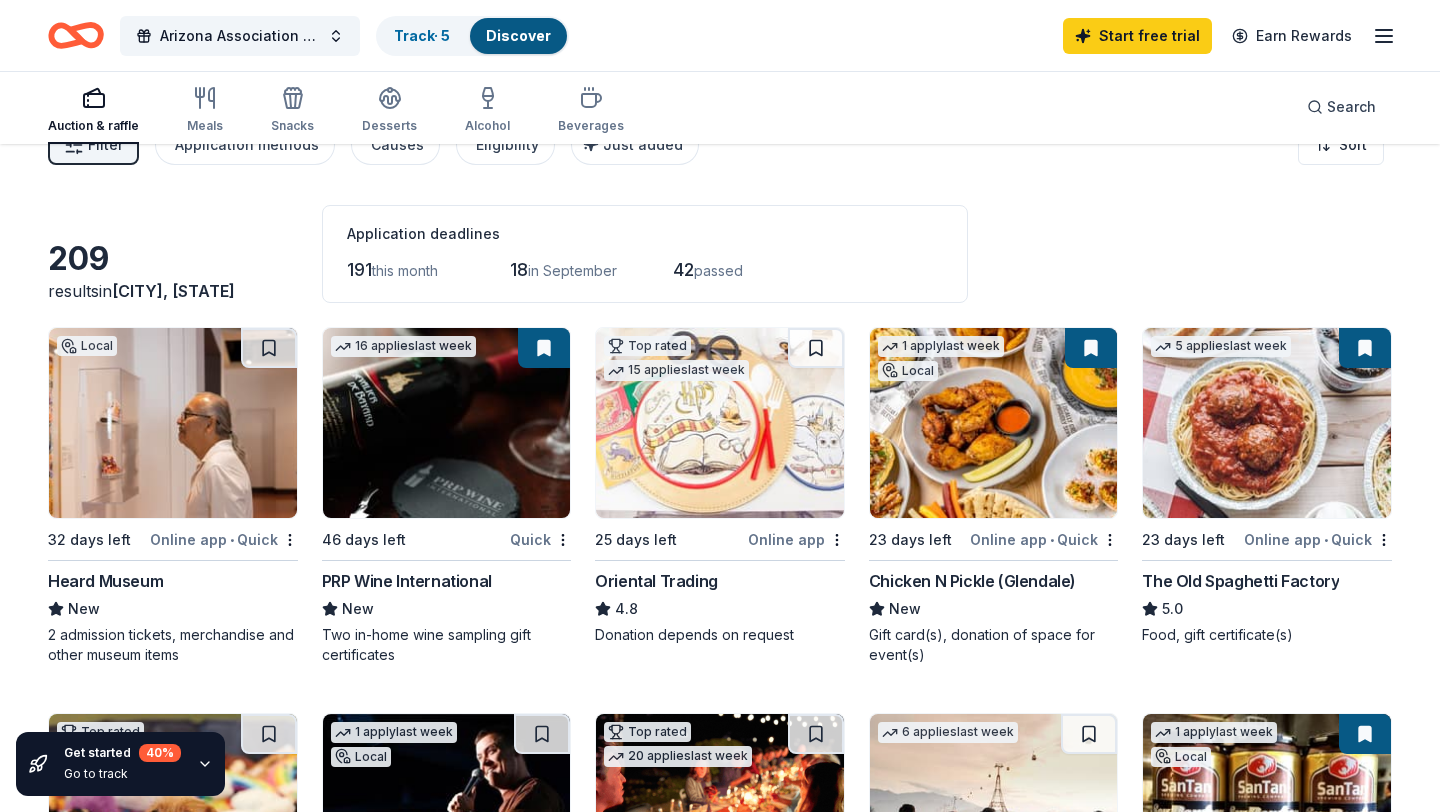 scroll, scrollTop: 0, scrollLeft: 0, axis: both 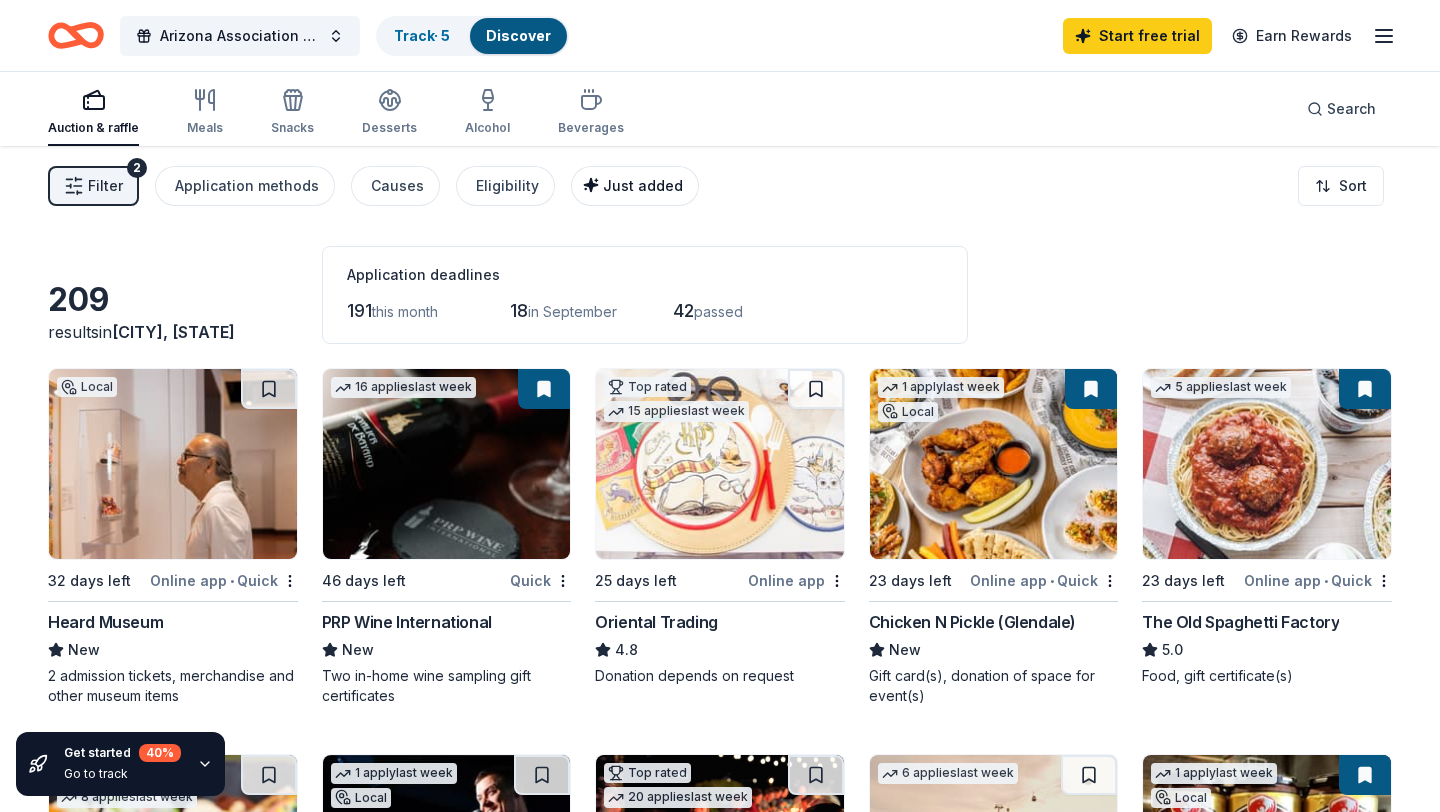 click on "Just added" at bounding box center [635, 186] 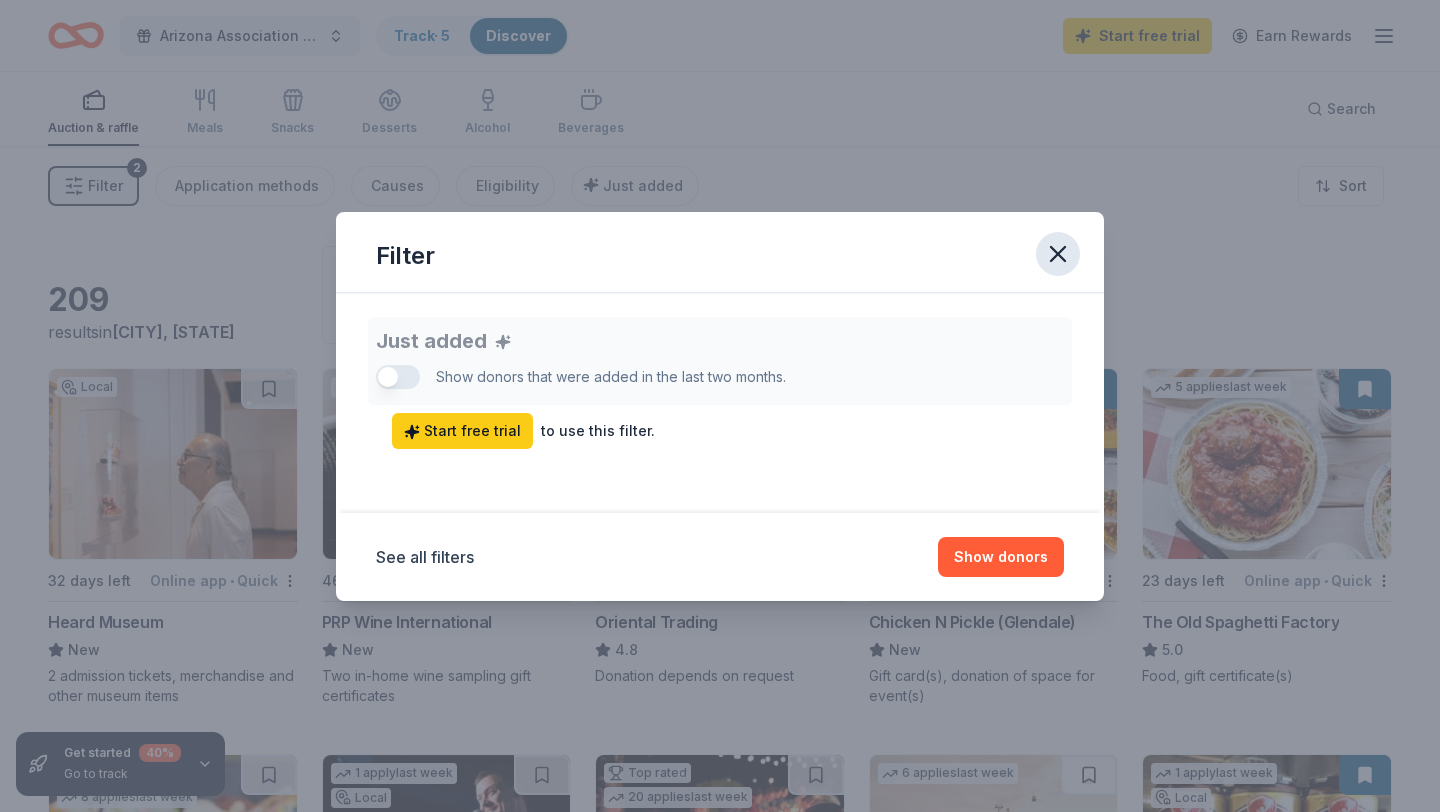 click 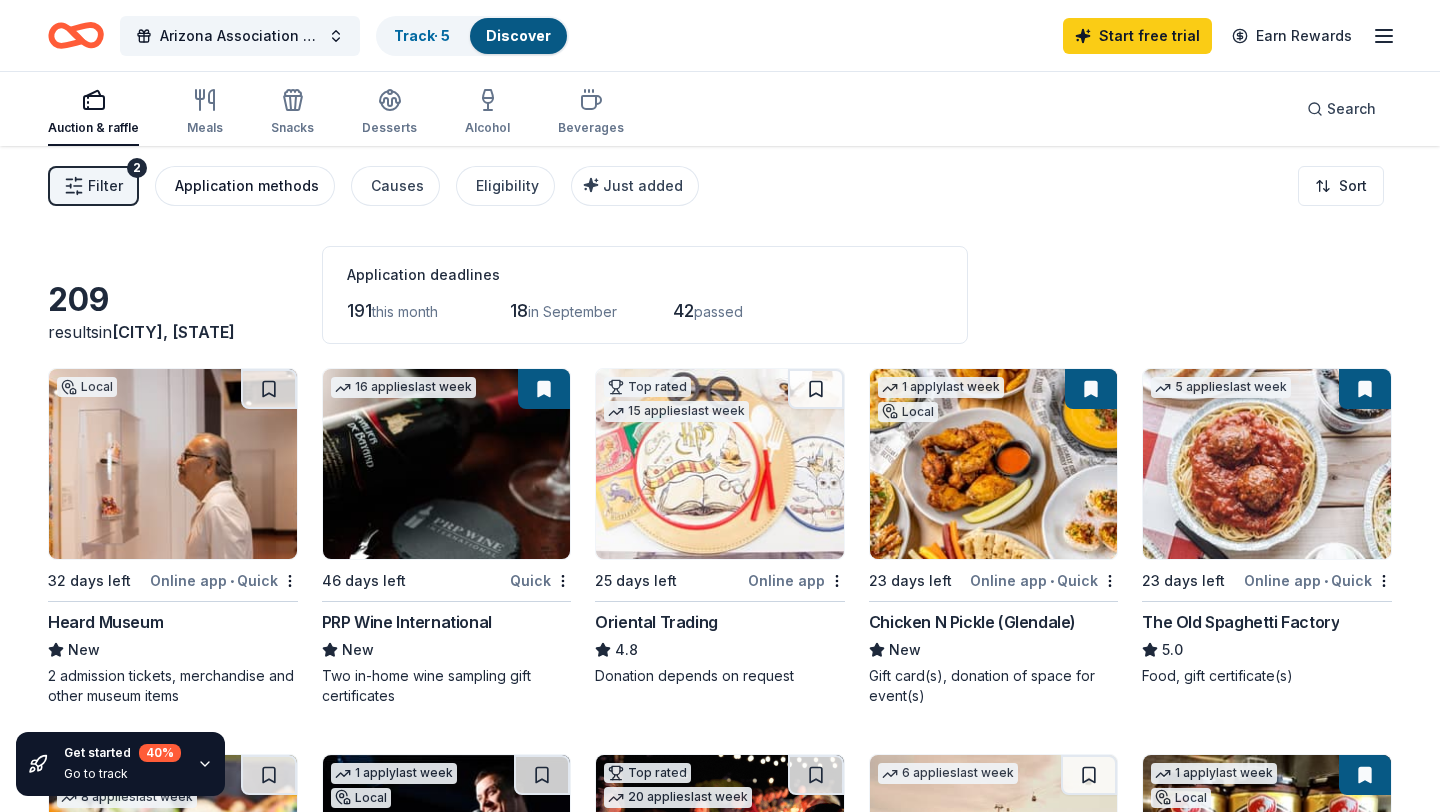 click on "Application methods" at bounding box center [245, 186] 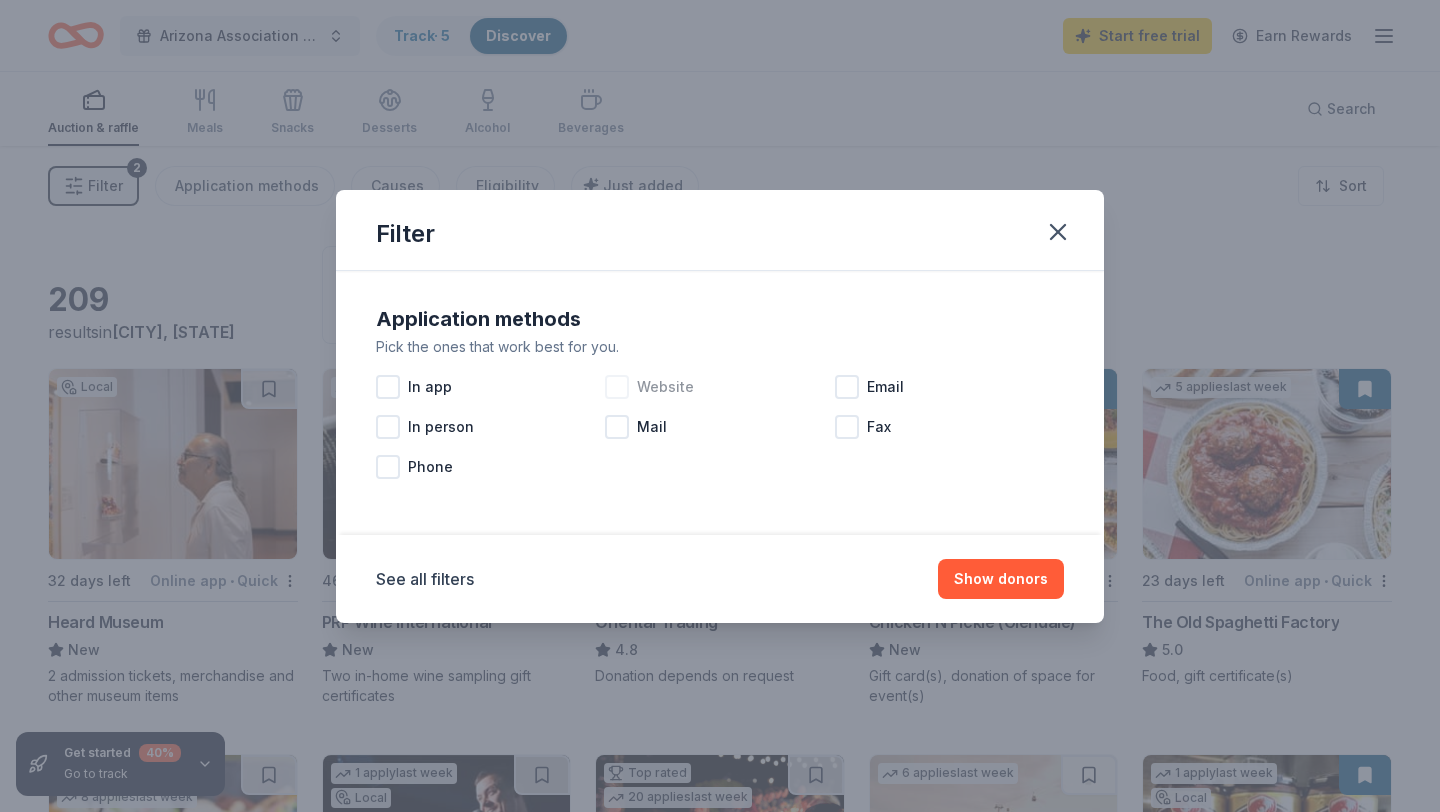 click on "Website" at bounding box center [665, 387] 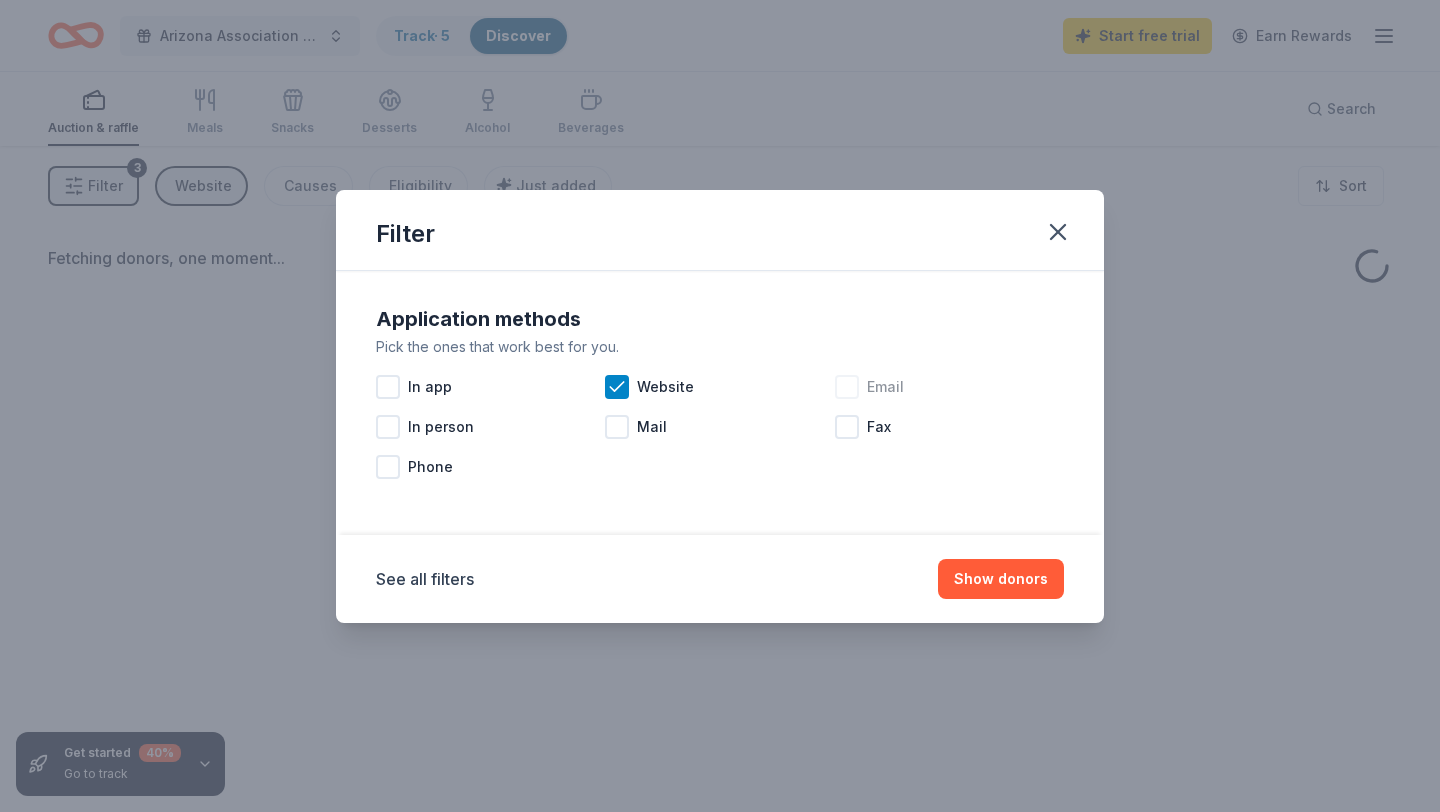 click at bounding box center (847, 387) 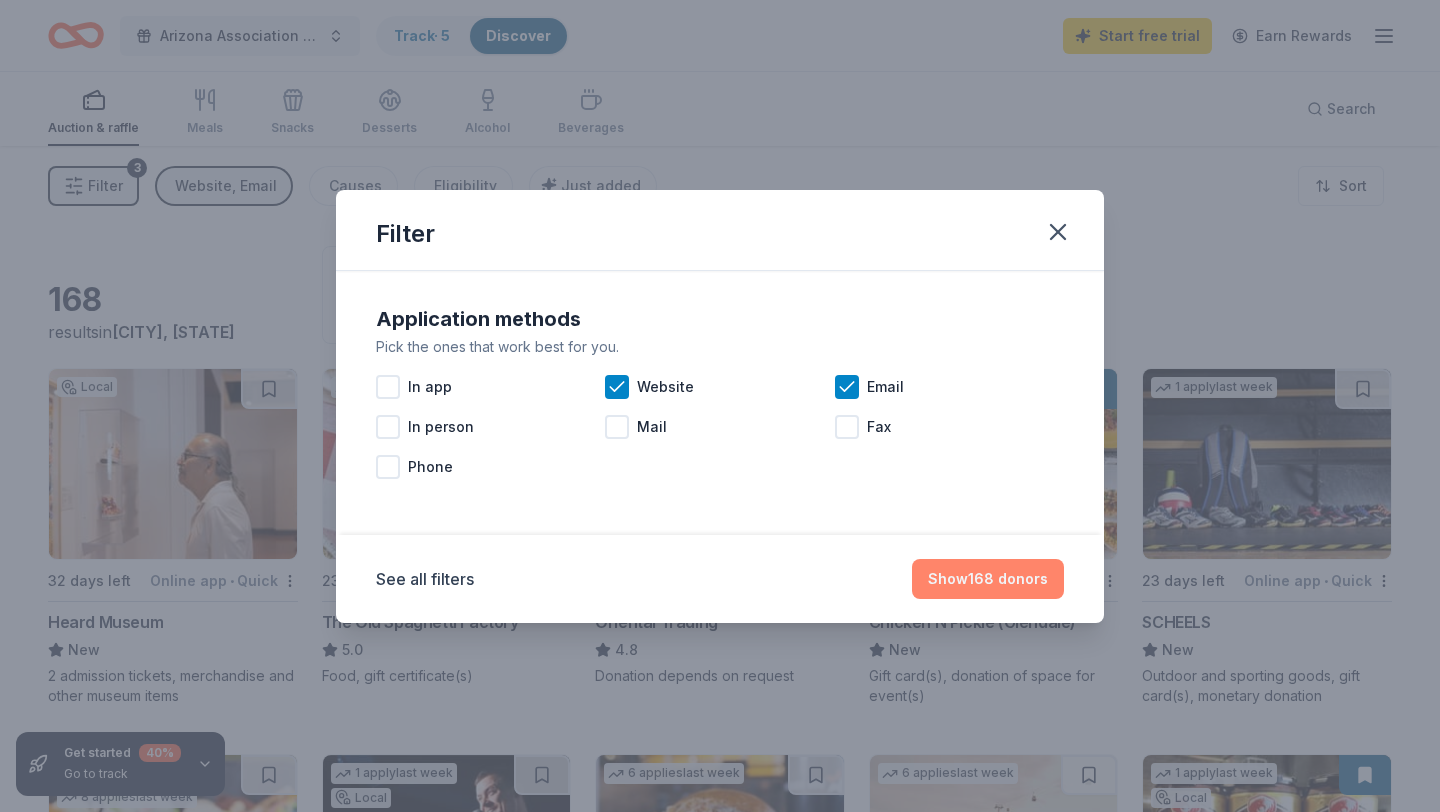 click on "Show  168   donors" at bounding box center [988, 579] 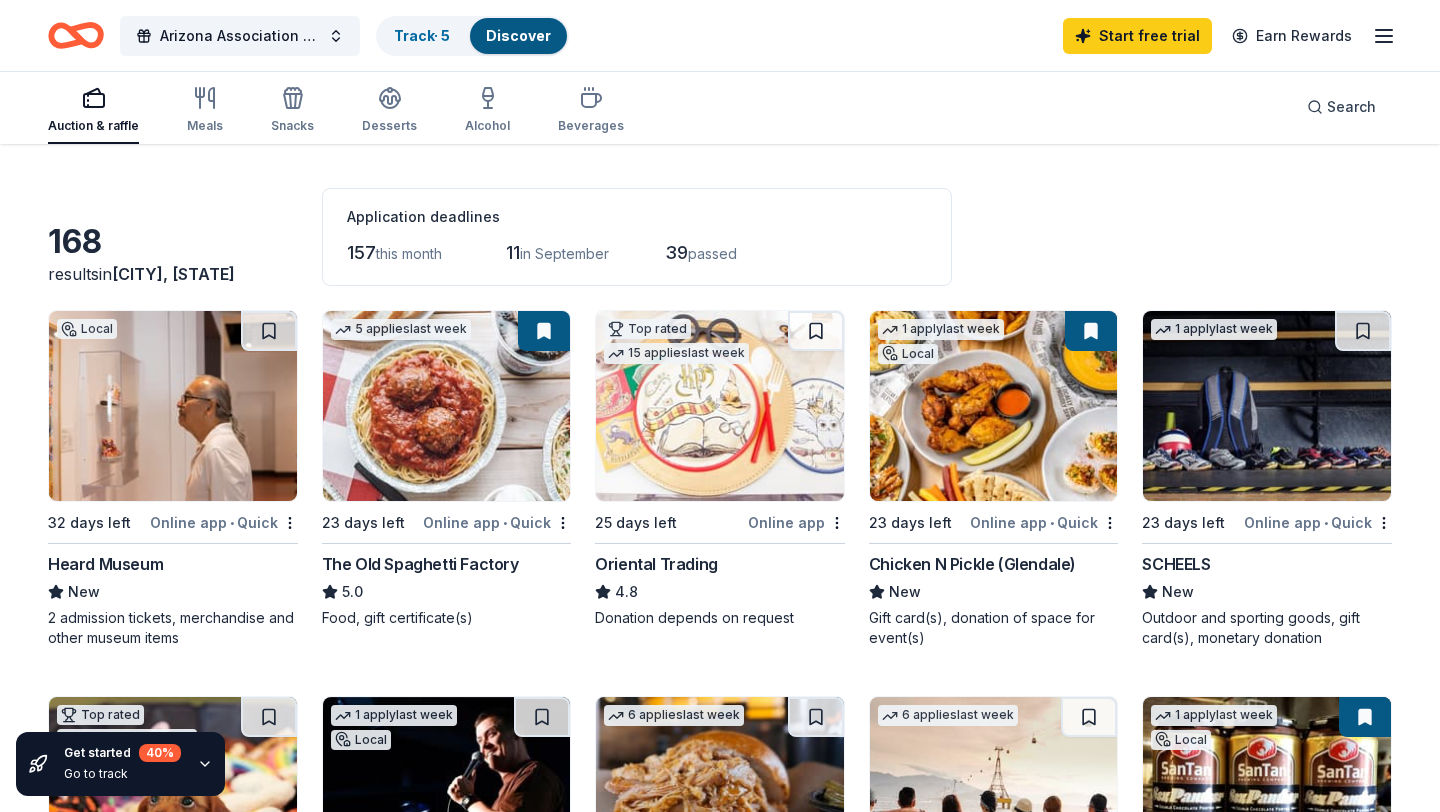 scroll, scrollTop: 60, scrollLeft: 0, axis: vertical 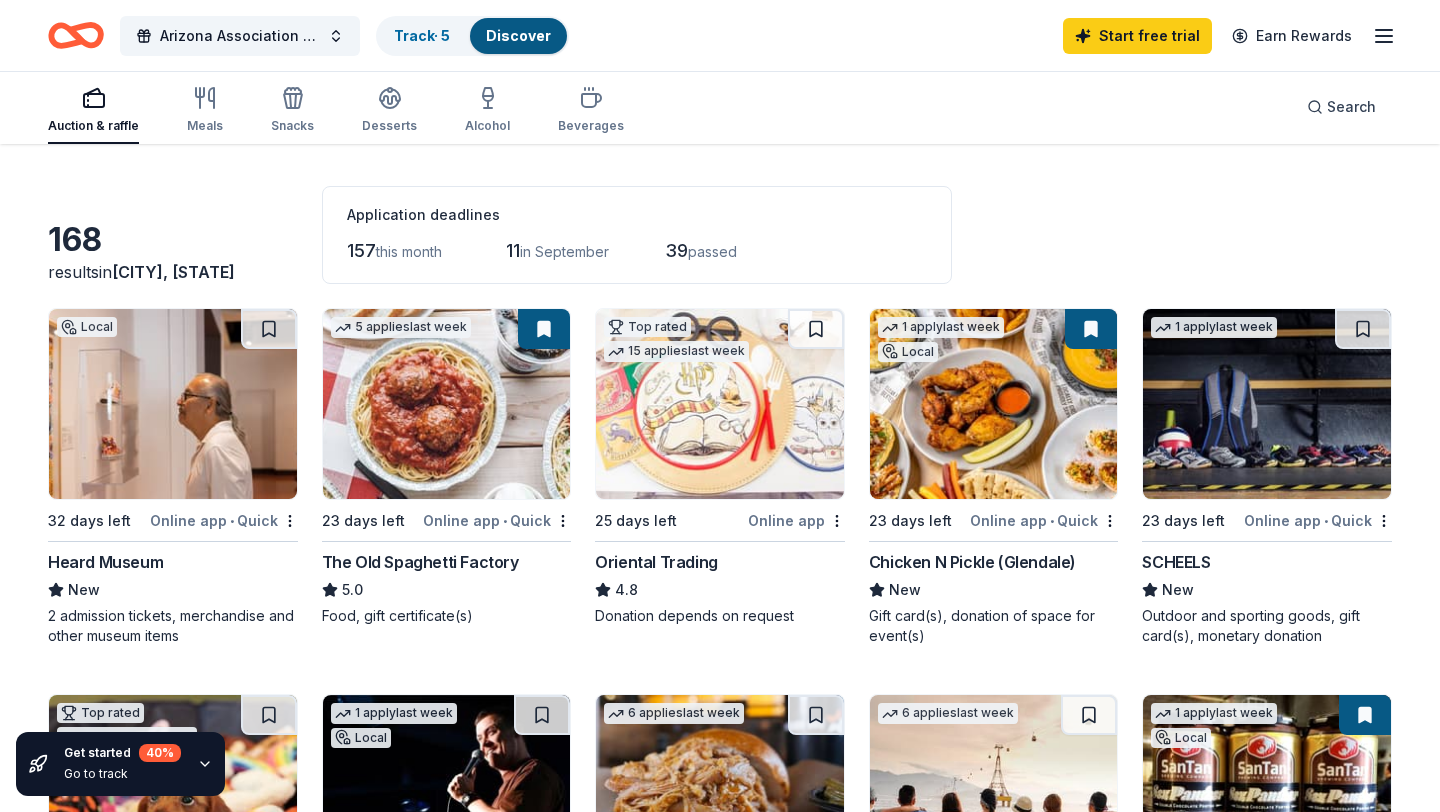click at bounding box center (1267, 404) 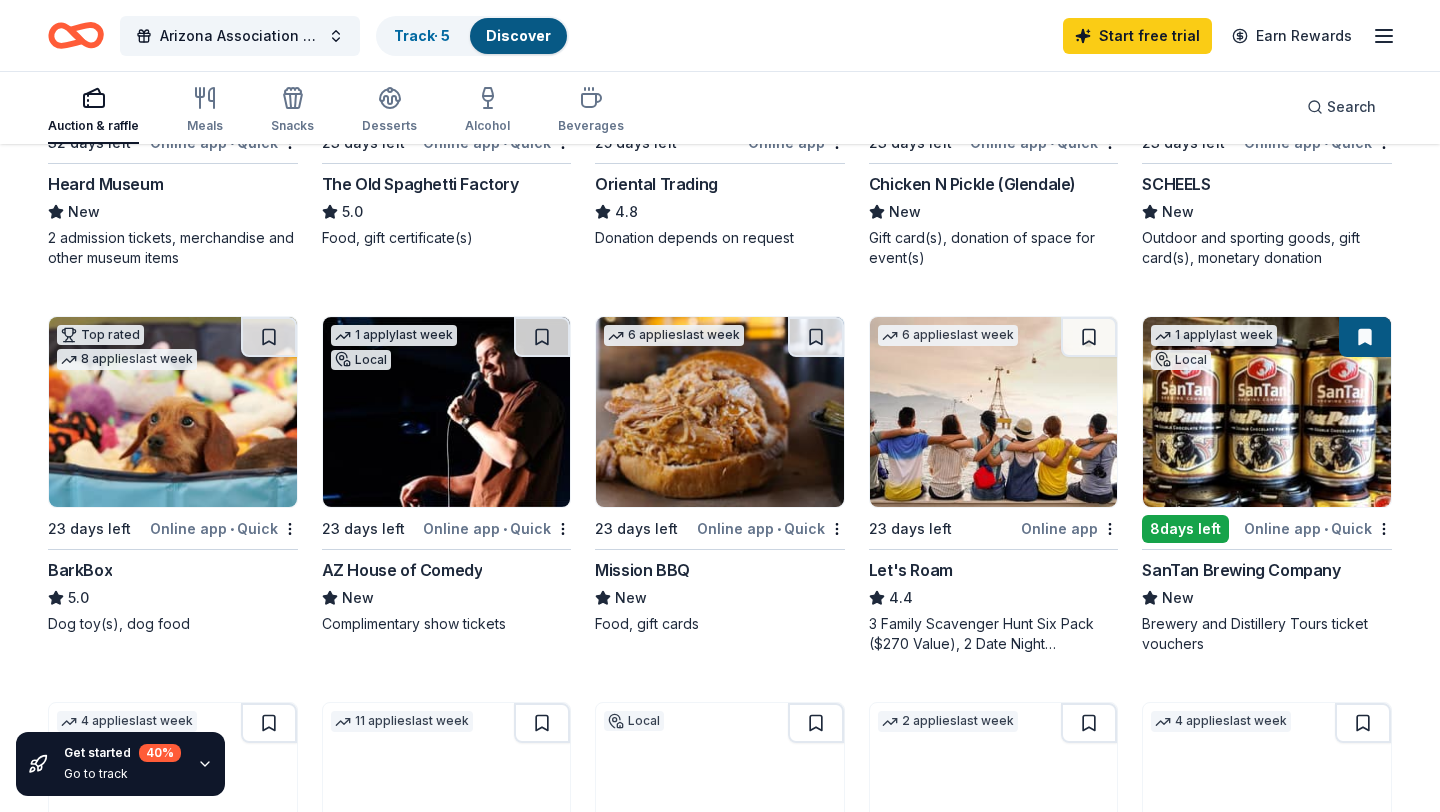 scroll, scrollTop: 439, scrollLeft: 0, axis: vertical 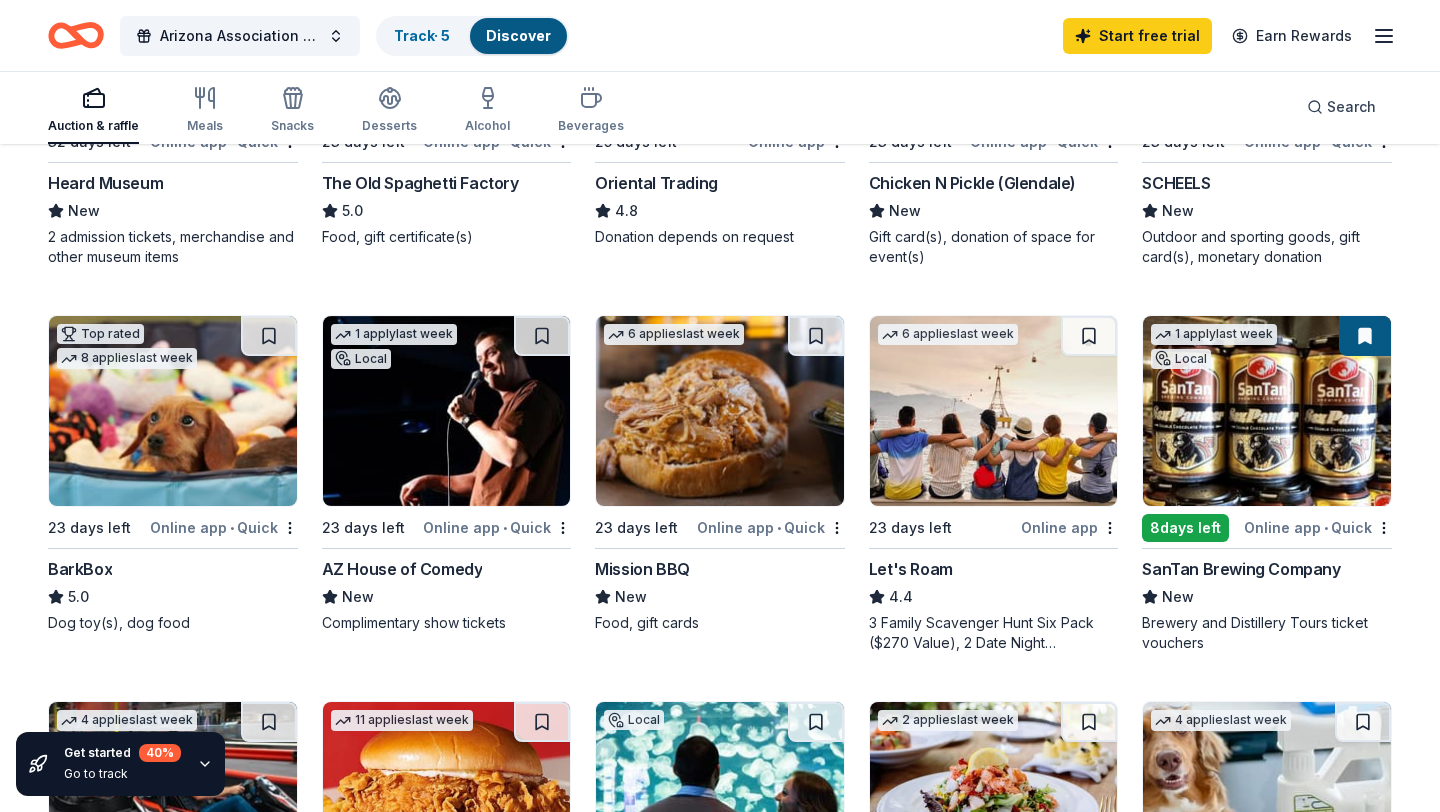 click at bounding box center (1267, 411) 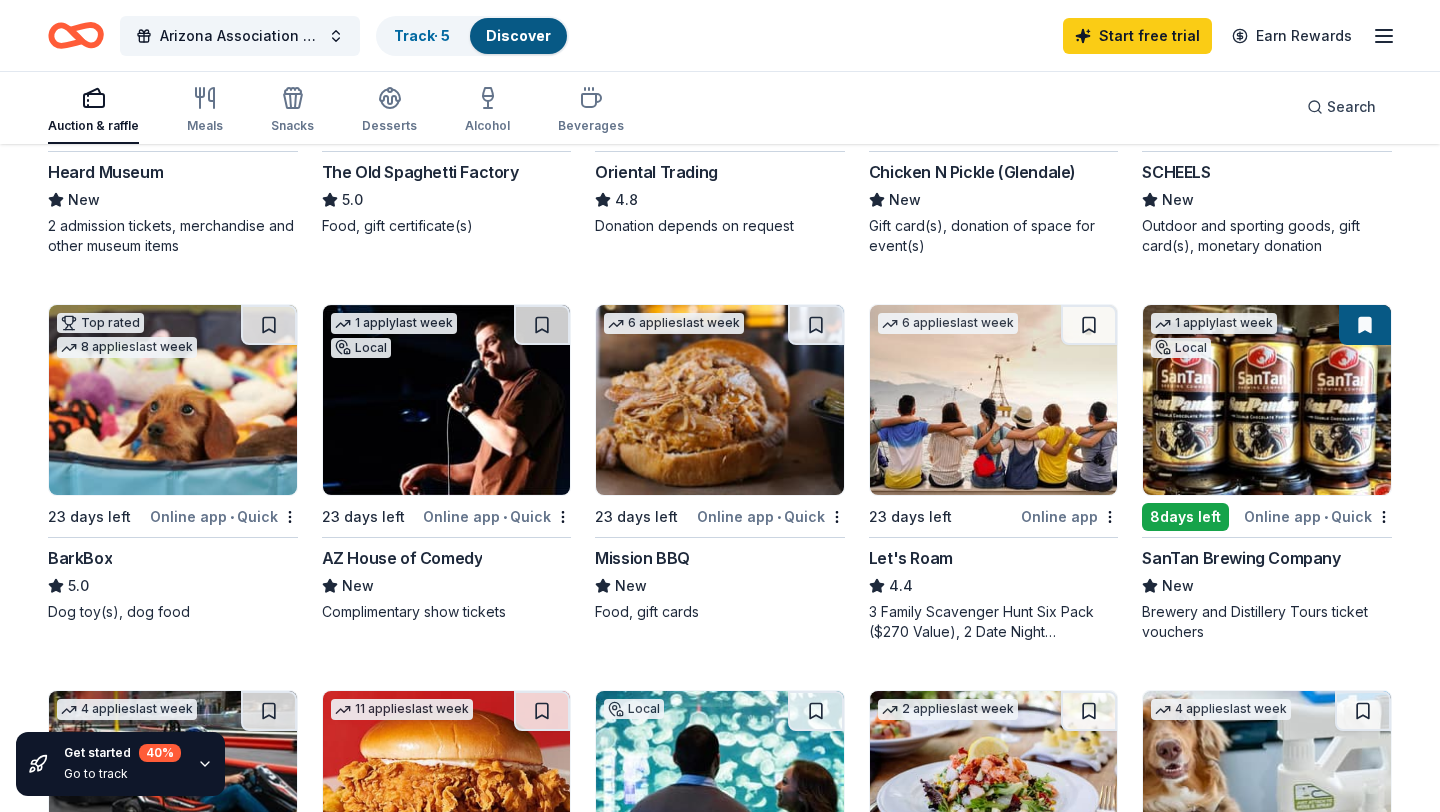 scroll, scrollTop: 495, scrollLeft: 0, axis: vertical 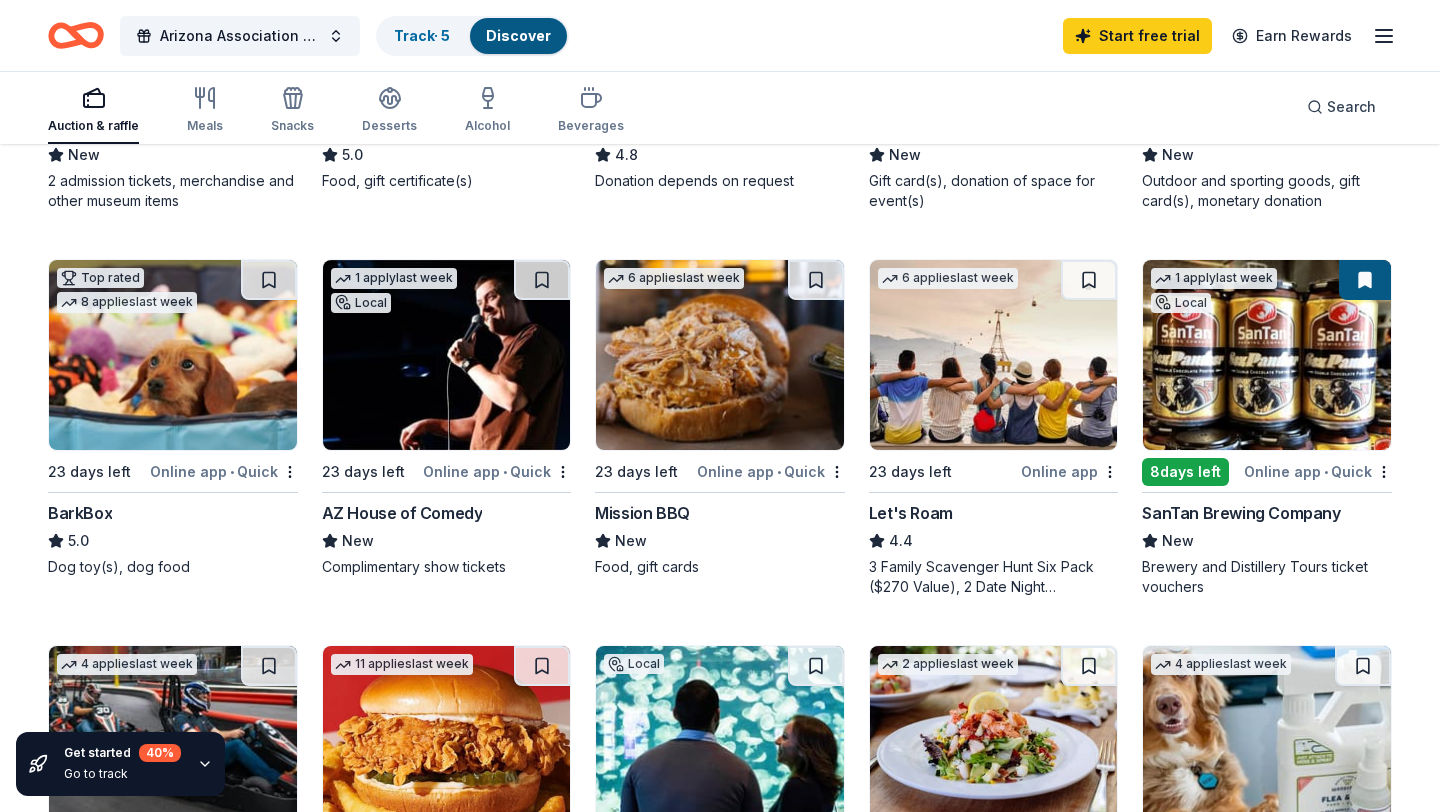 click at bounding box center [447, 355] 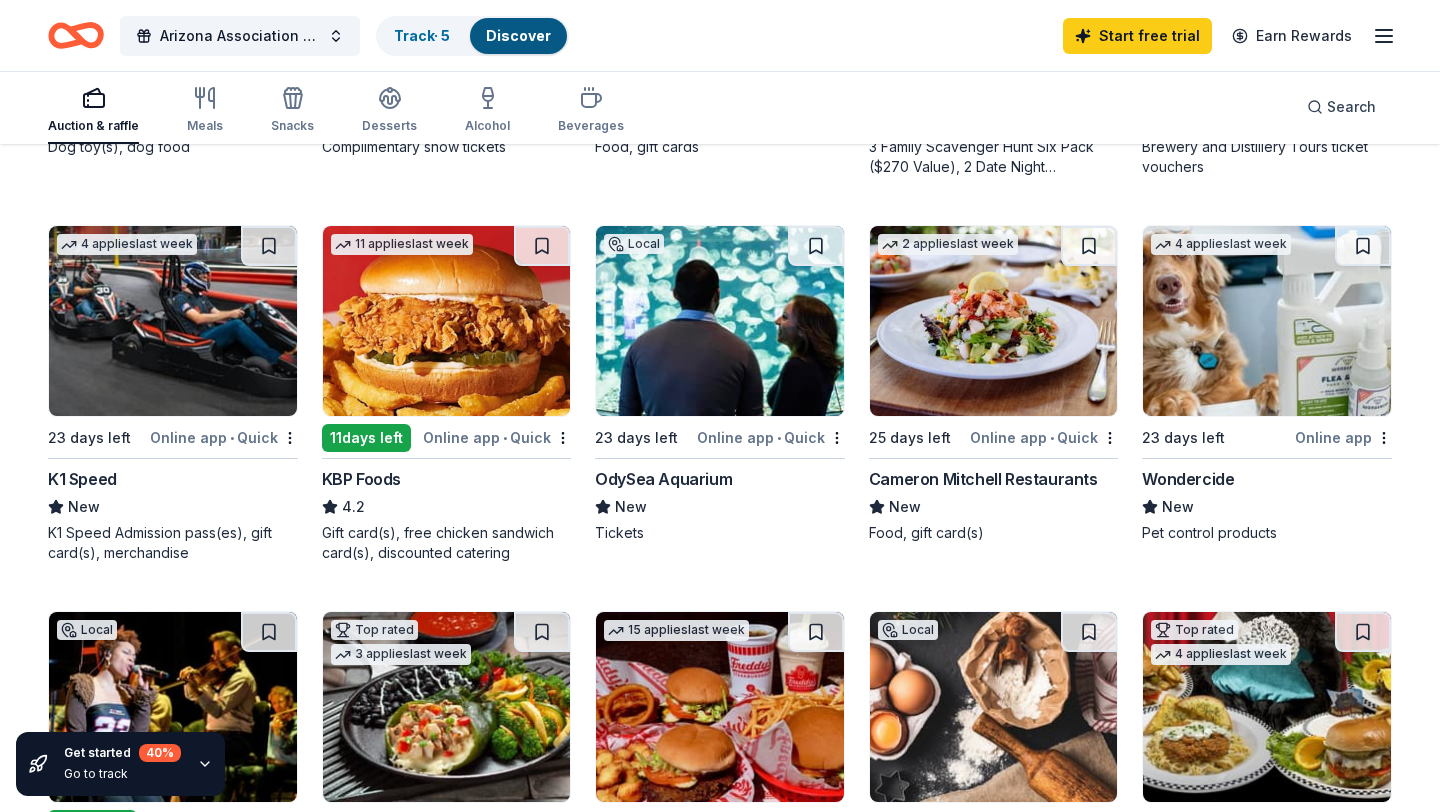 scroll, scrollTop: 922, scrollLeft: 0, axis: vertical 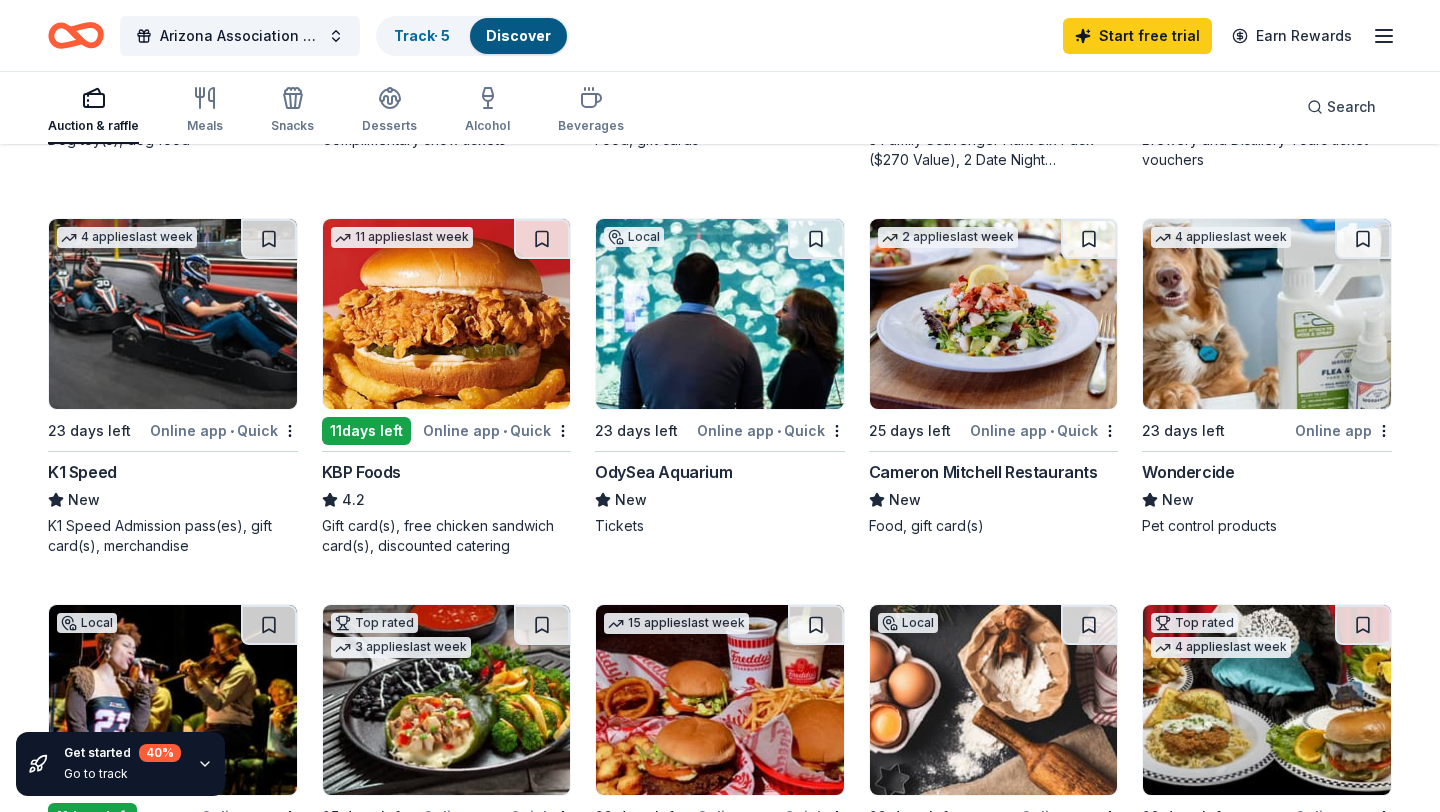 click at bounding box center (720, 314) 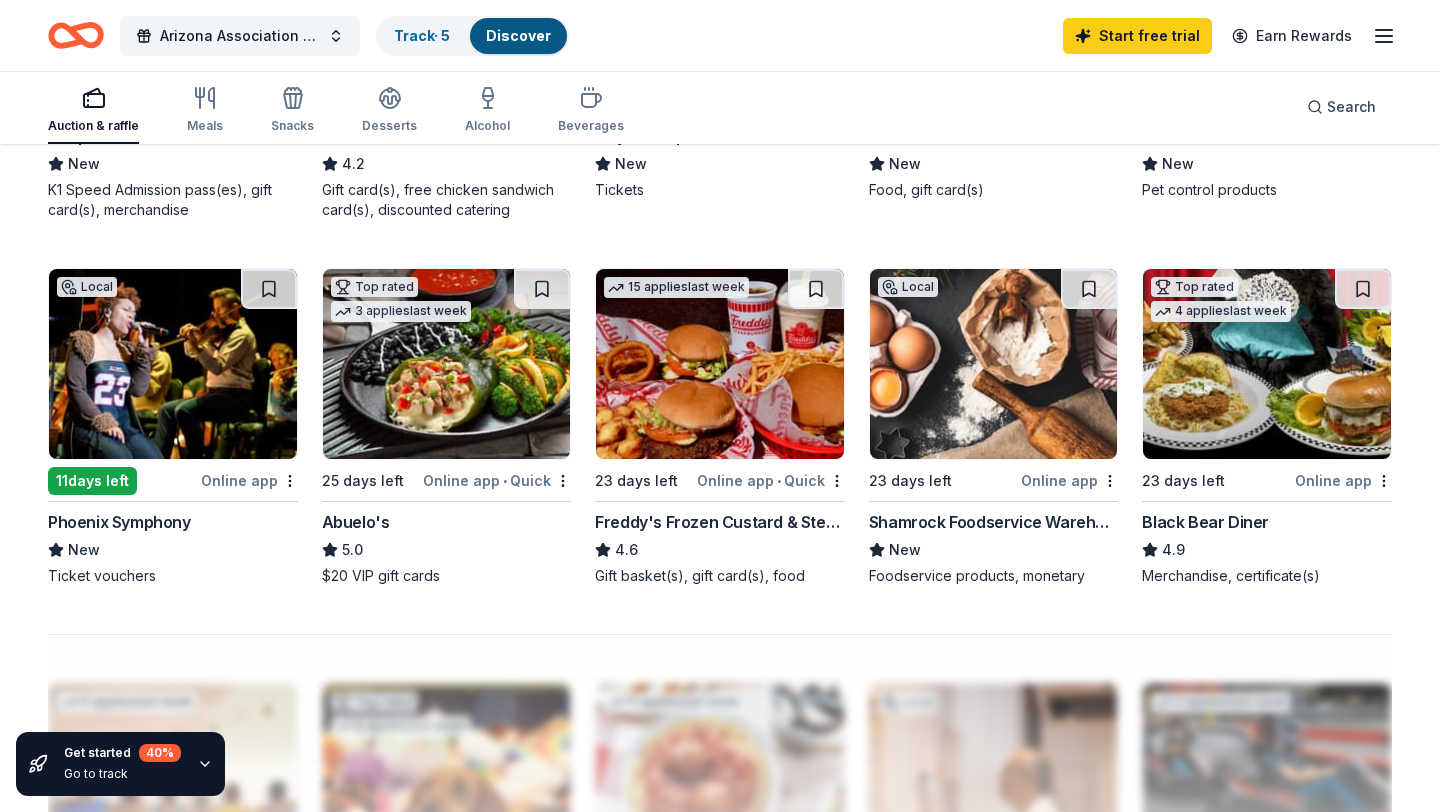 scroll, scrollTop: 1251, scrollLeft: 0, axis: vertical 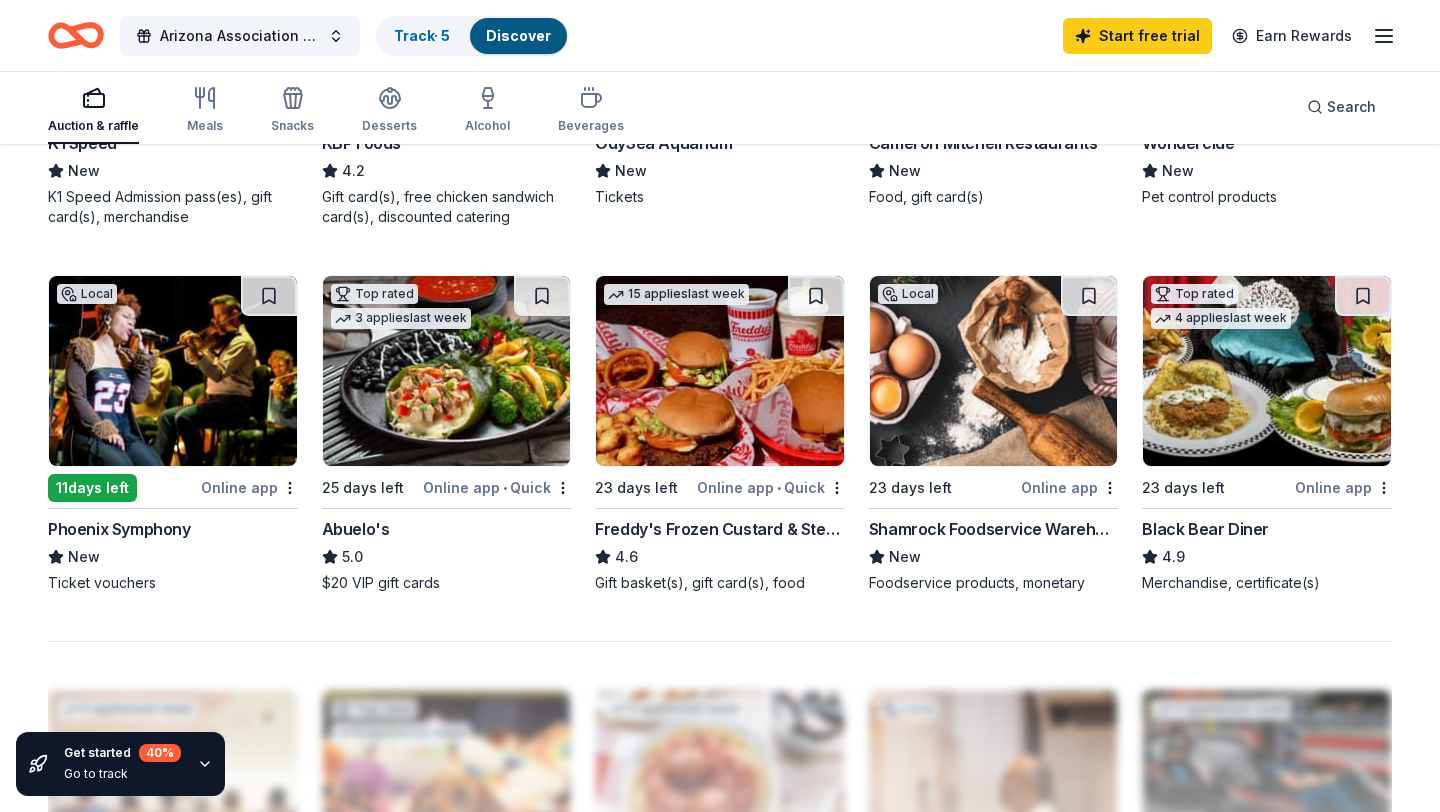 click at bounding box center (173, 371) 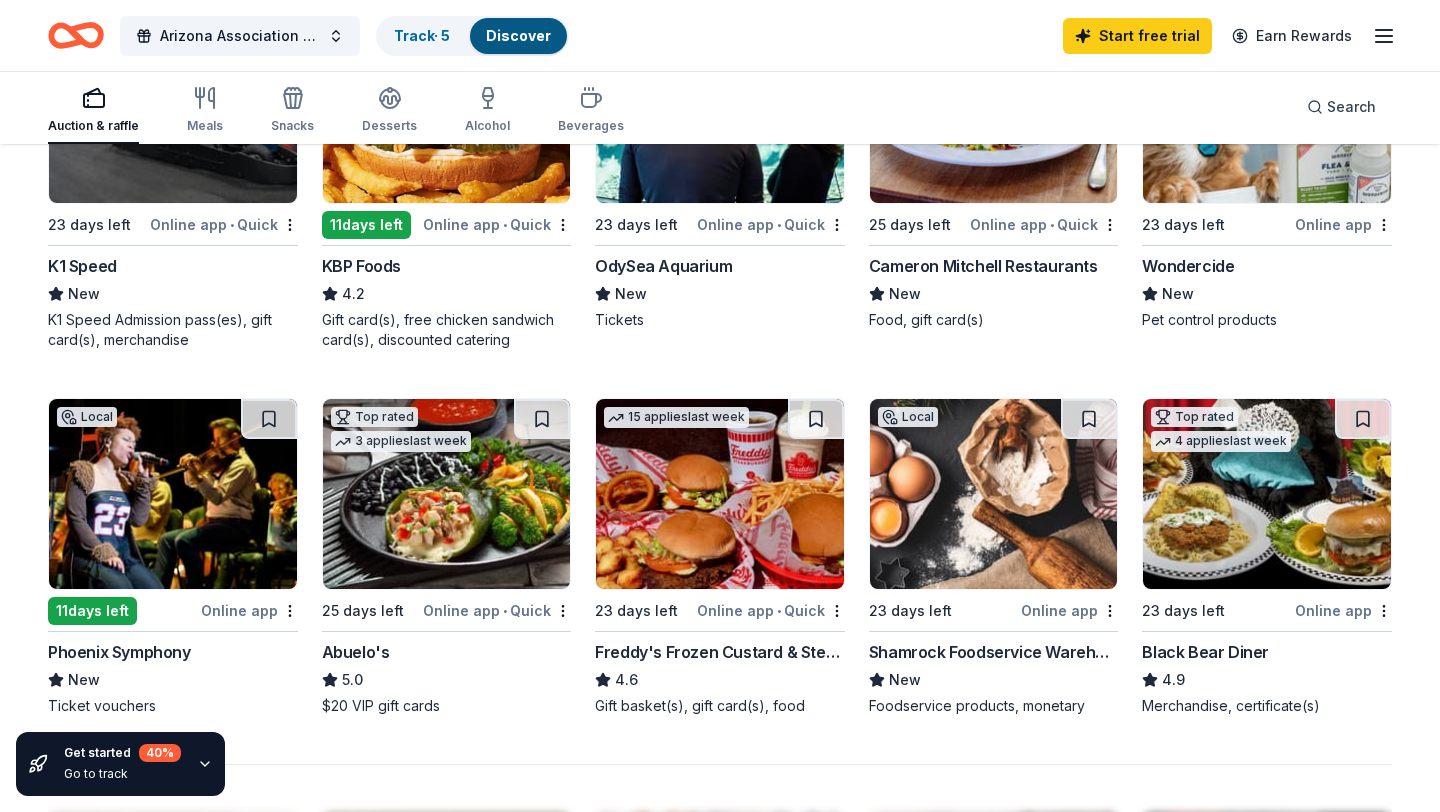 scroll, scrollTop: 1124, scrollLeft: 0, axis: vertical 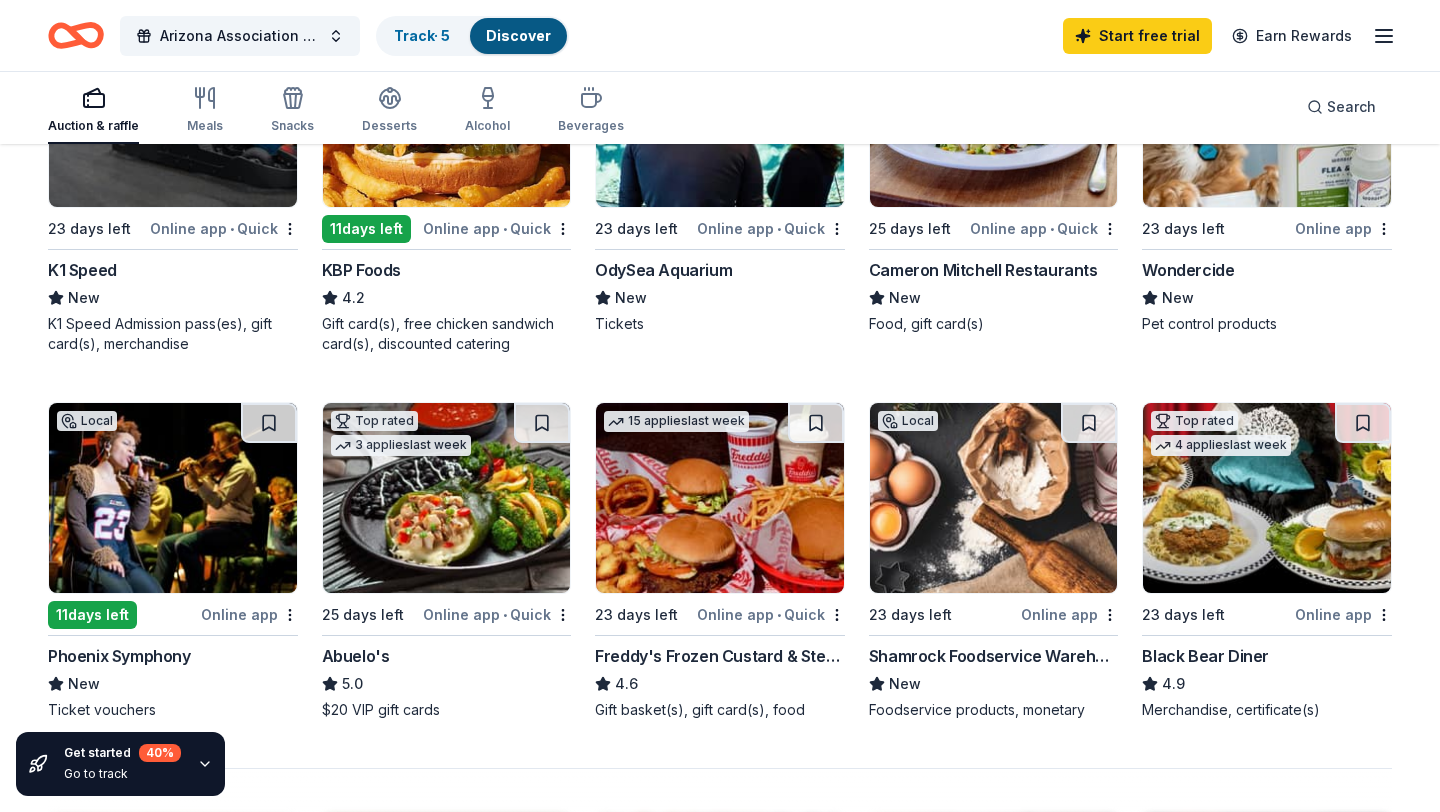 click 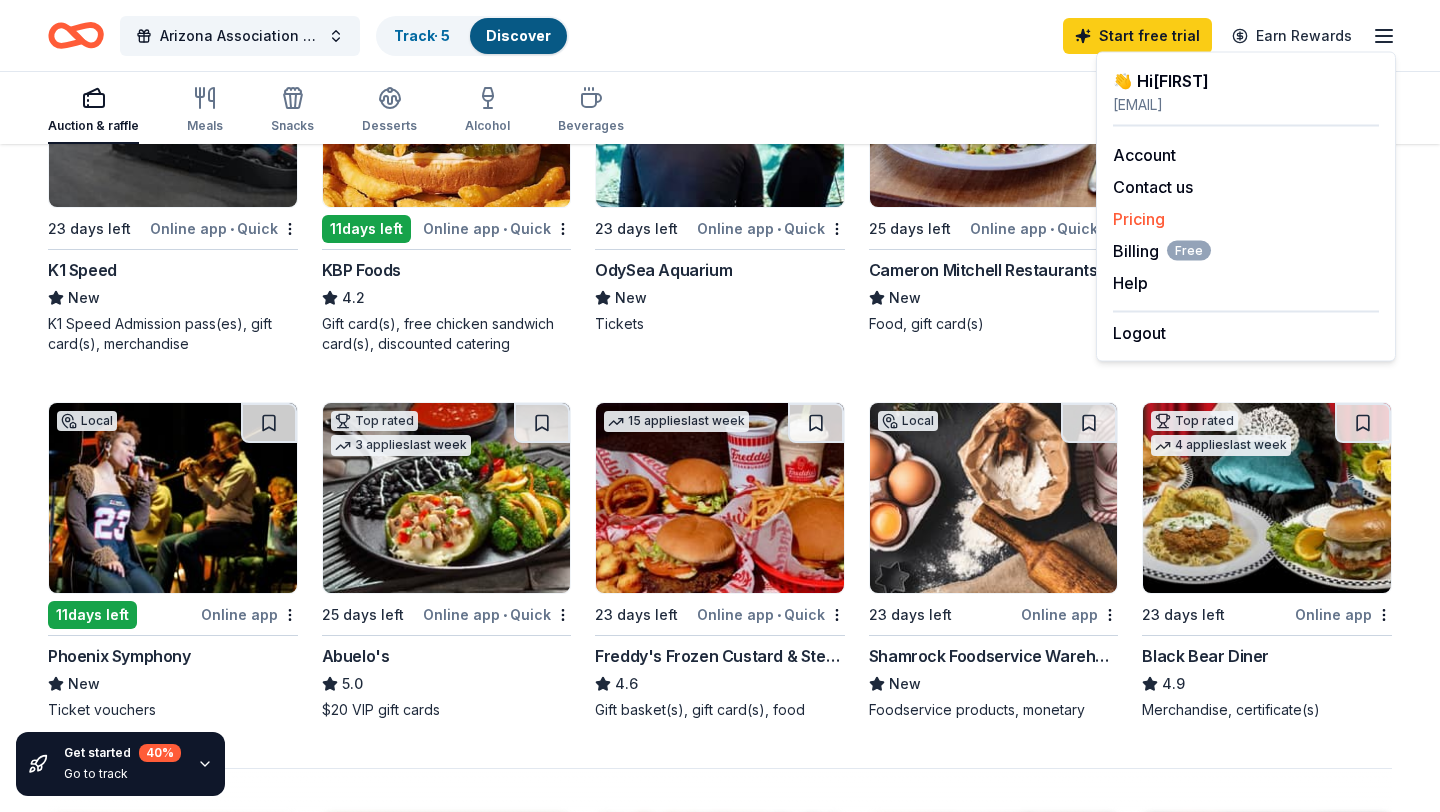 click on "Pricing" at bounding box center [1139, 219] 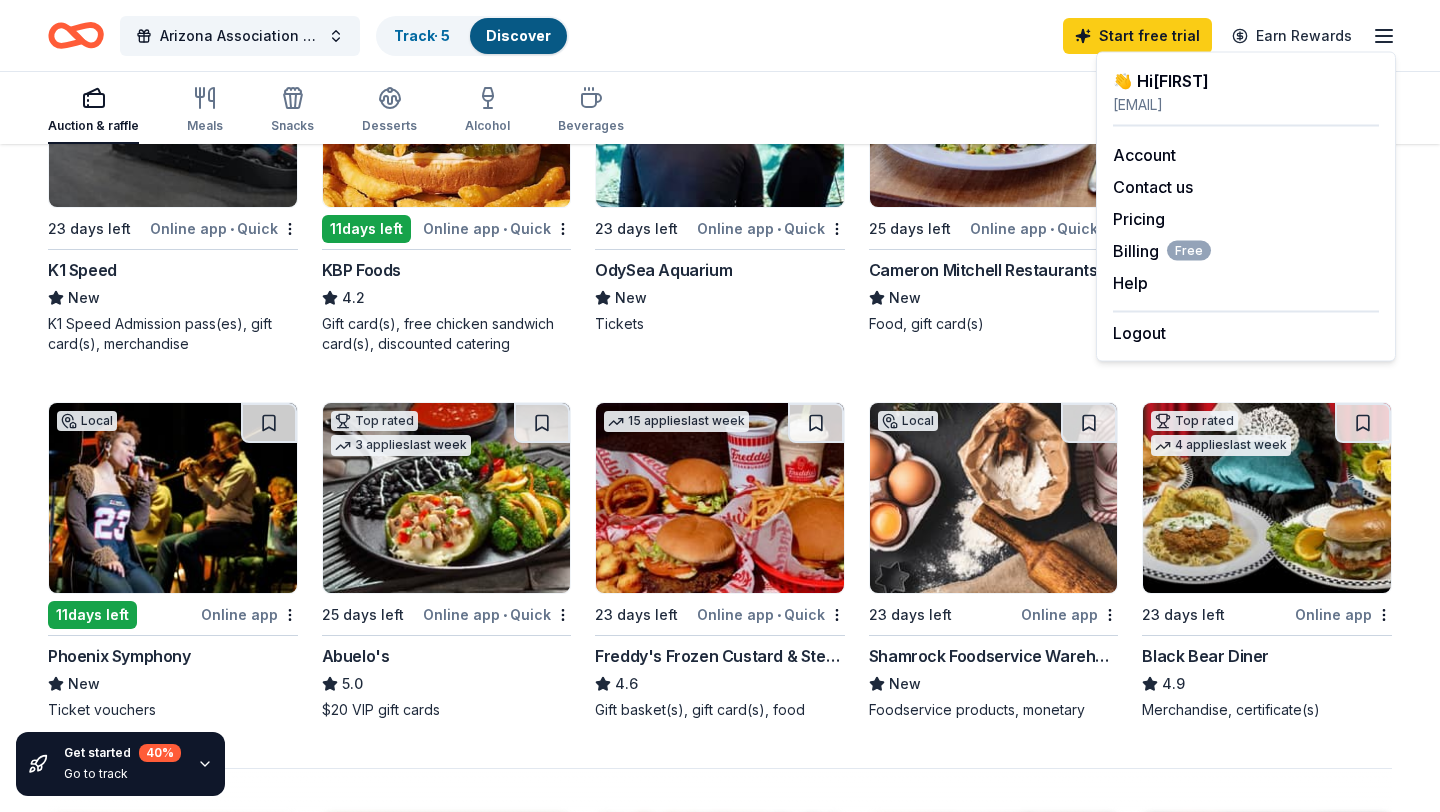 click 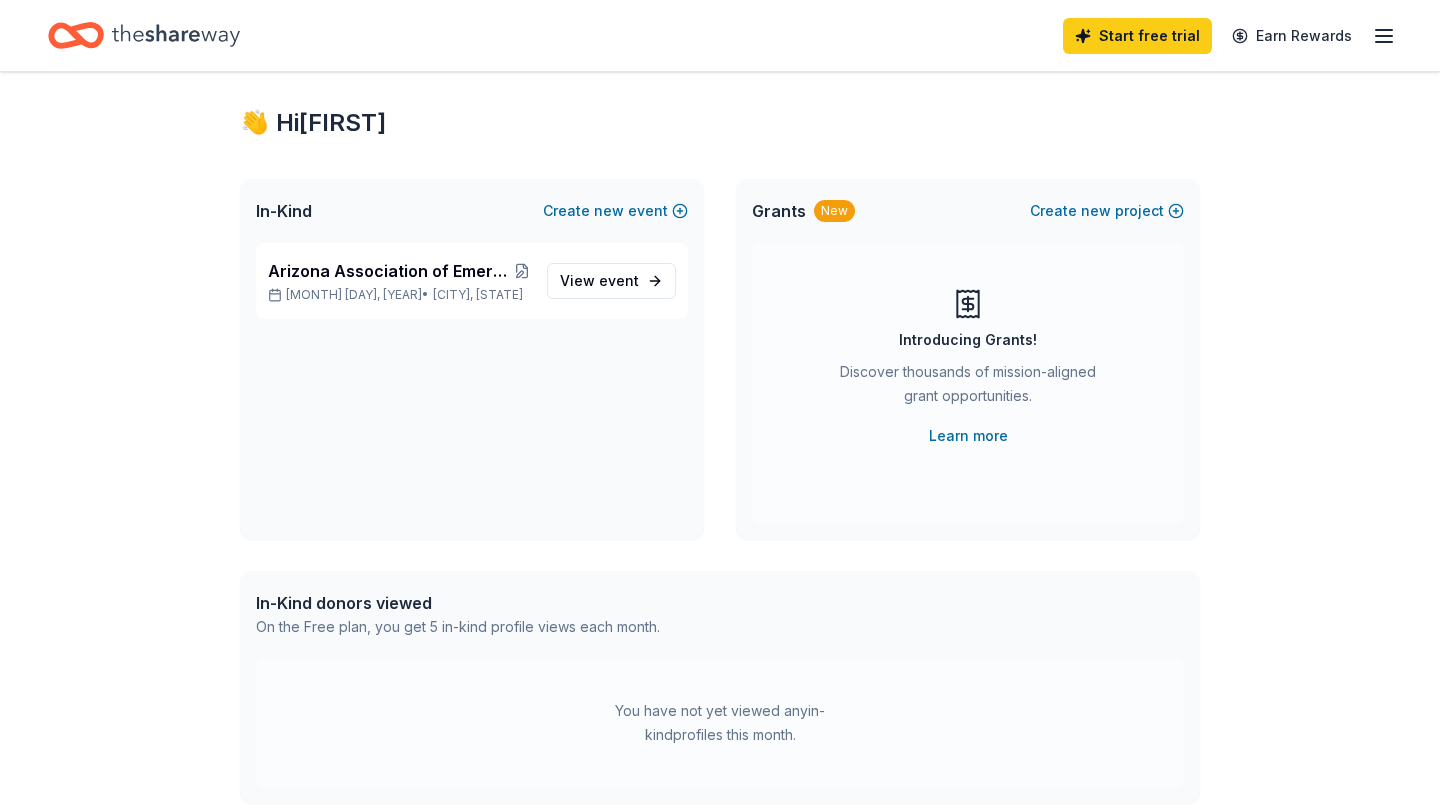 scroll, scrollTop: 0, scrollLeft: 0, axis: both 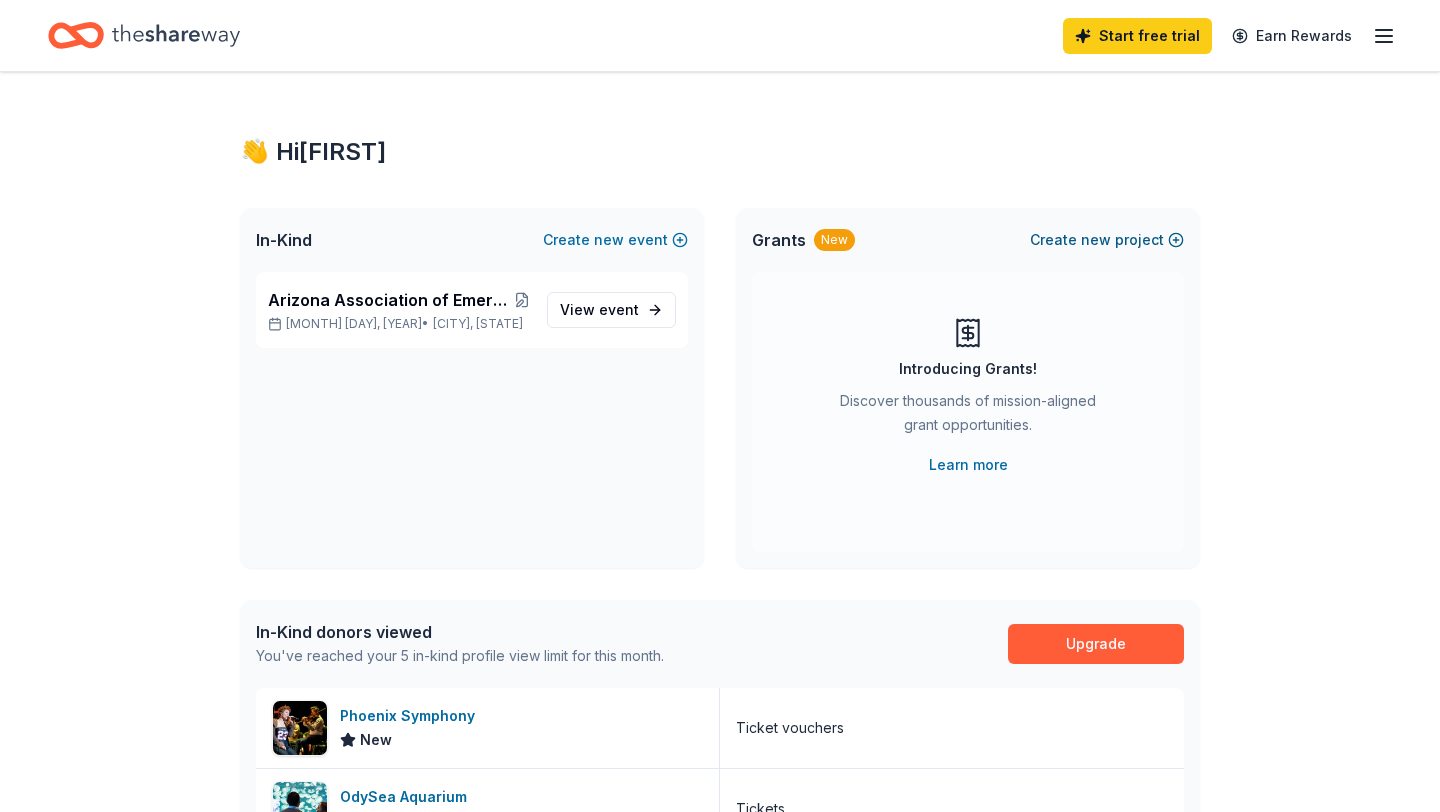click on "Create  new  project" at bounding box center (1107, 240) 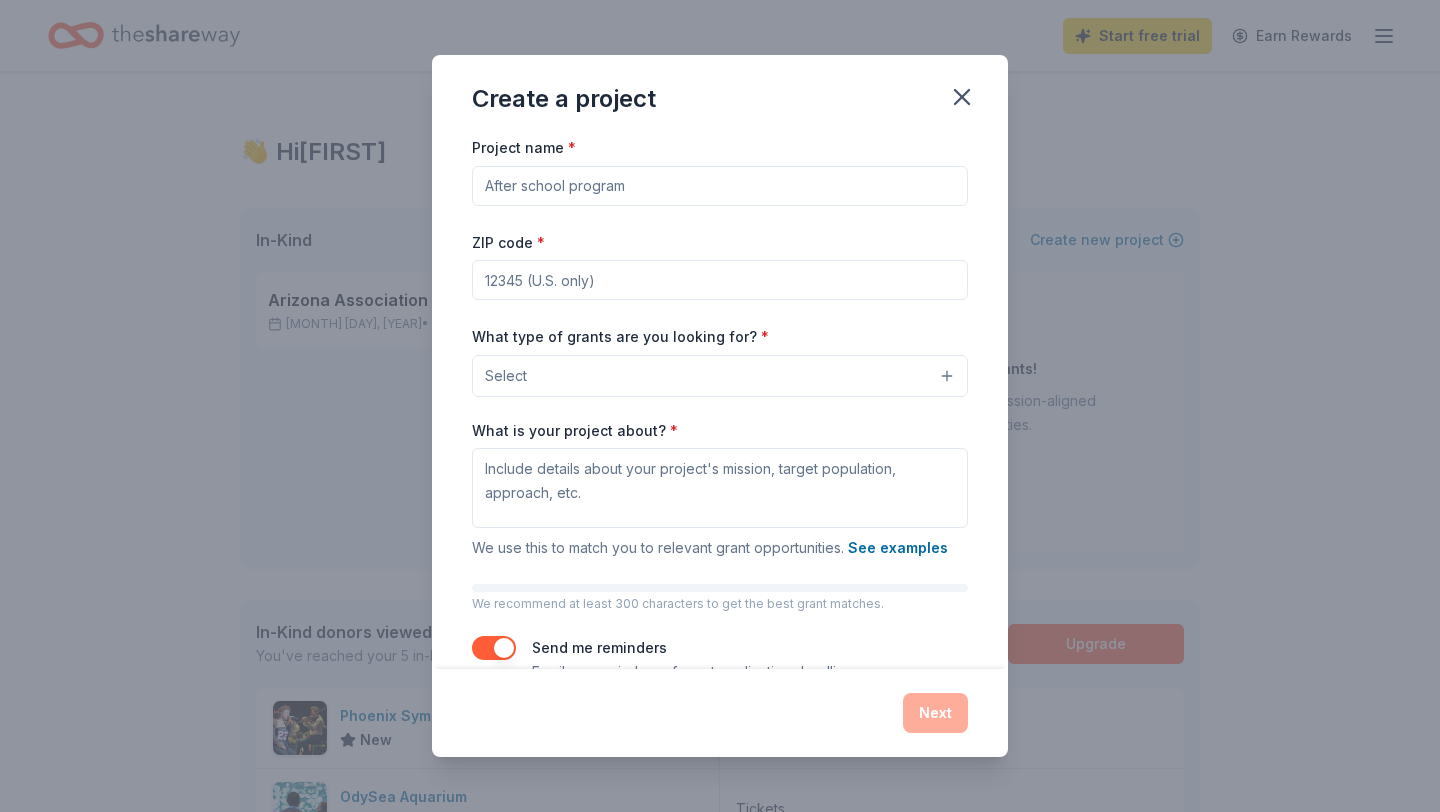 click on "Project name *" at bounding box center (720, 186) 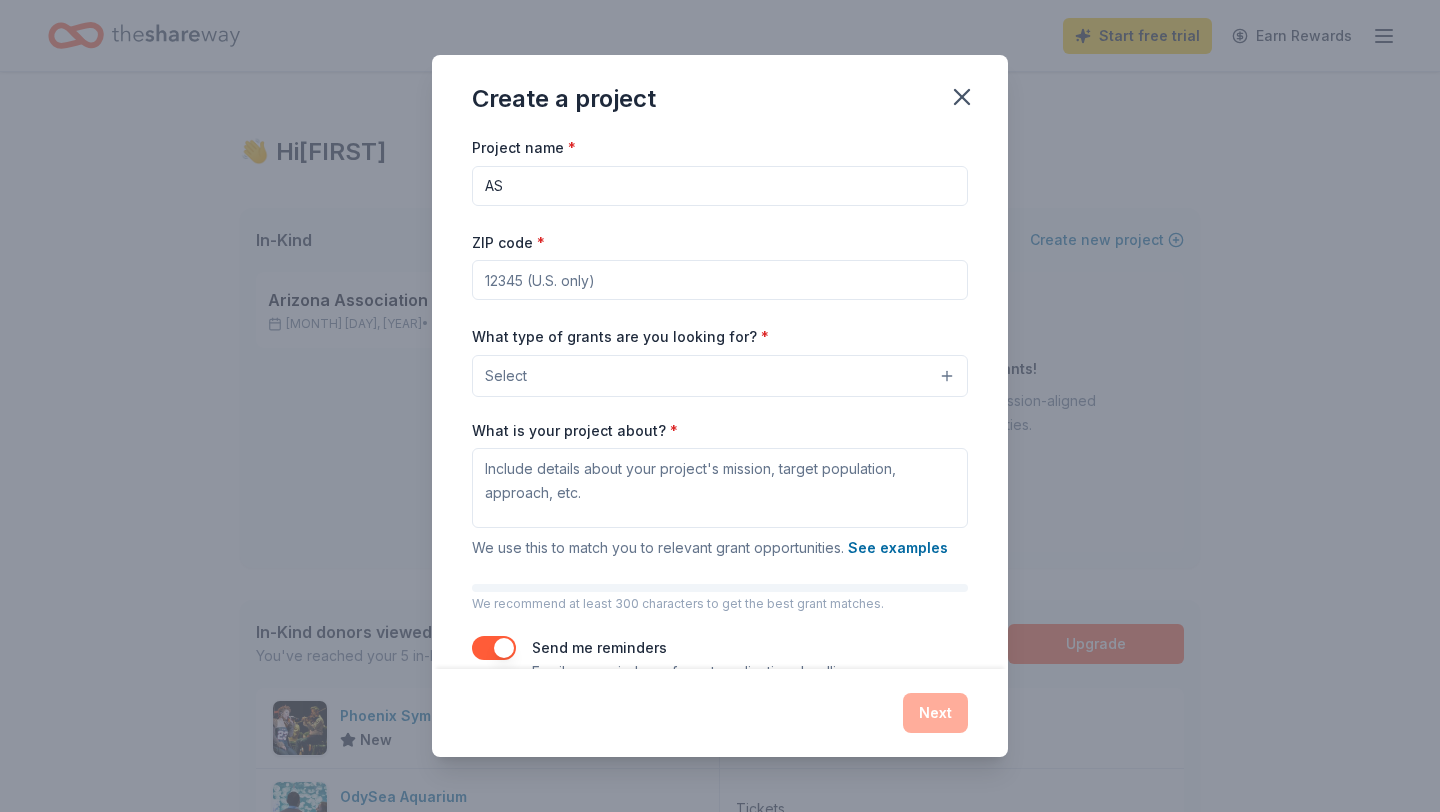 type on "A" 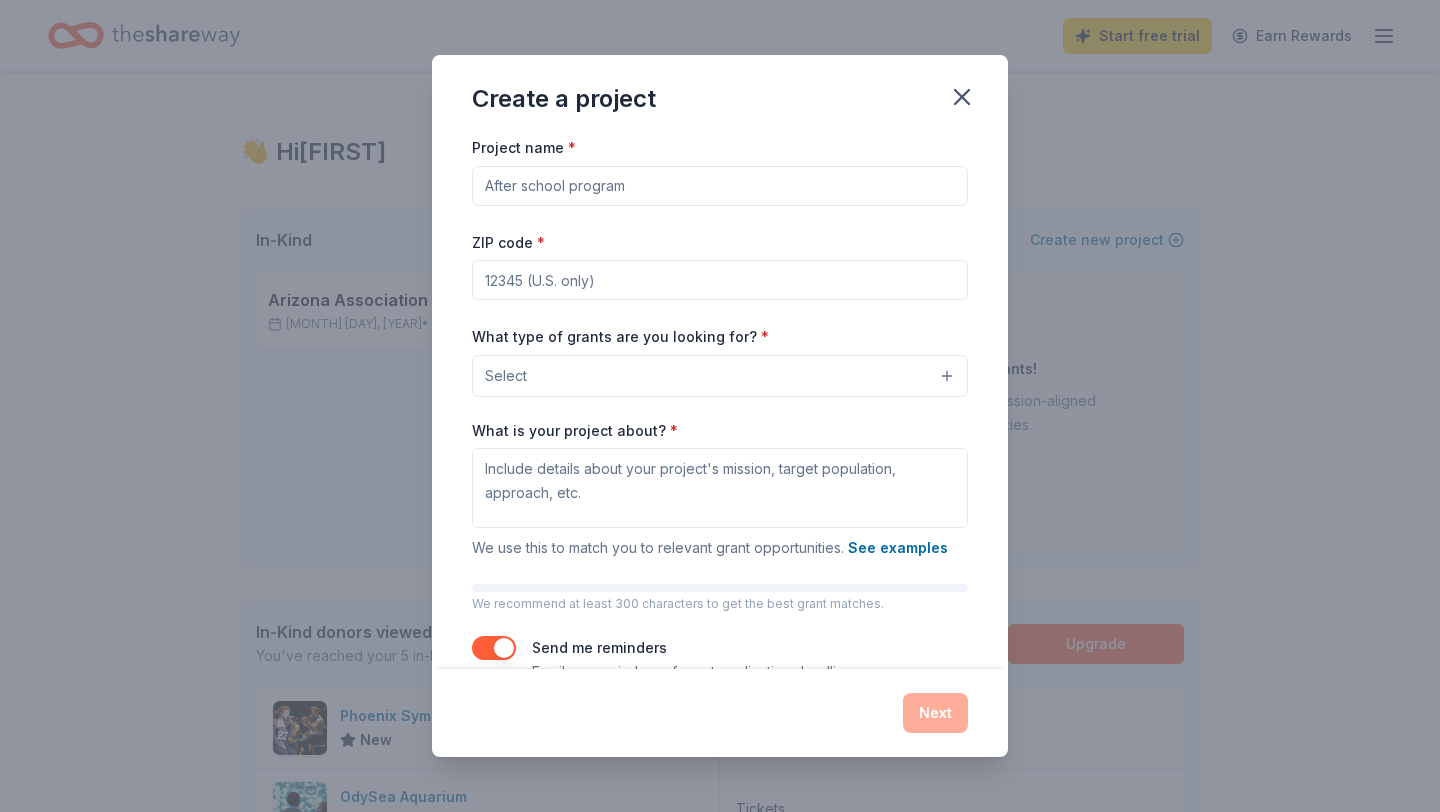 paste on "Arizona Association of Emergency Managers Scholarship Program" 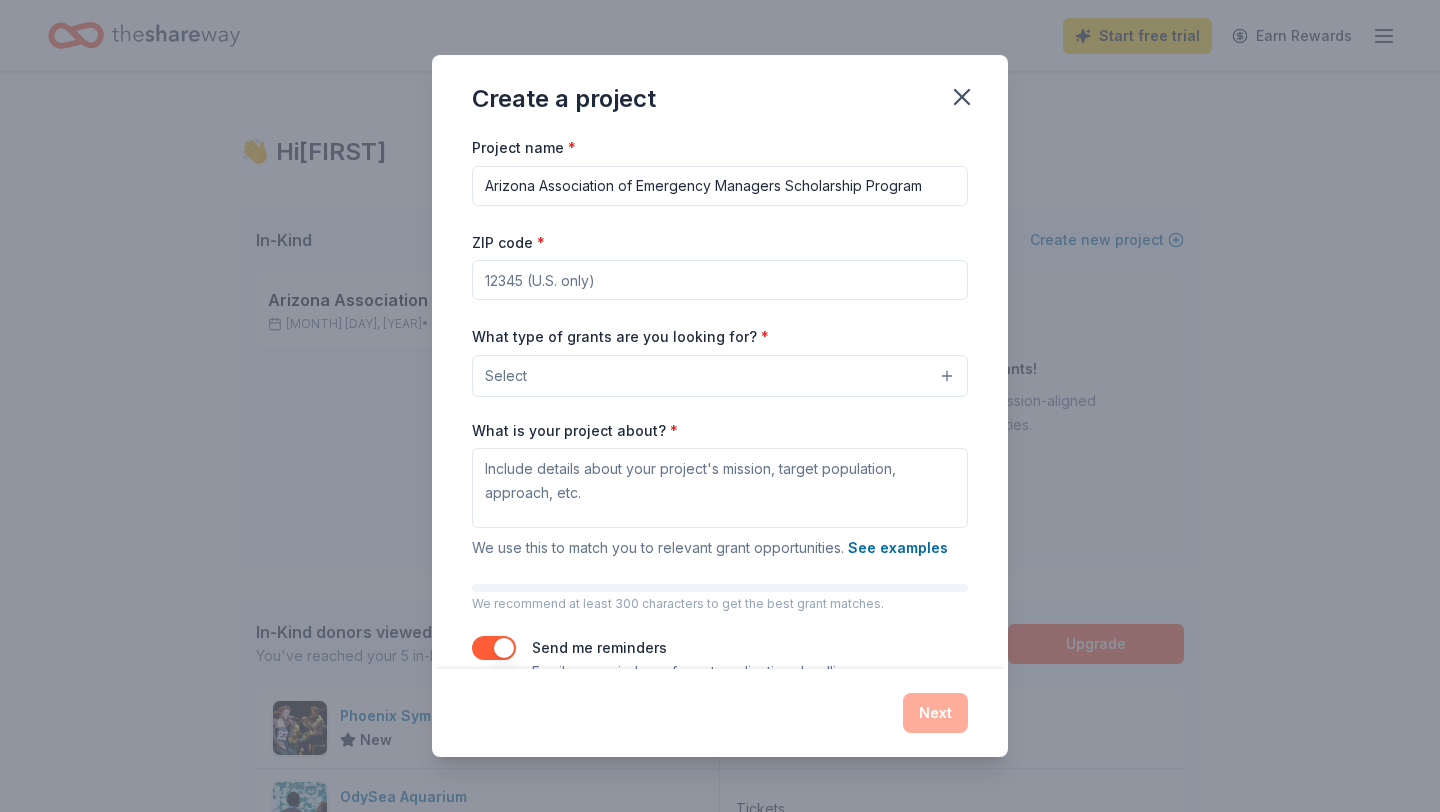 type on "Arizona Association of Emergency Managers Scholarship Program" 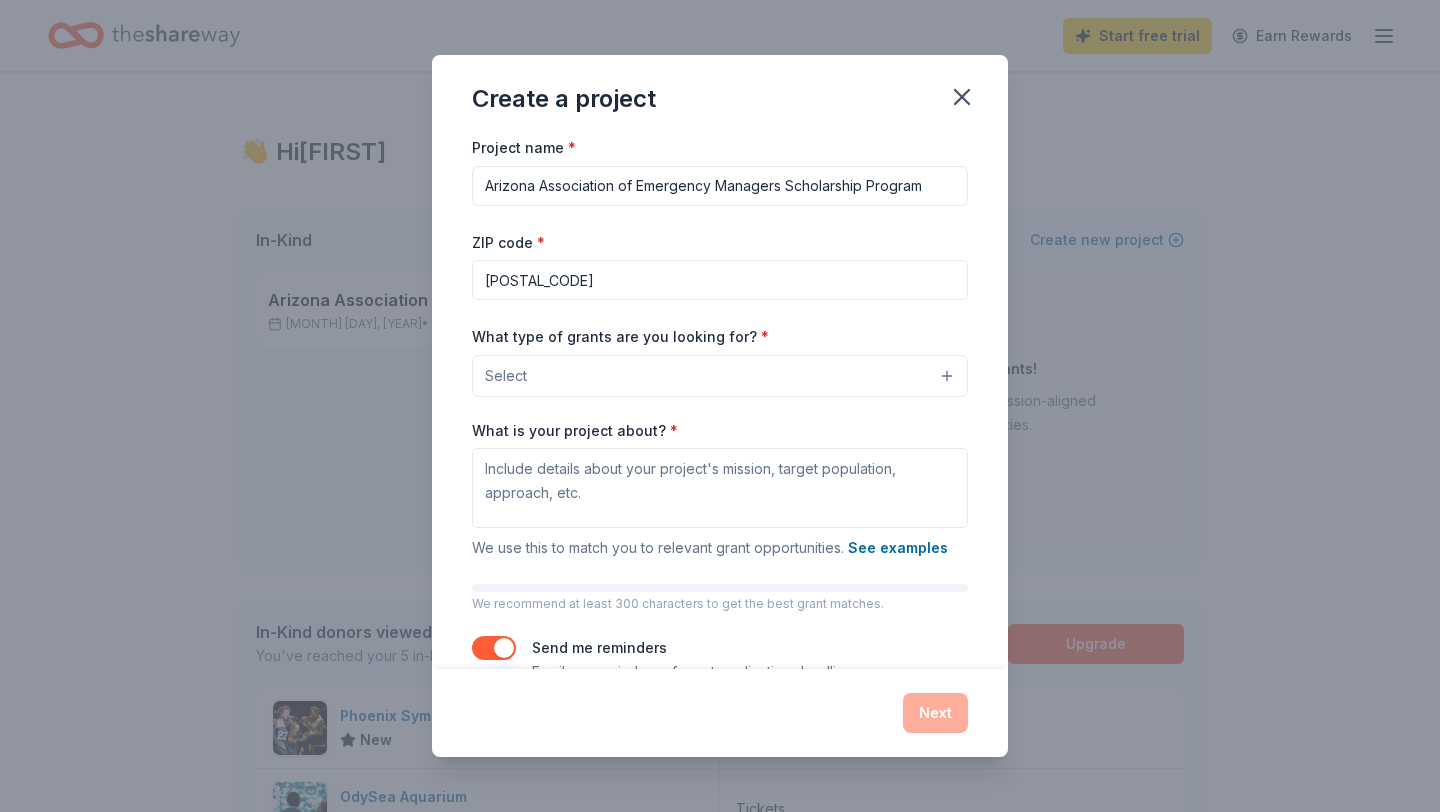 type on "85082" 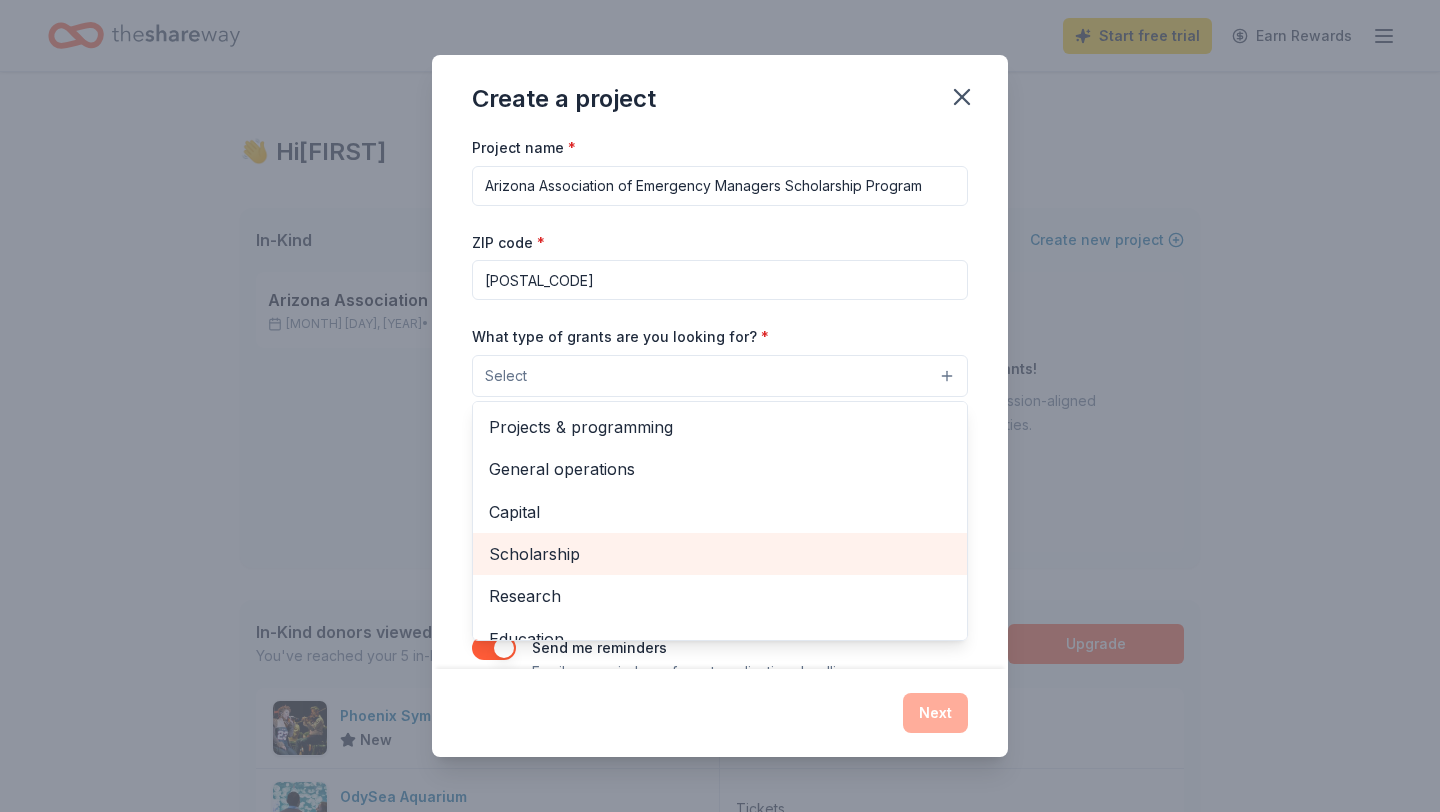 click on "Scholarship" at bounding box center (720, 554) 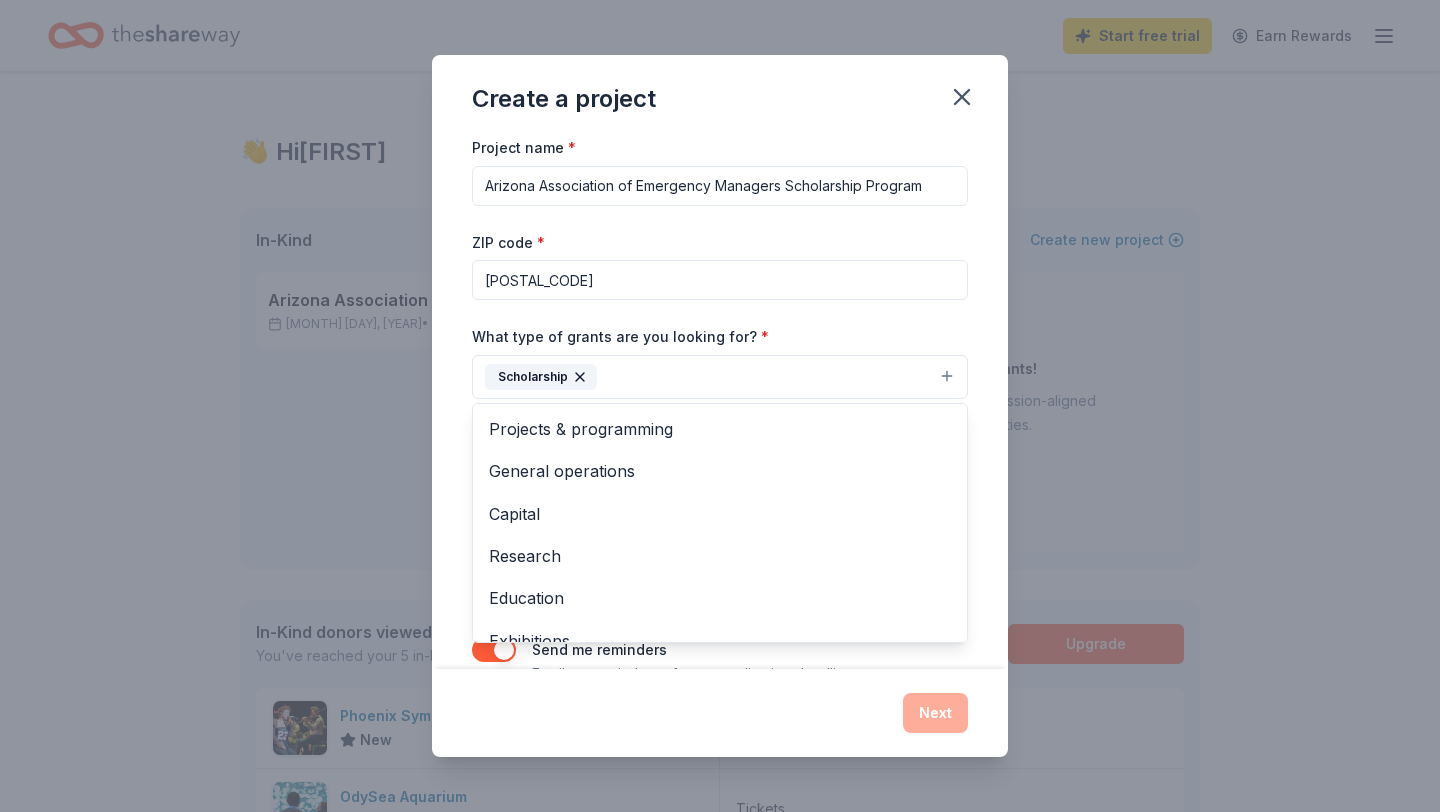 click on "Project name * Arizona Association of Emergency Managers Scholarship Program ZIP code * 85082 What type of grants are you looking for? * Scholarship Projects & programming General operations Capital Research Education Exhibitions Conference Training and capacity building Fellowship Other What is your project about? * We use this to match you to relevant grant opportunities.   See examples We recommend at least 300 characters to get the best grant matches. Send me reminders Email me reminders of grant application deadlines" at bounding box center (720, 402) 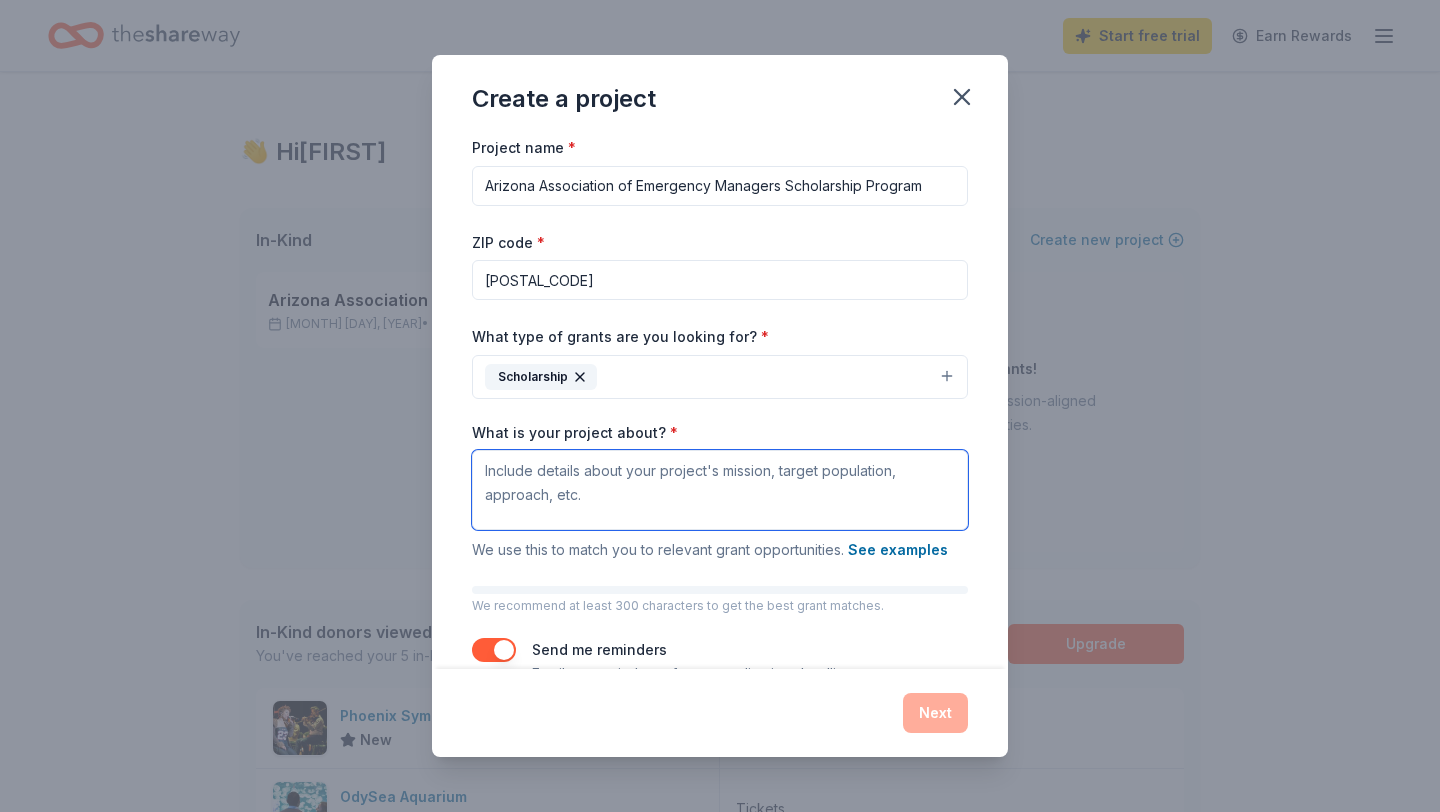 click on "What is your project about? *" at bounding box center (720, 490) 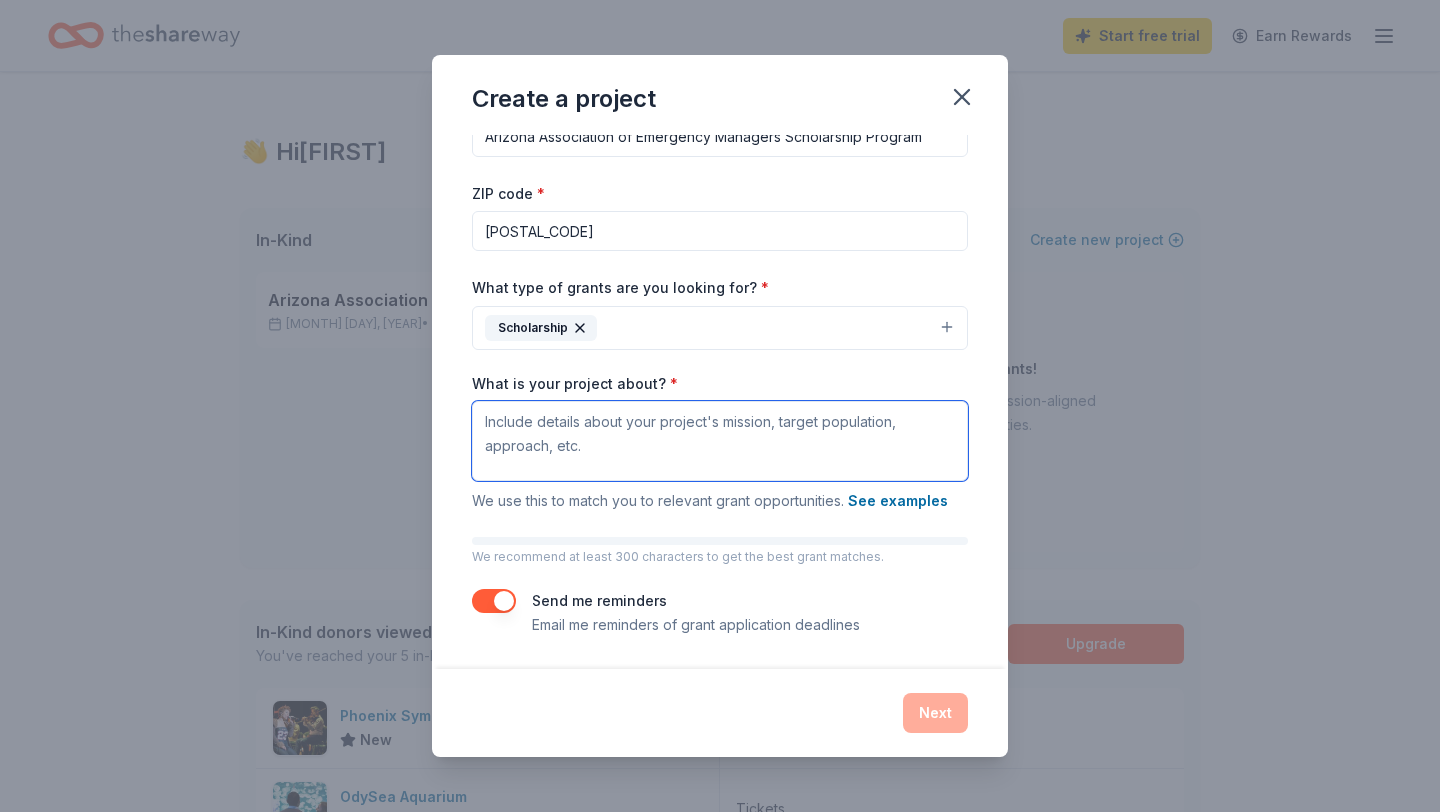 scroll, scrollTop: 48, scrollLeft: 0, axis: vertical 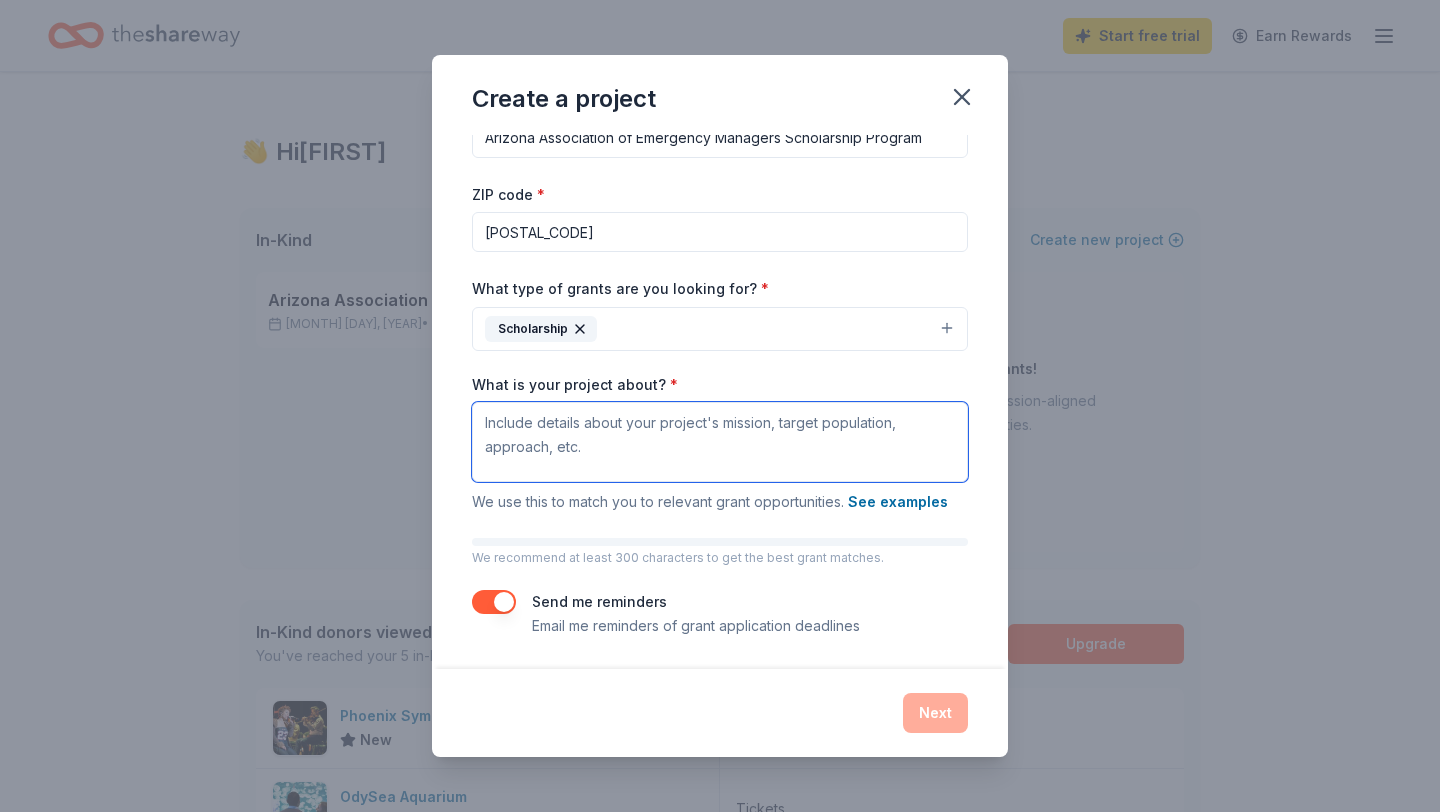 click on "What is your project about? *" at bounding box center [720, 442] 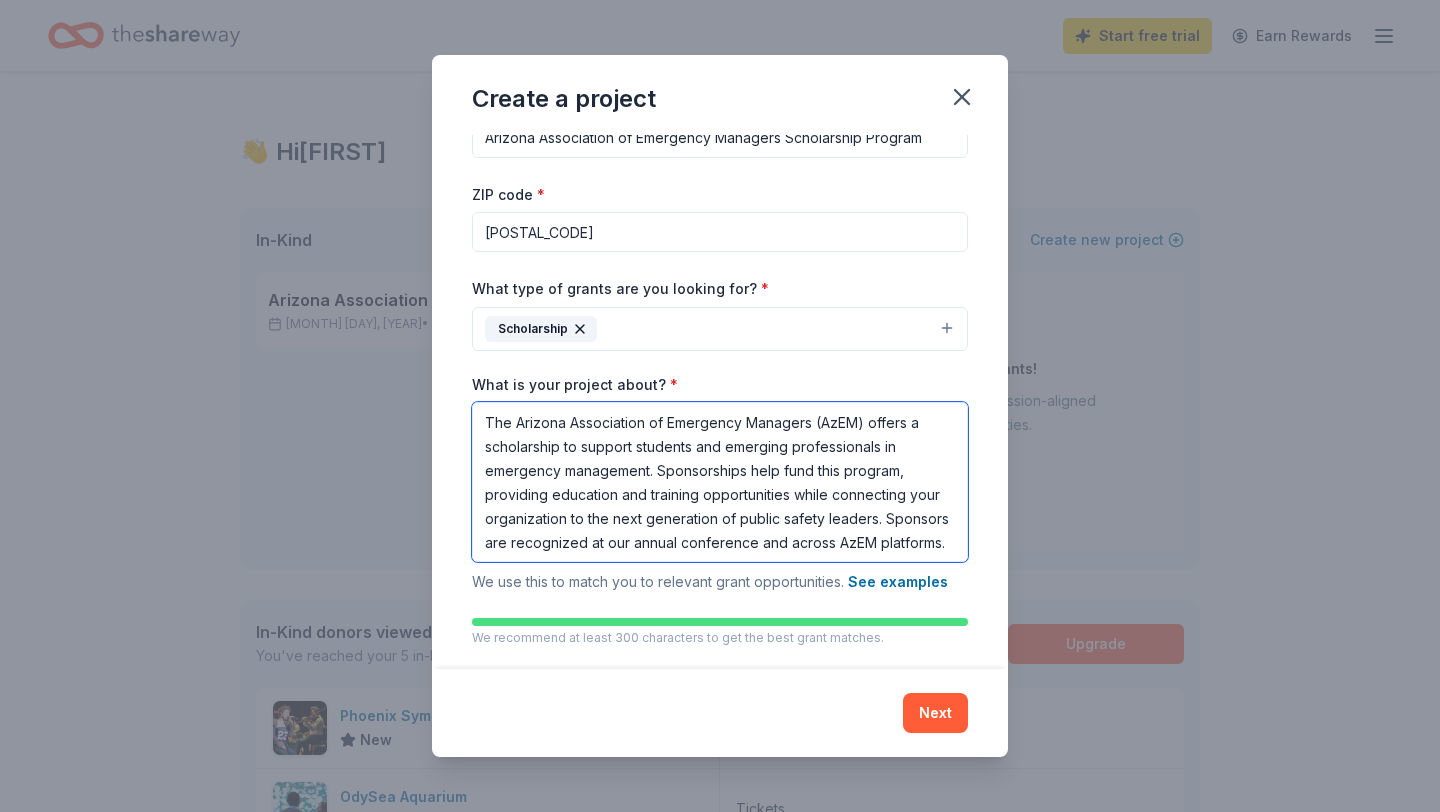scroll, scrollTop: 2, scrollLeft: 0, axis: vertical 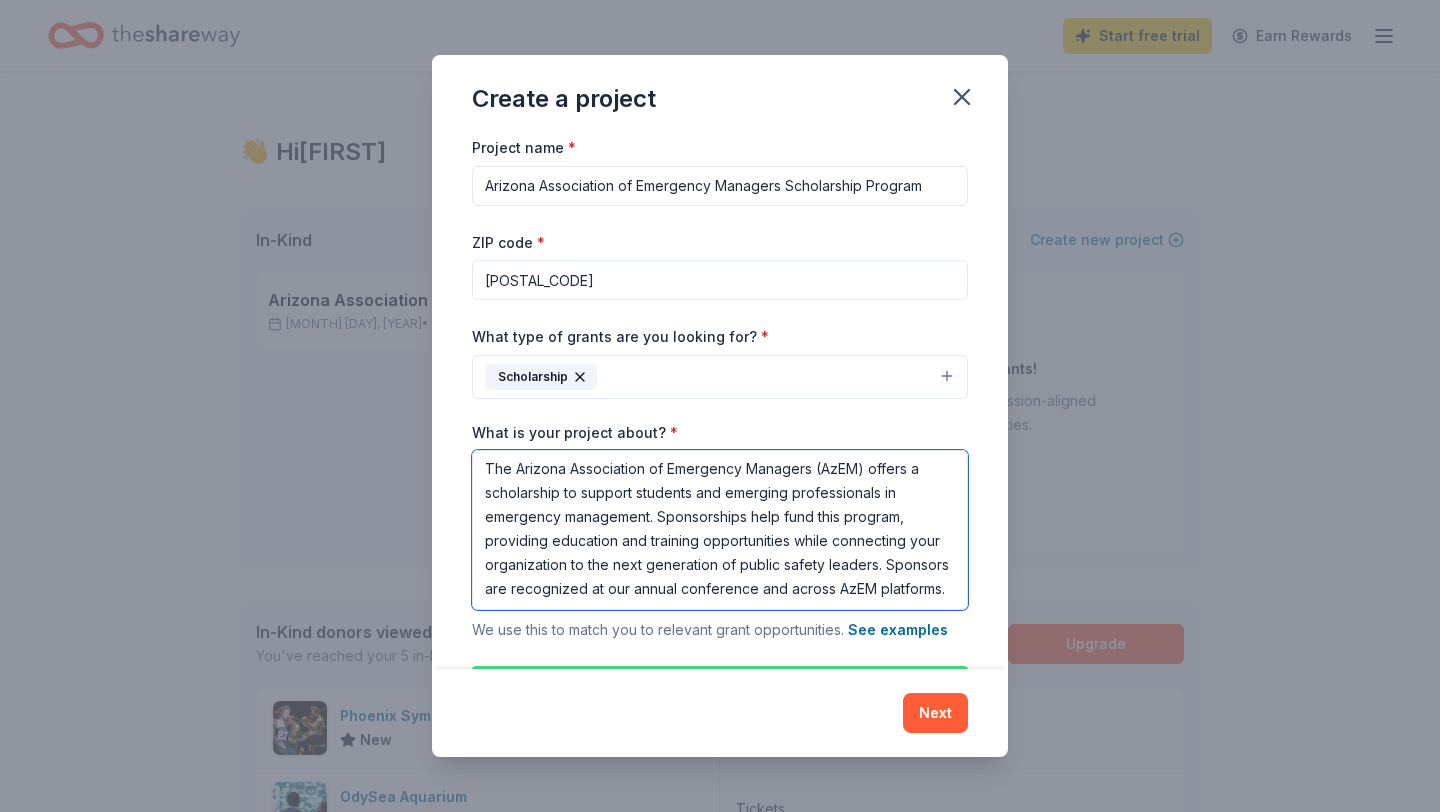 type on "The Arizona Association of Emergency Managers (AzEM) offers a scholarship to support students and emerging professionals in emergency management. Sponsorships help fund this program, providing education and training opportunities while connecting your organization to the next generation of public safety leaders. Sponsors are recognized at our annual conference and across AzEM platforms." 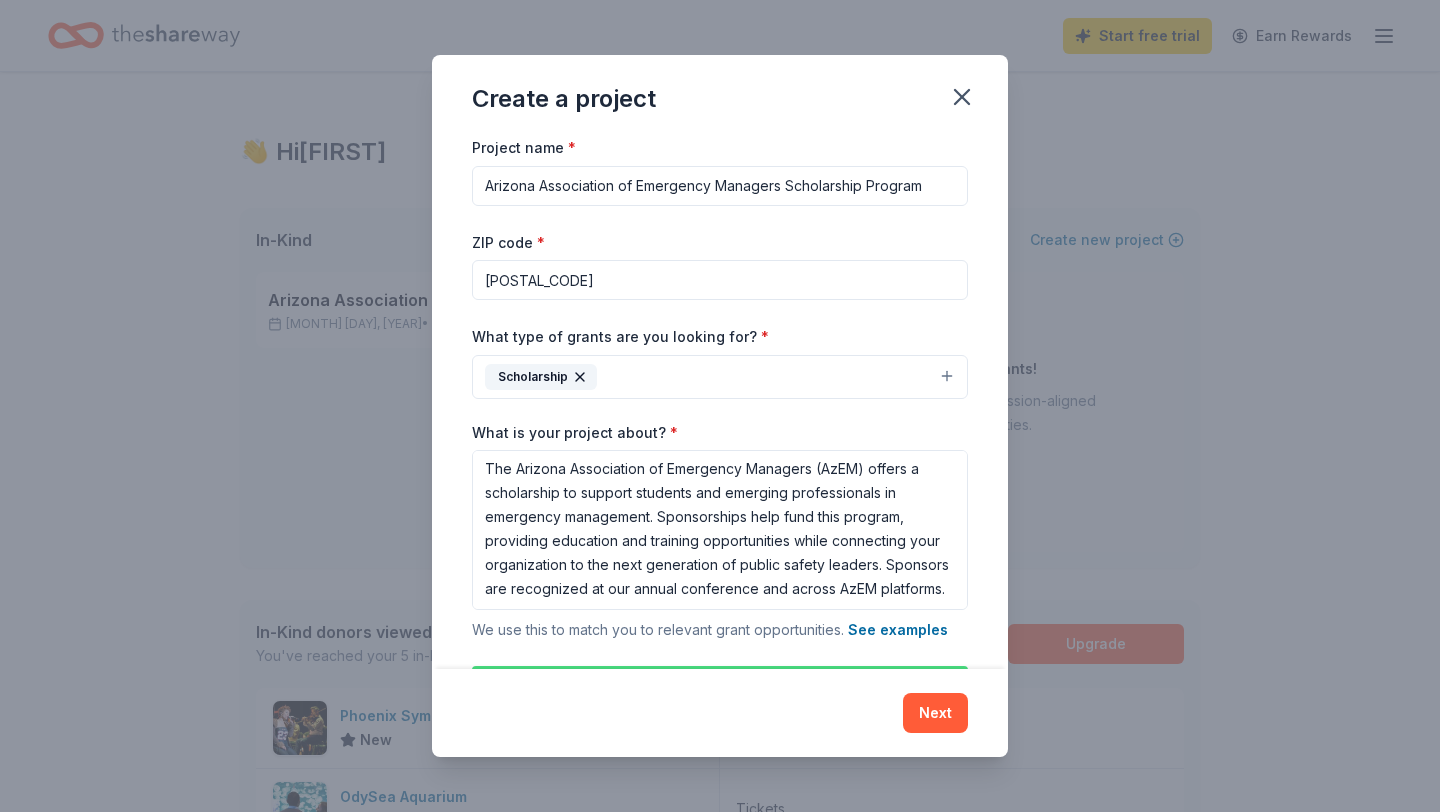 click on "Scholarship" at bounding box center (720, 377) 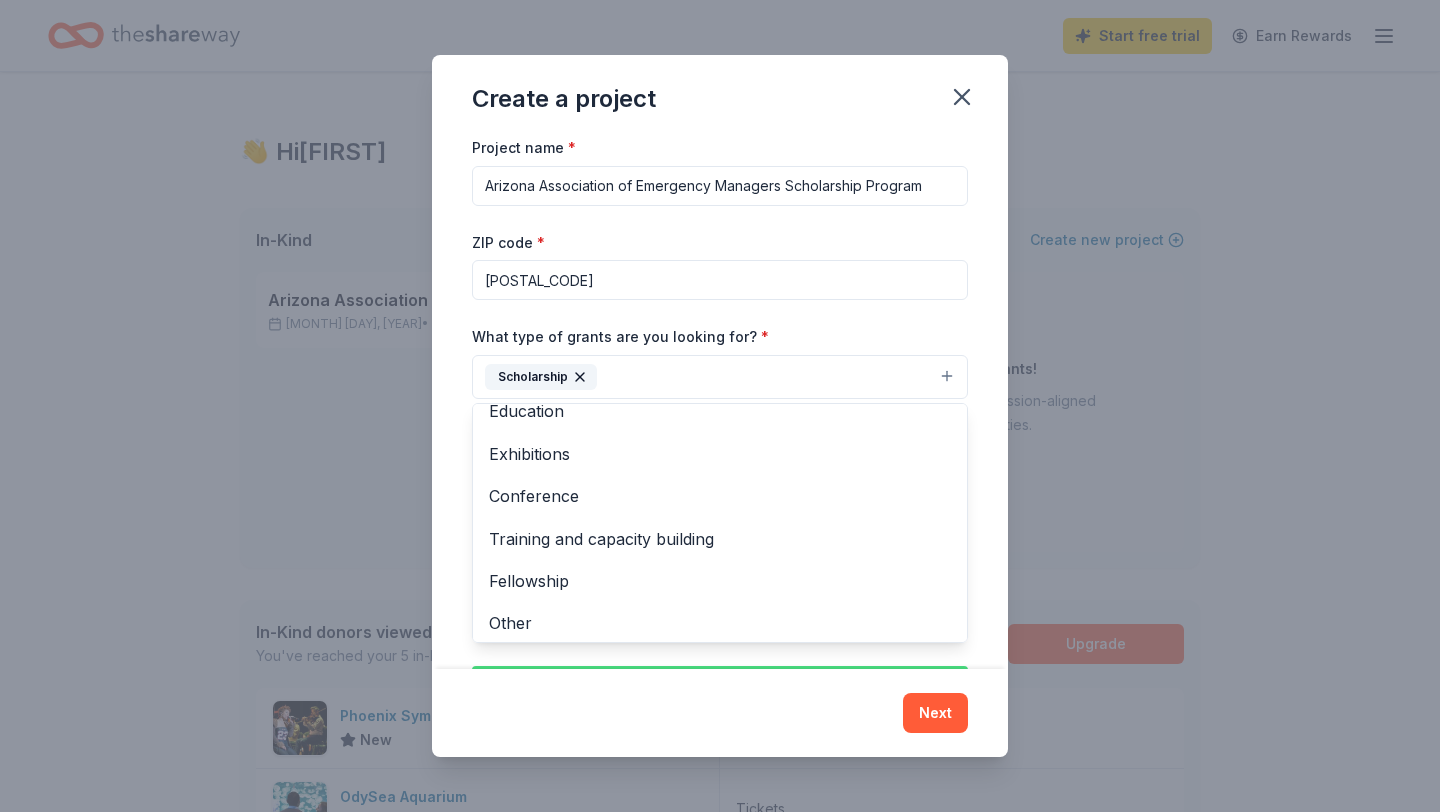 scroll, scrollTop: 194, scrollLeft: 0, axis: vertical 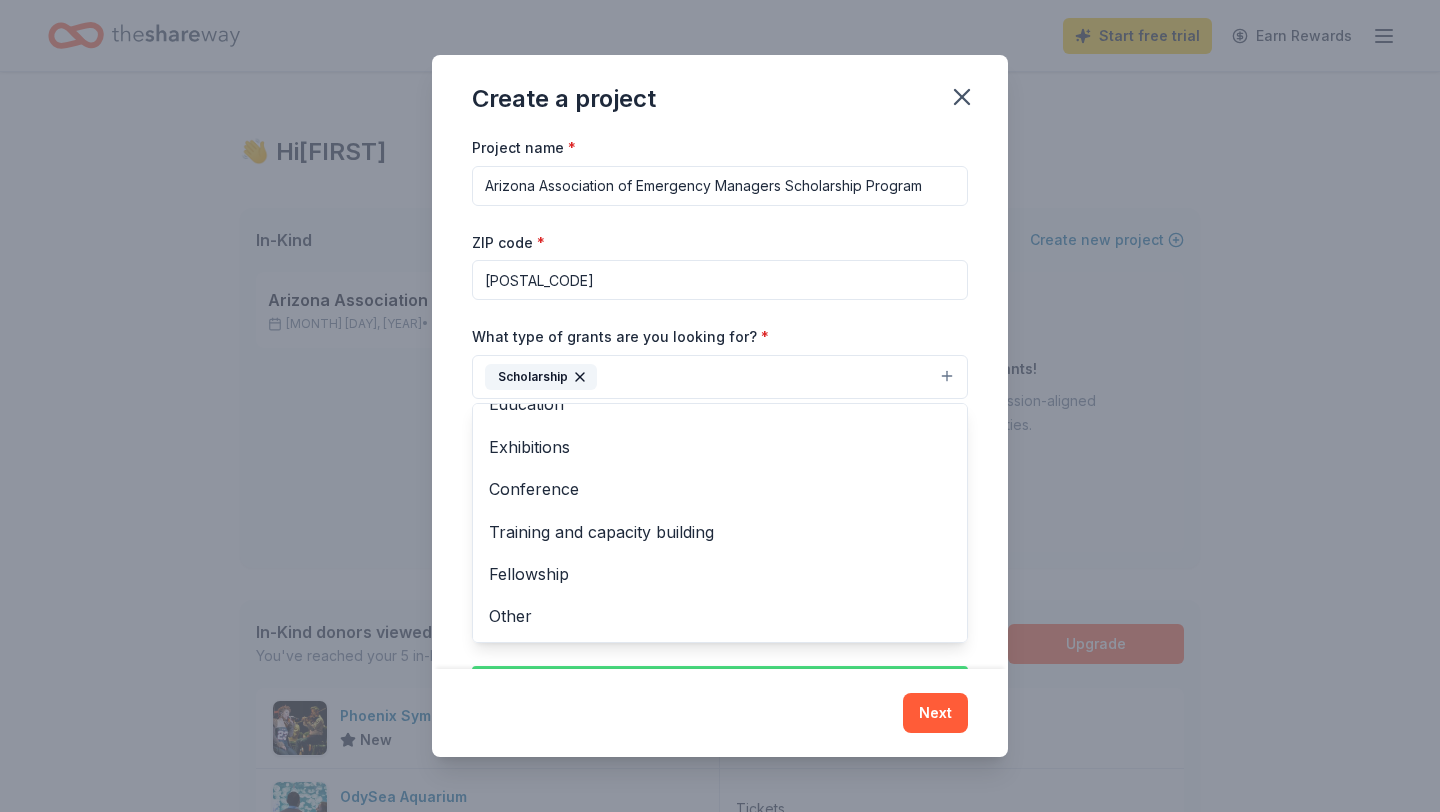 click on "Project name * Arizona Association of Emergency Managers Scholarship Program ZIP code * 85082 What type of grants are you looking for? * Scholarship Projects & programming General operations Capital Research Education Exhibitions Conference Training and capacity building Fellowship Other What is your project about? * The Arizona Association of Emergency Managers (AzEM) offers a scholarship to support students and emerging professionals in emergency management. Sponsorships help fund this program, providing education and training opportunities while connecting your organization to the next generation of public safety leaders. Sponsors are recognized at our annual conference and across AzEM platforms. We use this to match you to relevant grant opportunities.   See examples We recommend at least 300 characters to get the best grant matches. Send me reminders Email me reminders of grant application deadlines" at bounding box center [720, 402] 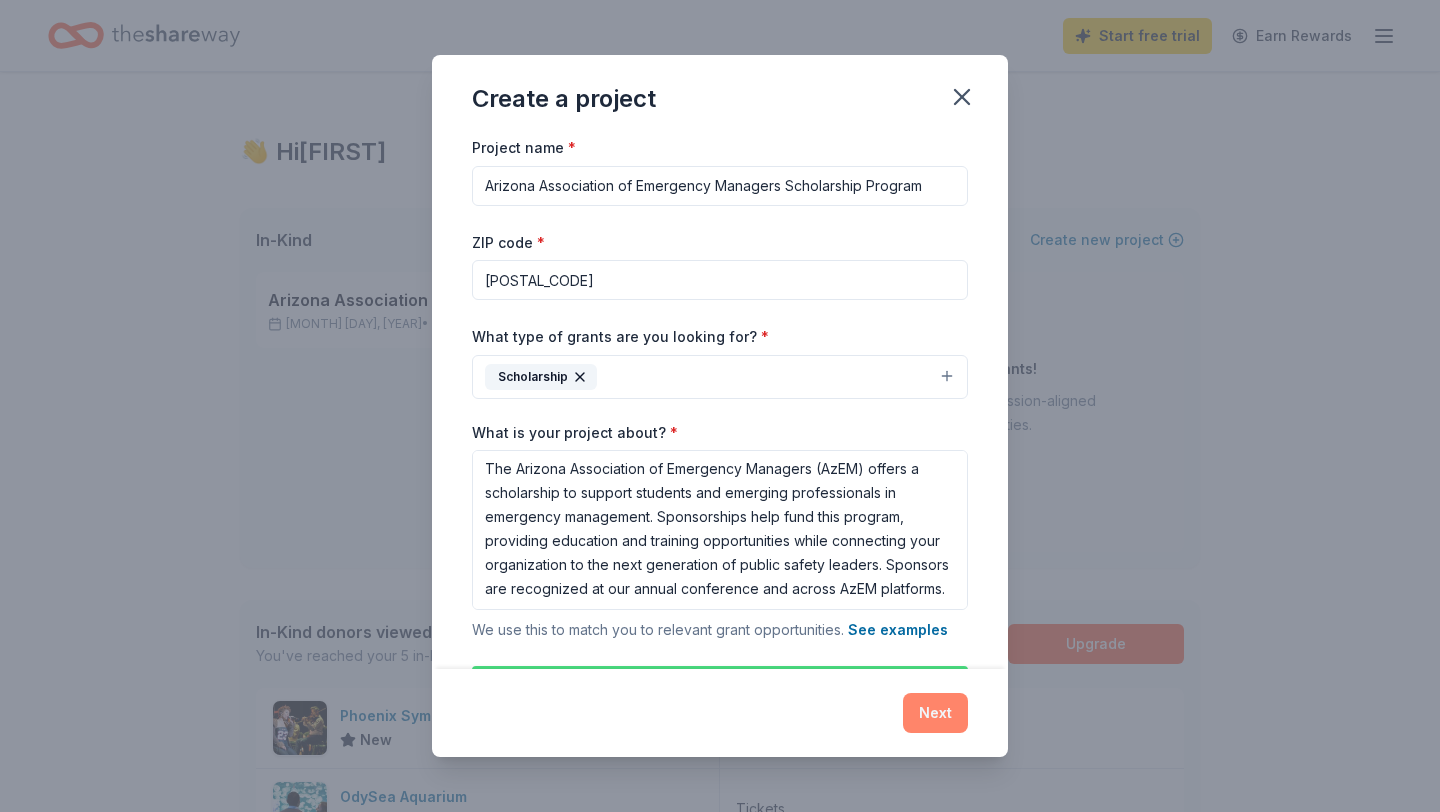 click on "Next" at bounding box center [935, 713] 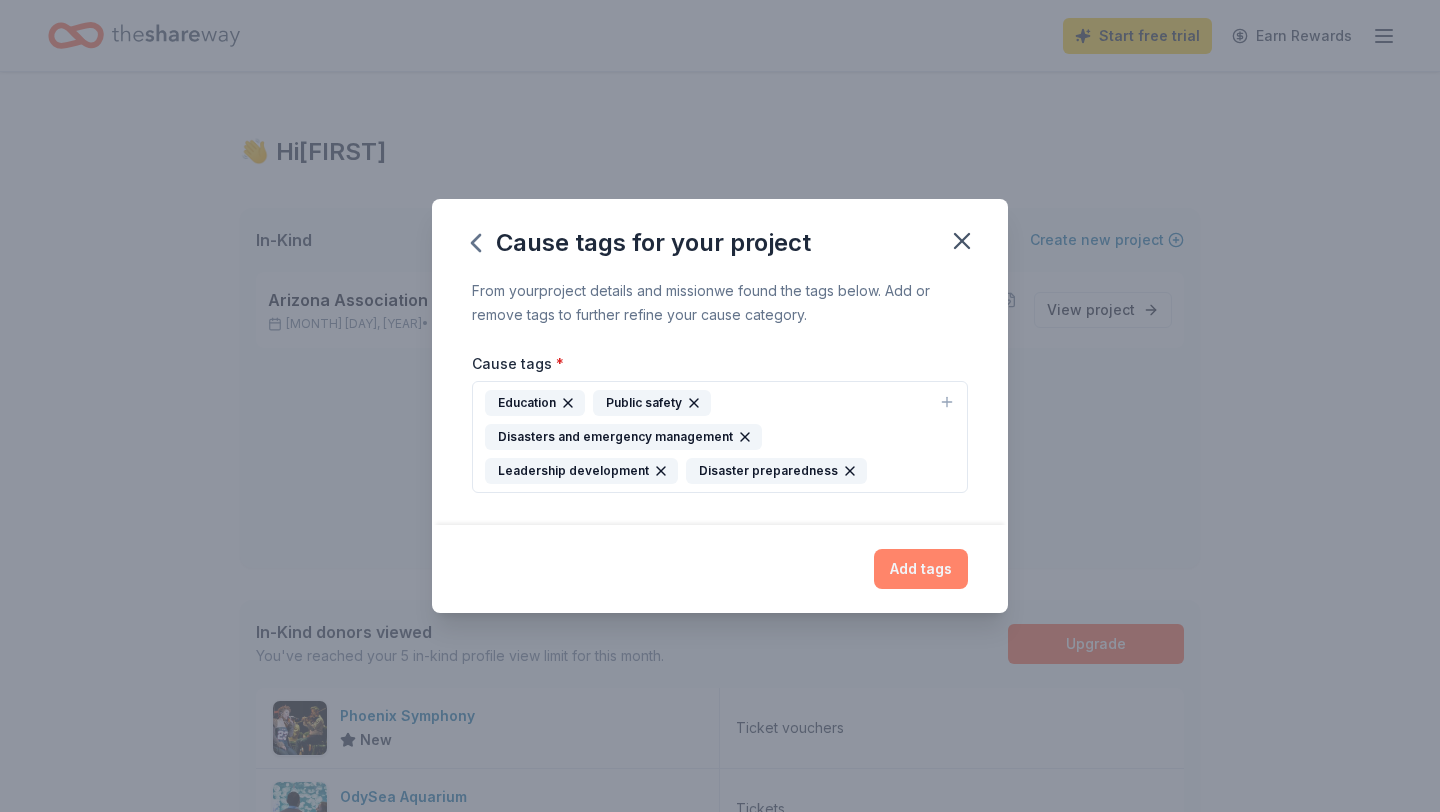click on "Add tags" at bounding box center [921, 569] 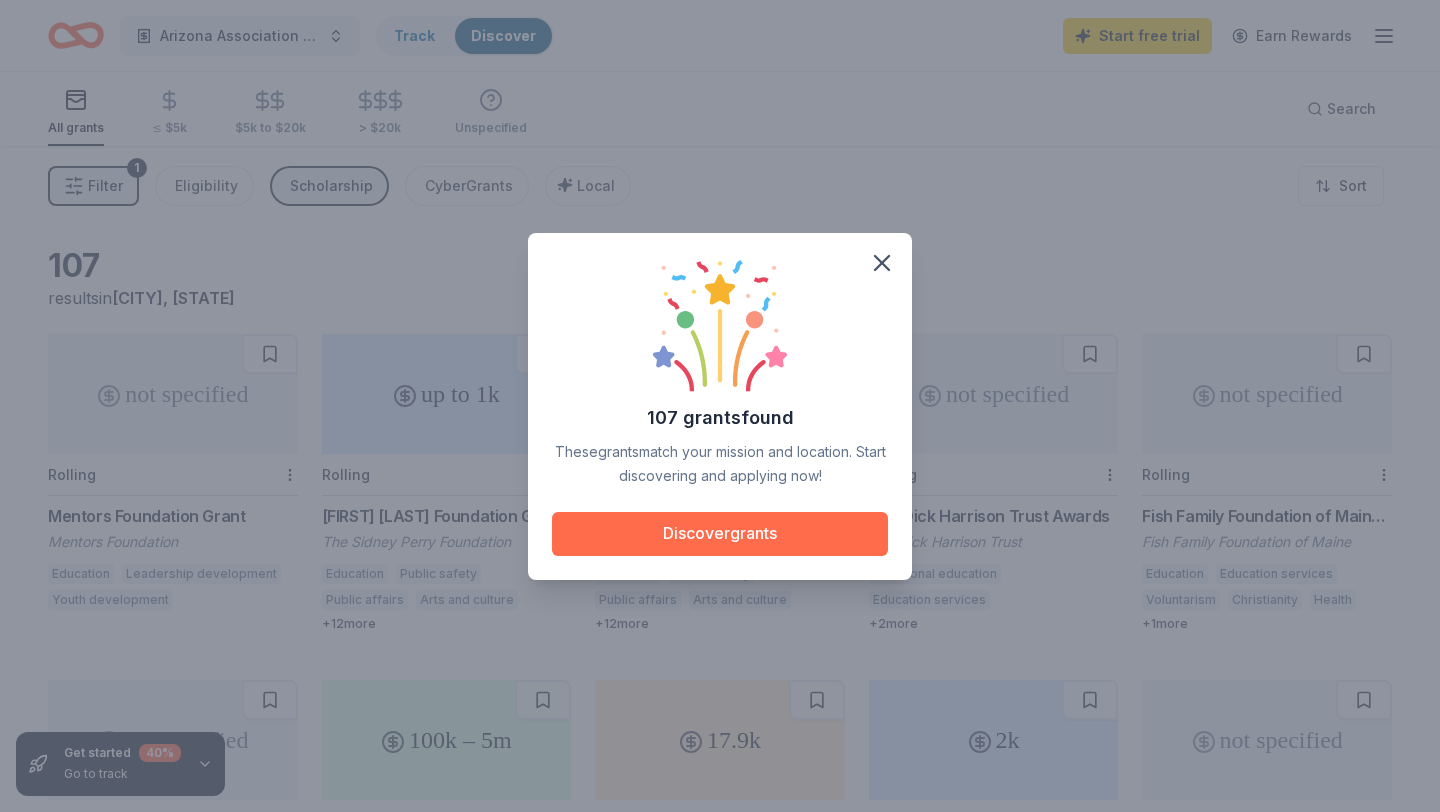 click on "Discover  grants" at bounding box center (720, 534) 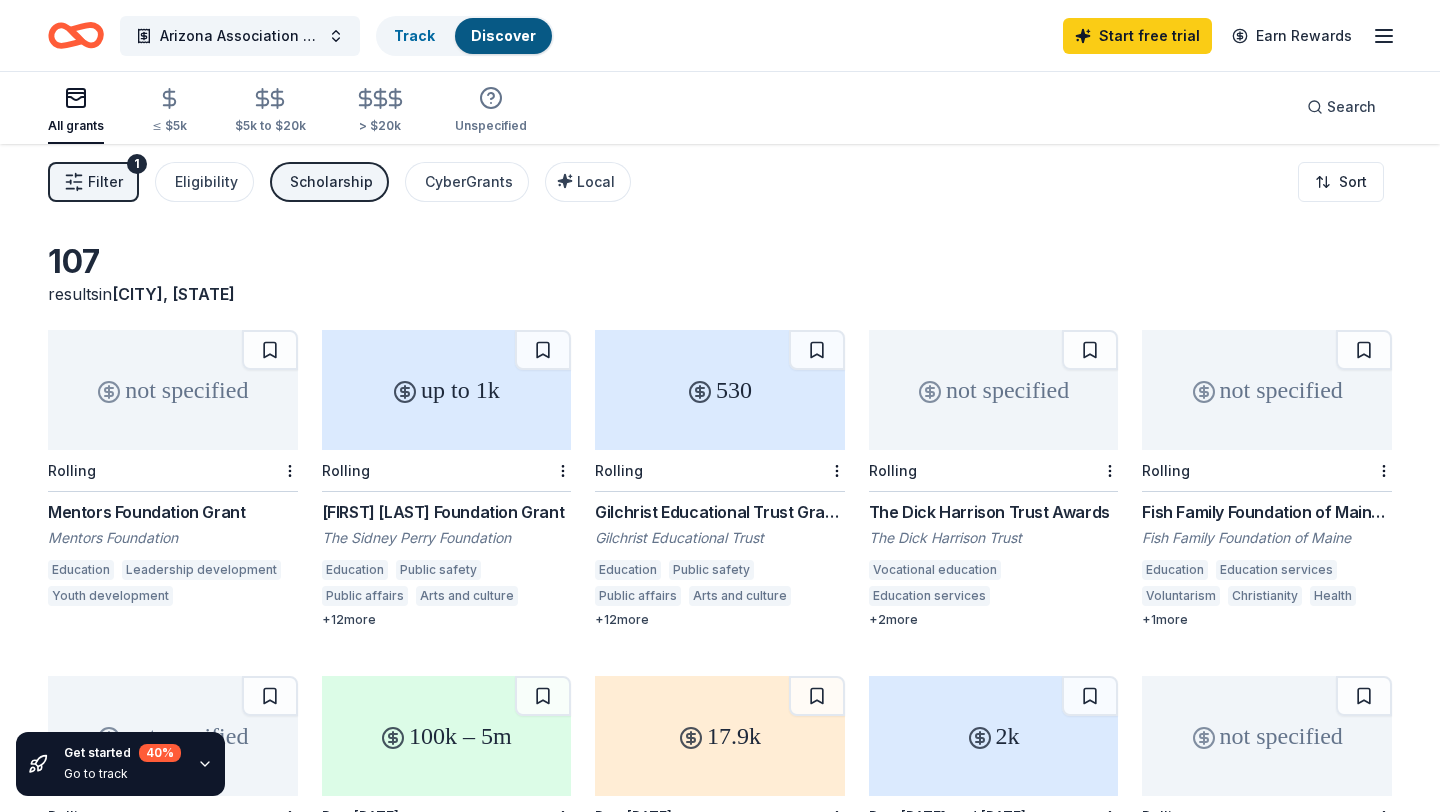 scroll, scrollTop: 0, scrollLeft: 0, axis: both 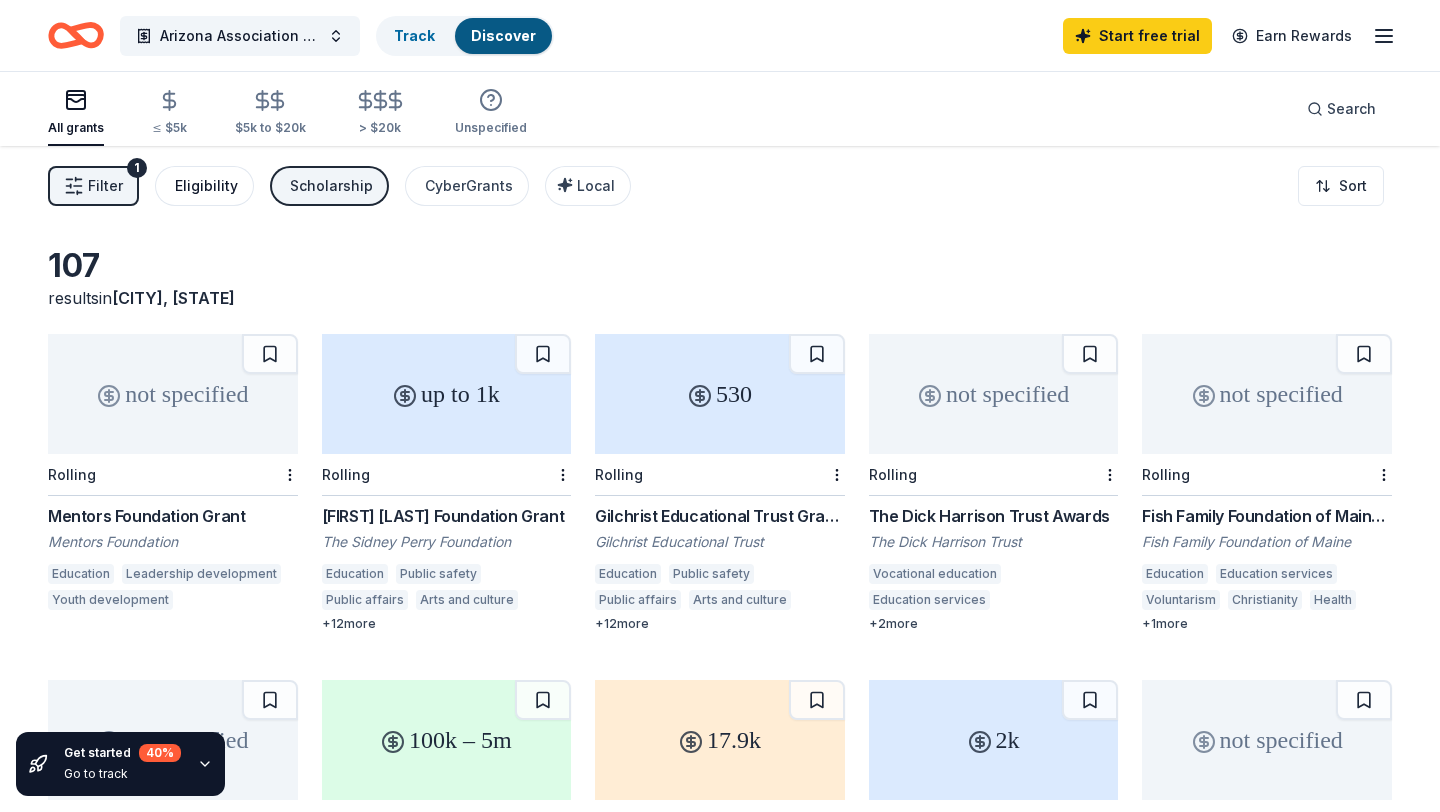 click on "Eligibility" at bounding box center (204, 186) 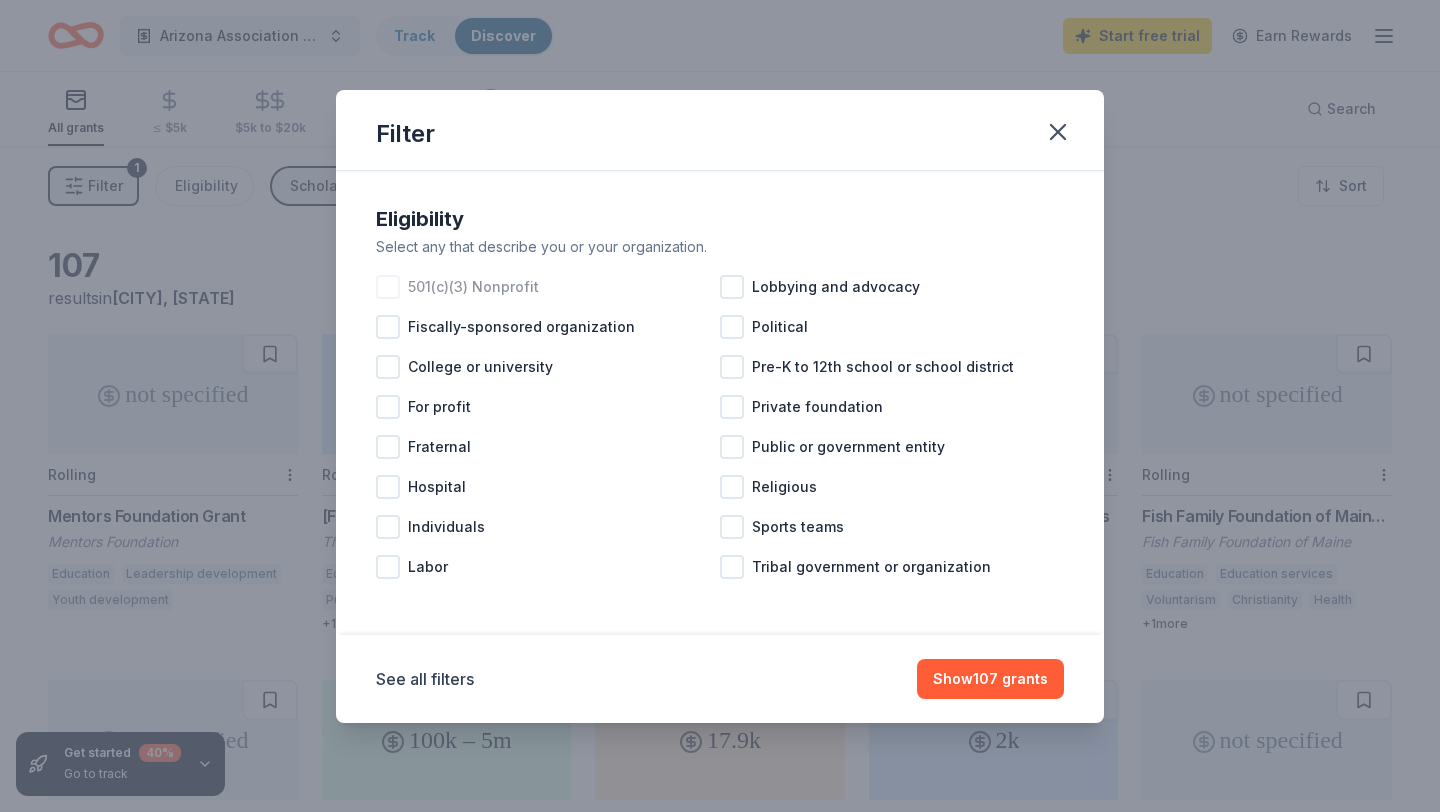 click on "501(c)(3) Nonprofit" at bounding box center [473, 287] 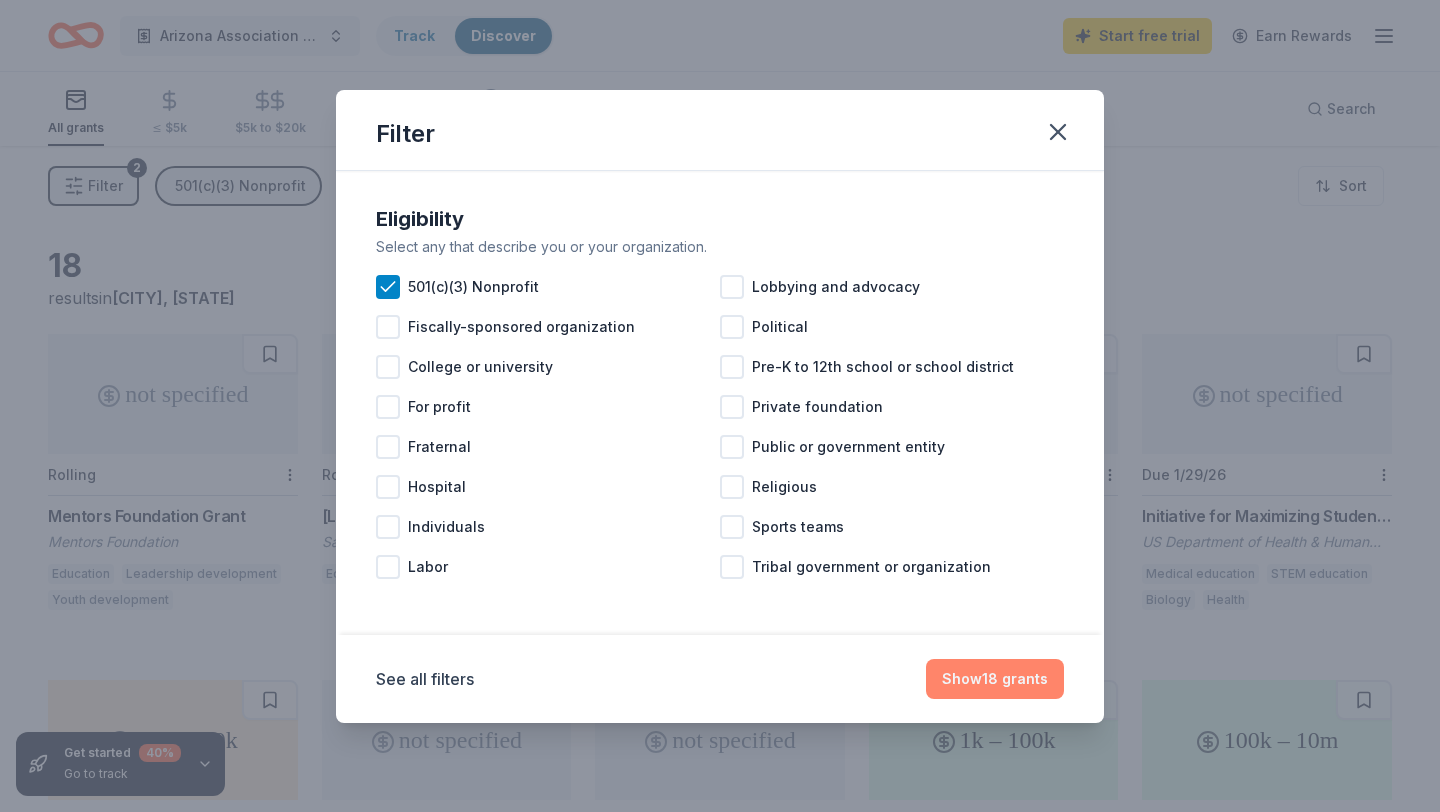 click on "Show  18   grants" at bounding box center (995, 679) 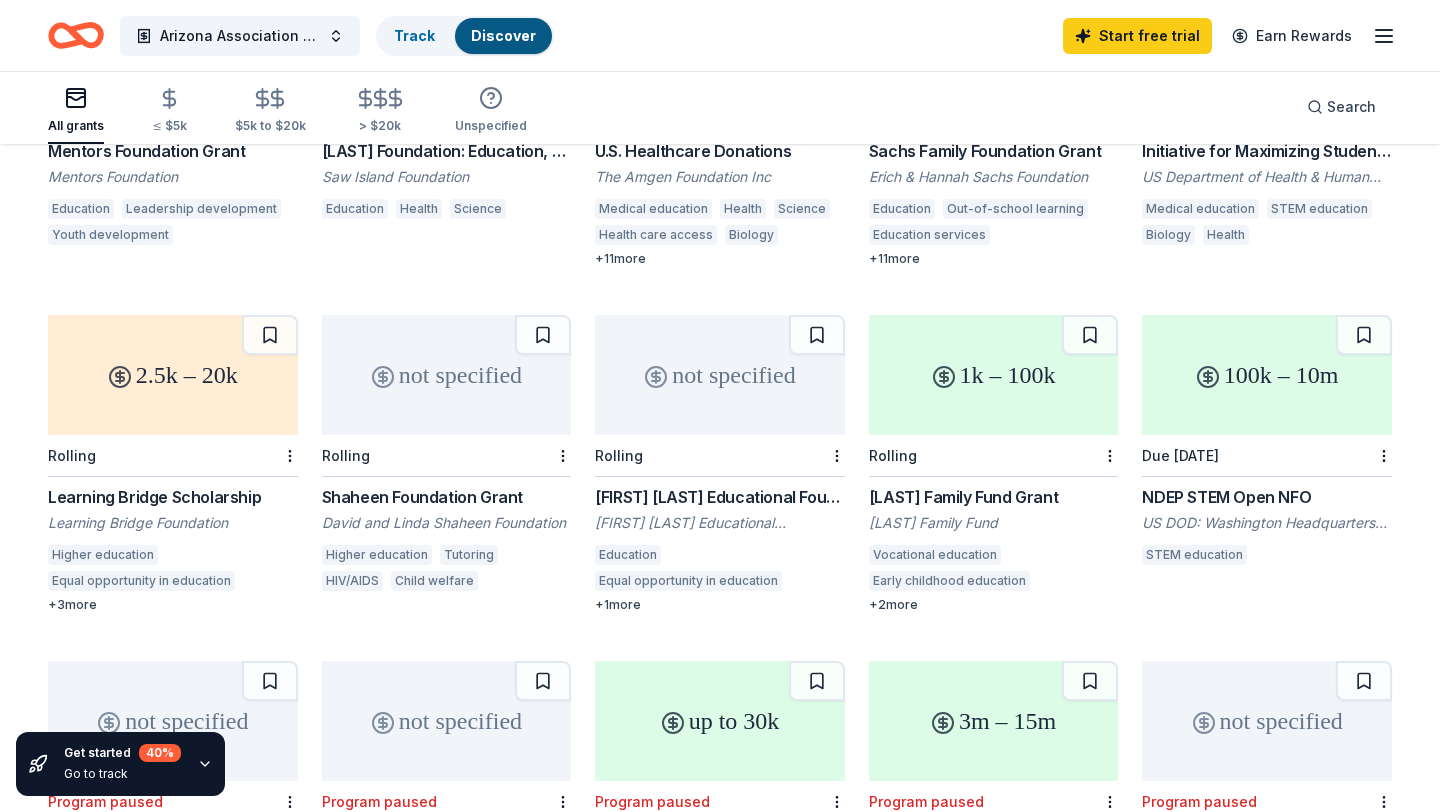 scroll, scrollTop: 0, scrollLeft: 0, axis: both 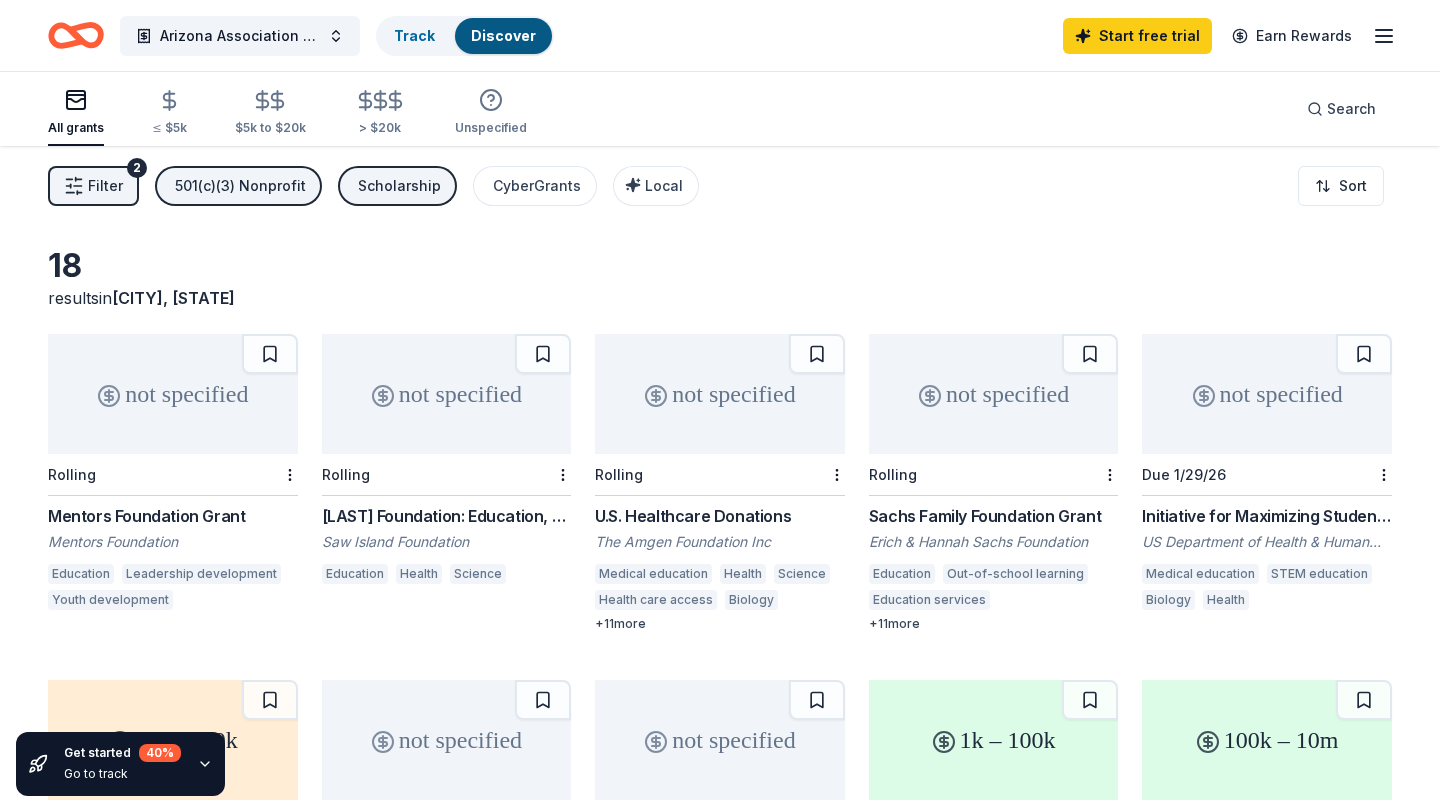 click on "not specified" at bounding box center [173, 394] 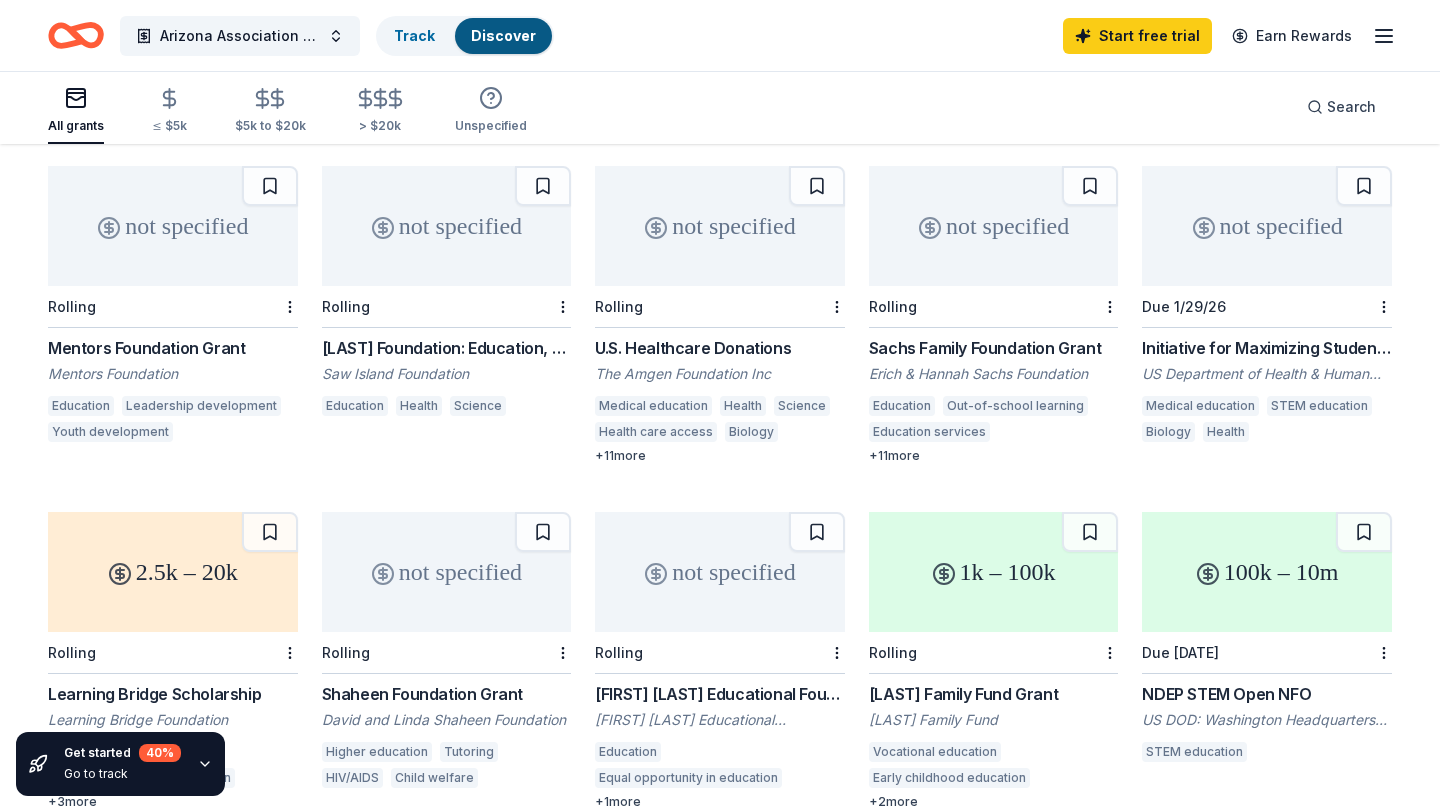 scroll, scrollTop: 167, scrollLeft: 0, axis: vertical 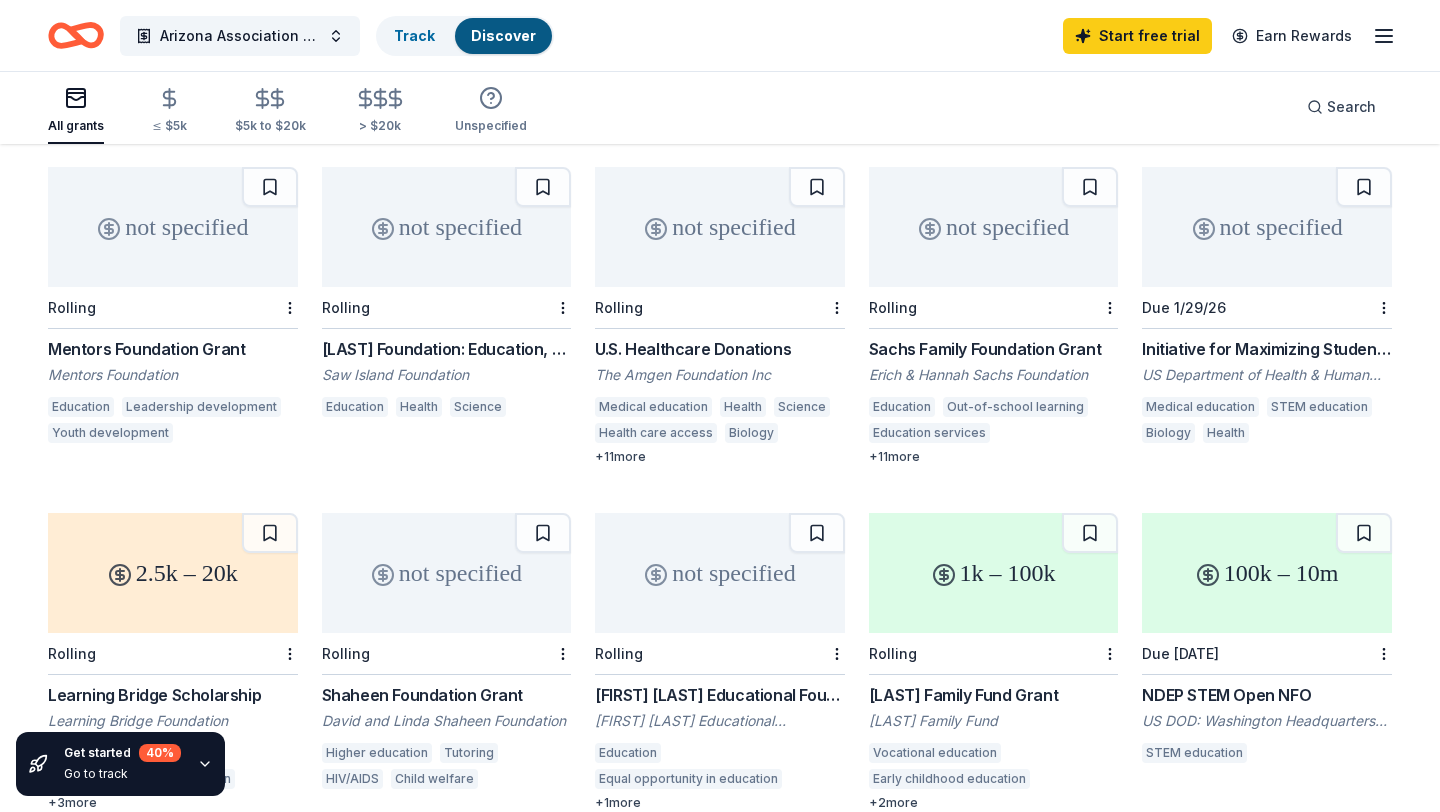 click 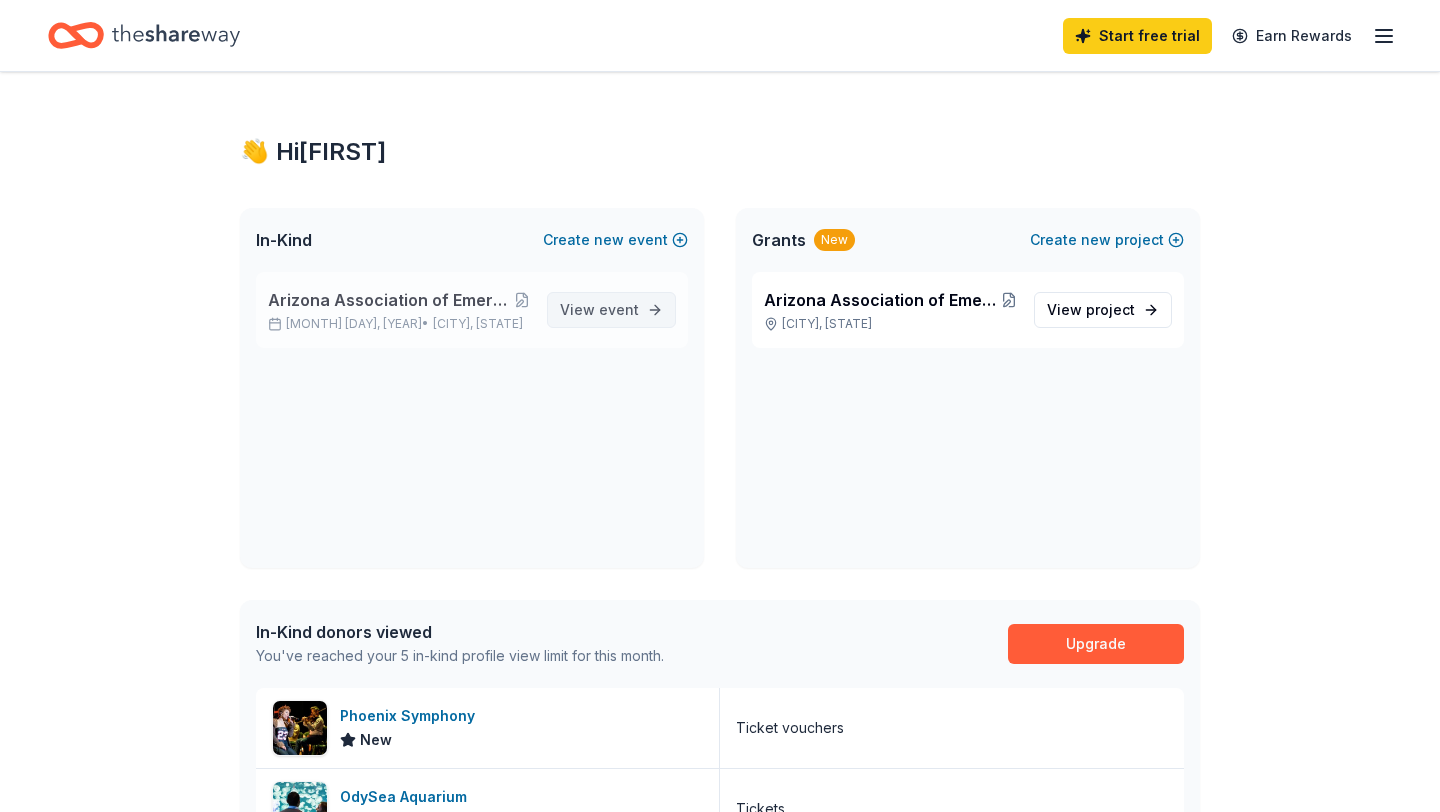 click on "View   event" at bounding box center (599, 310) 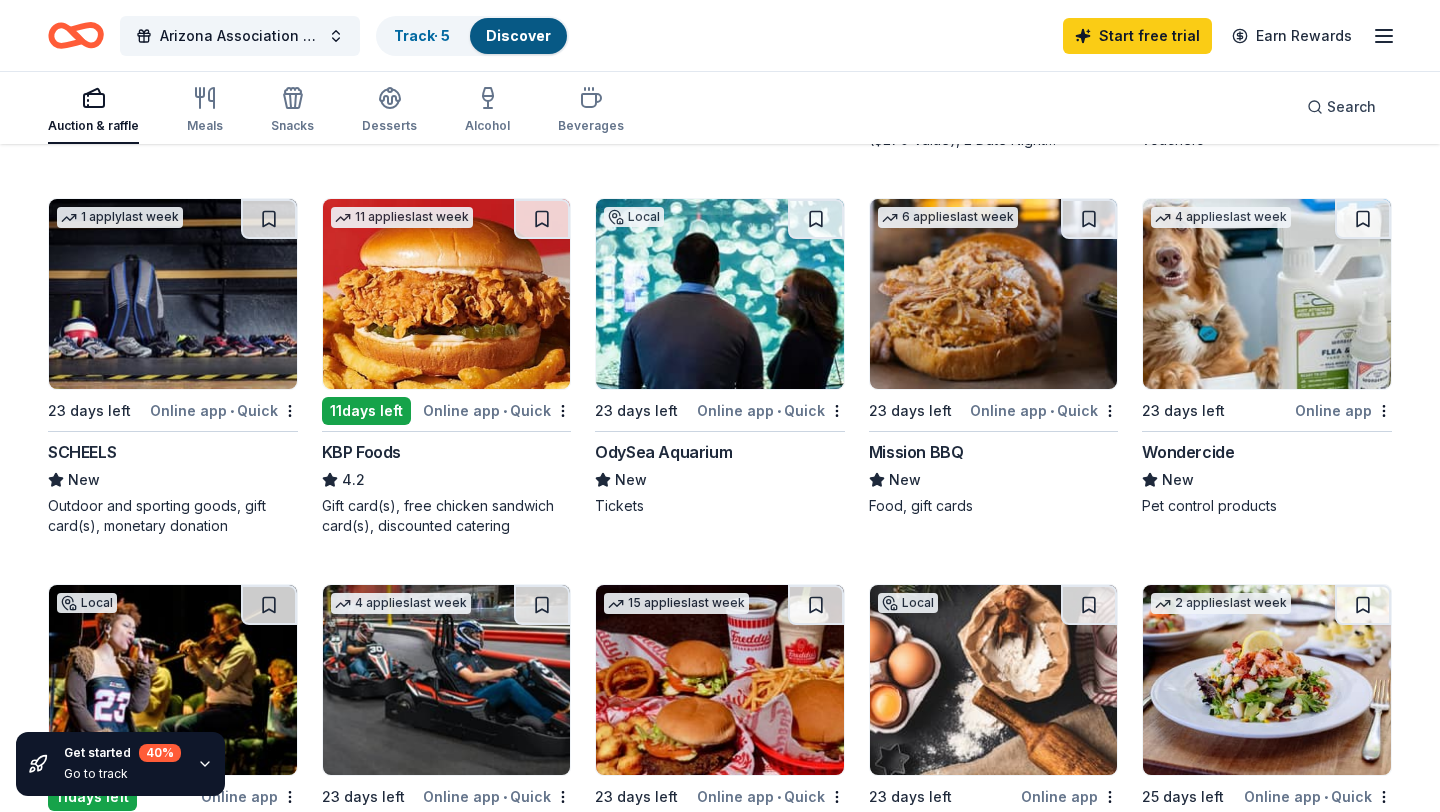 scroll, scrollTop: 946, scrollLeft: 0, axis: vertical 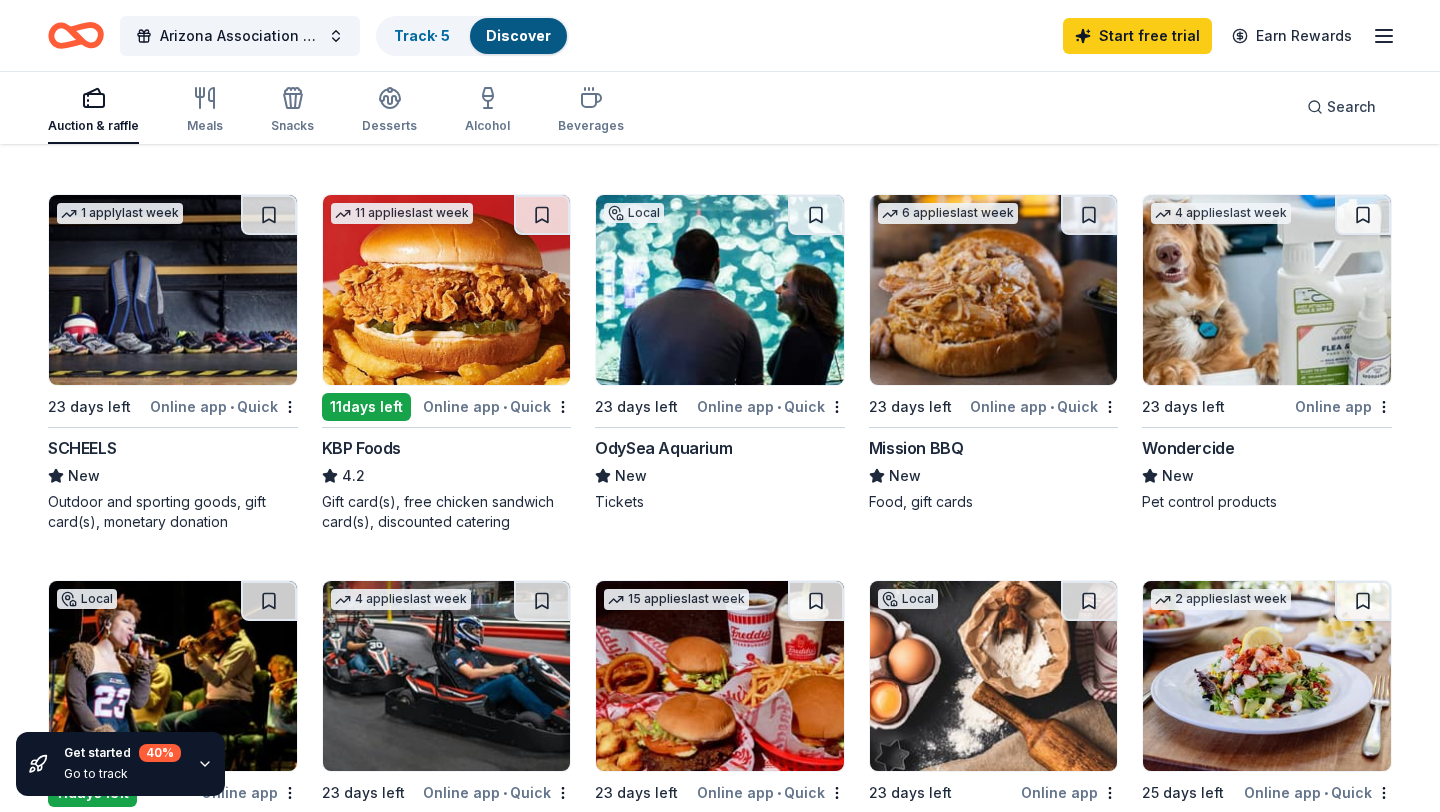 click at bounding box center [994, 290] 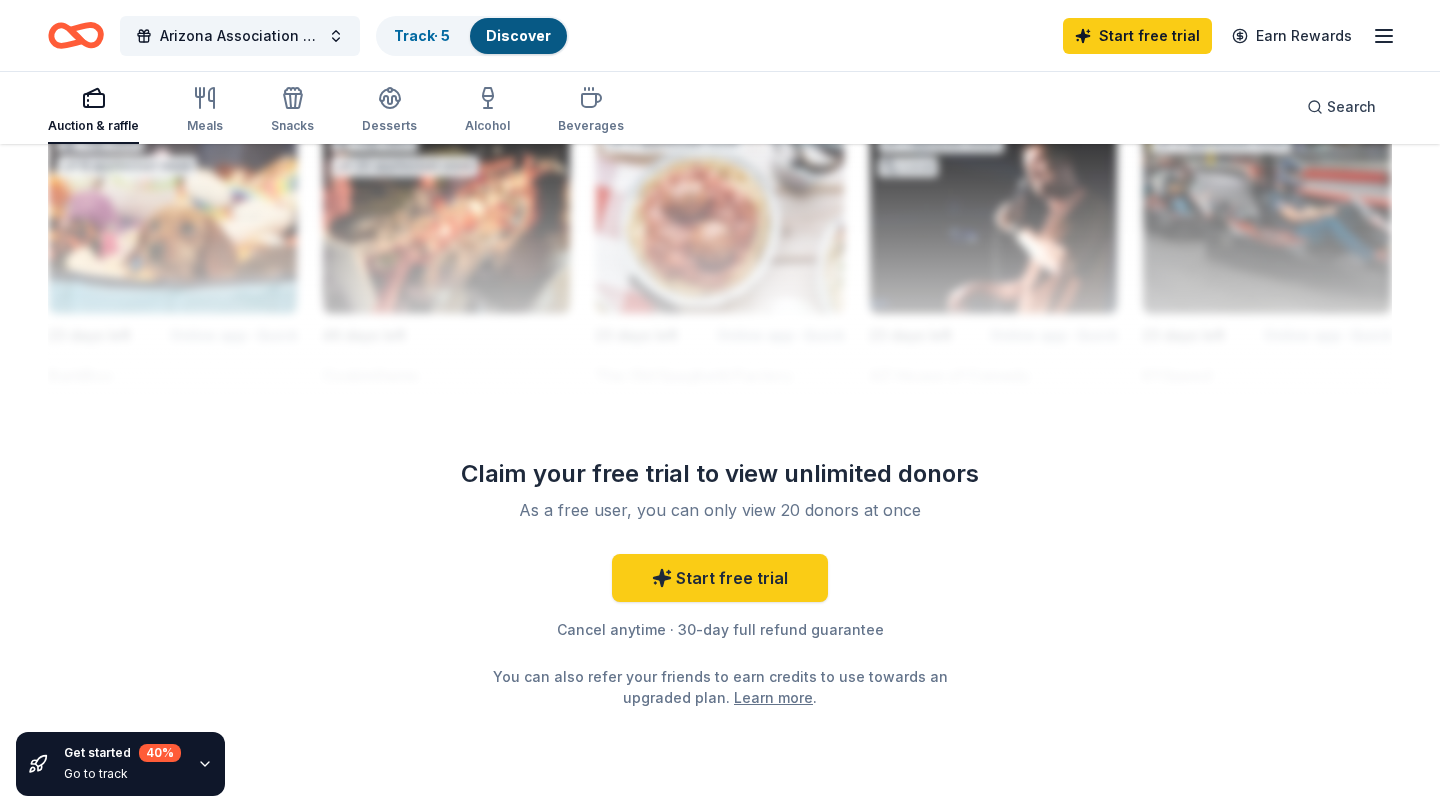scroll, scrollTop: 1841, scrollLeft: 0, axis: vertical 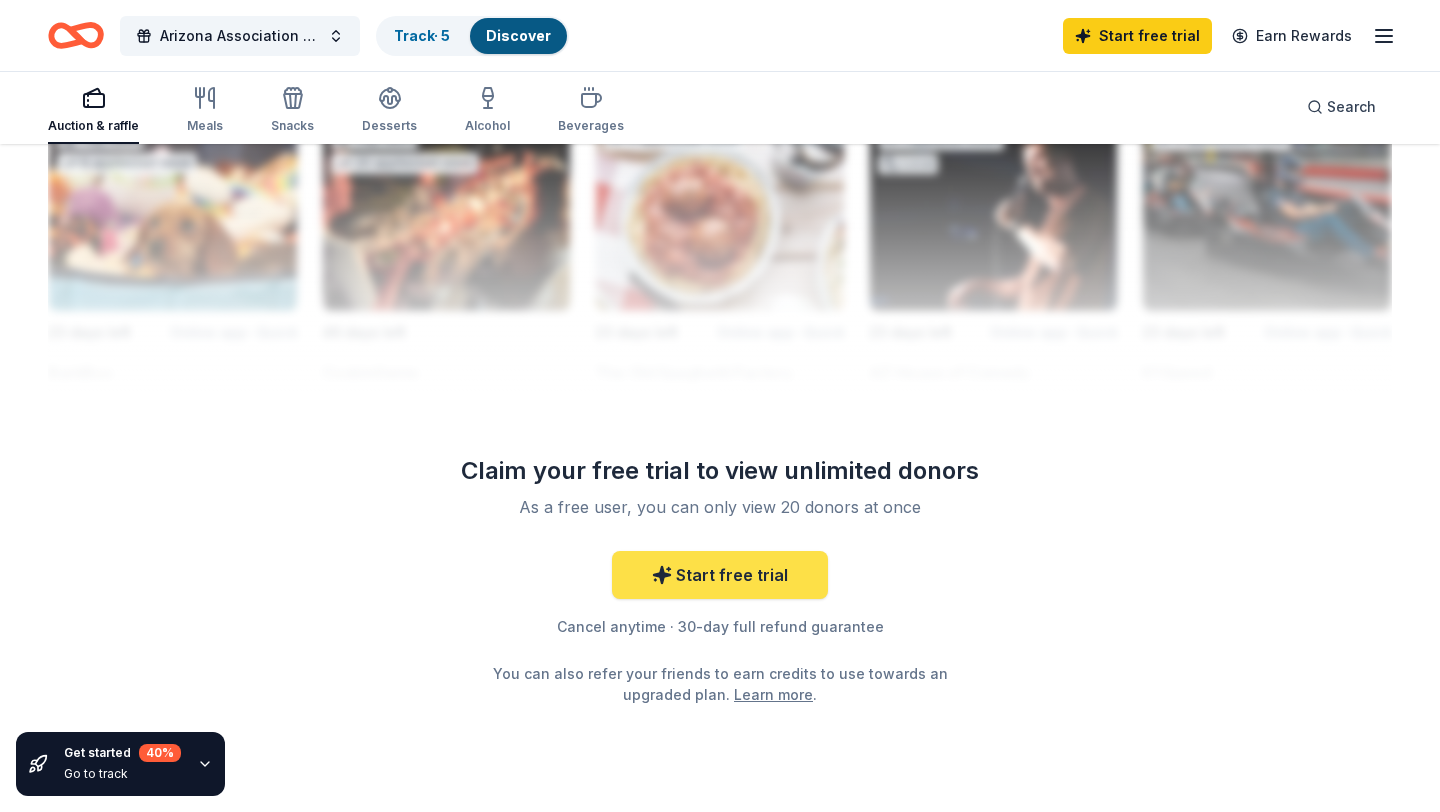 click on "Start free  trial" at bounding box center [720, 575] 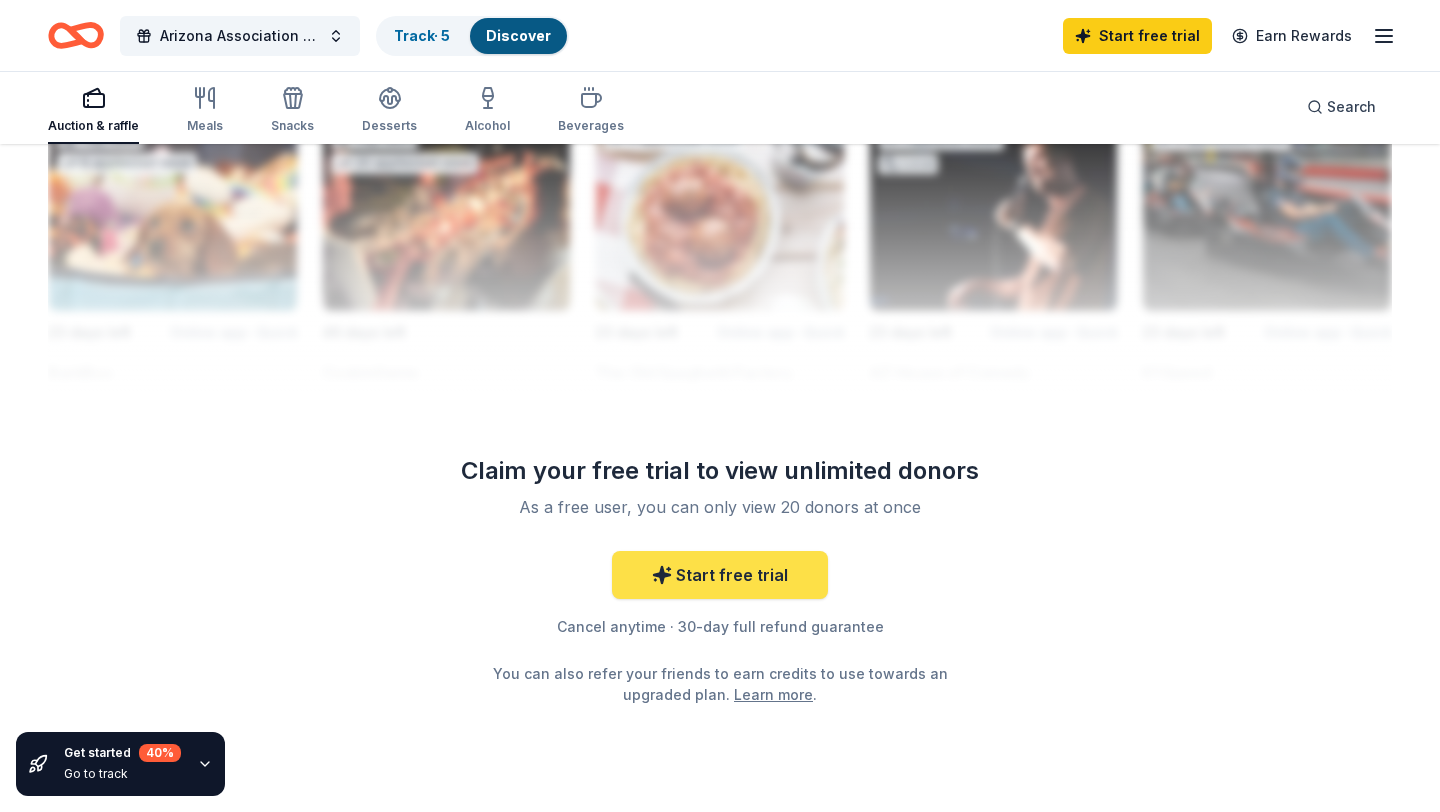 click on "Start free  trial" at bounding box center (720, 575) 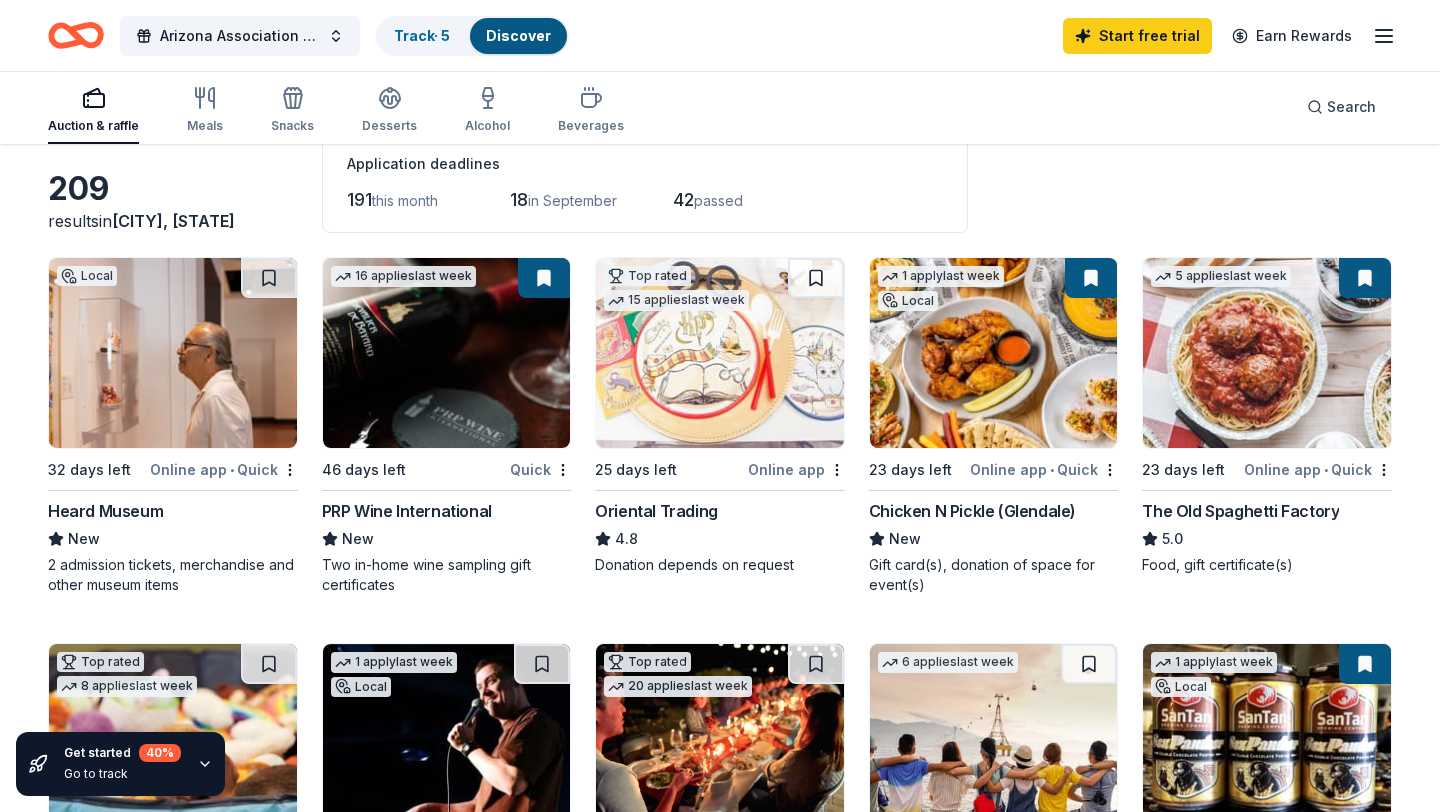 scroll, scrollTop: 0, scrollLeft: 0, axis: both 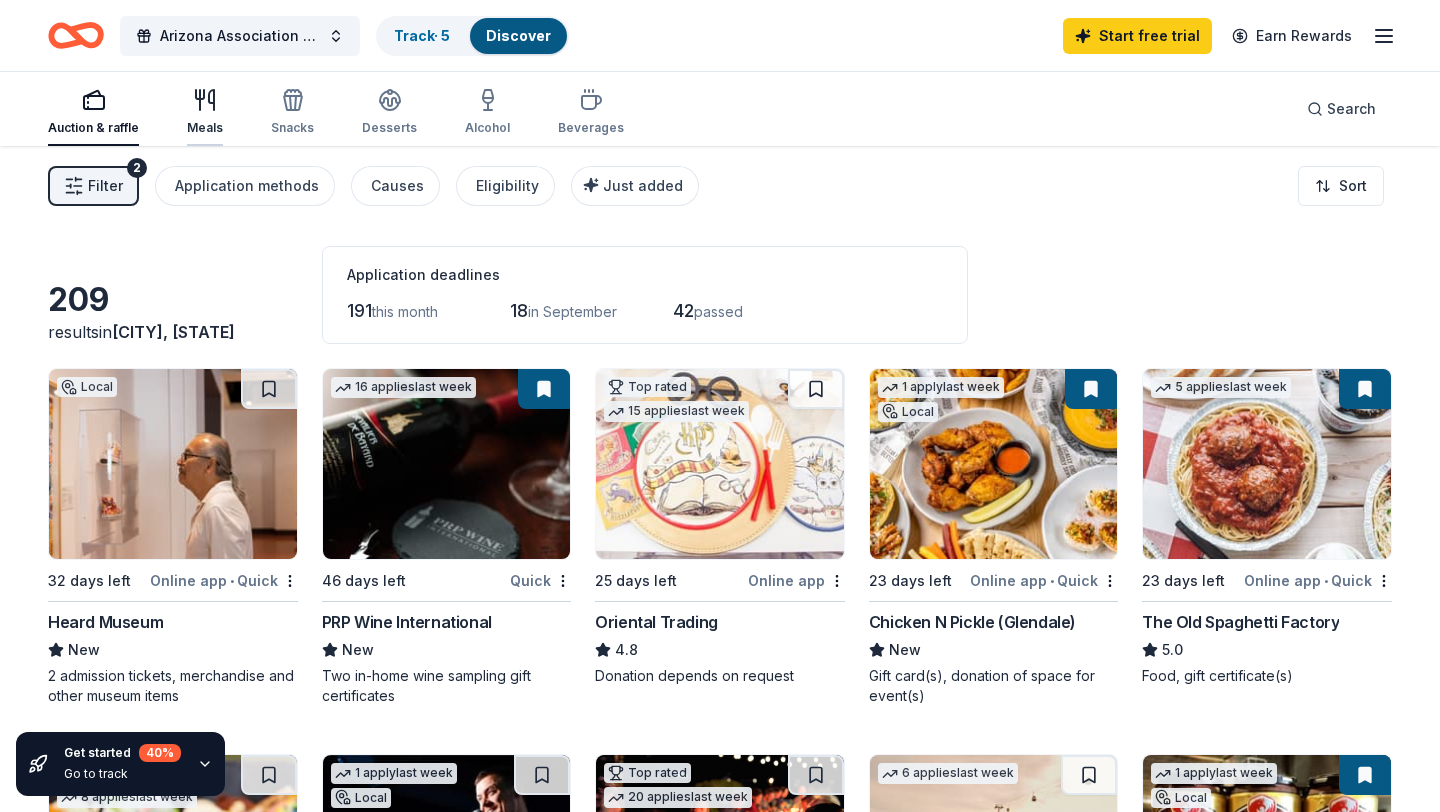 click at bounding box center [205, 100] 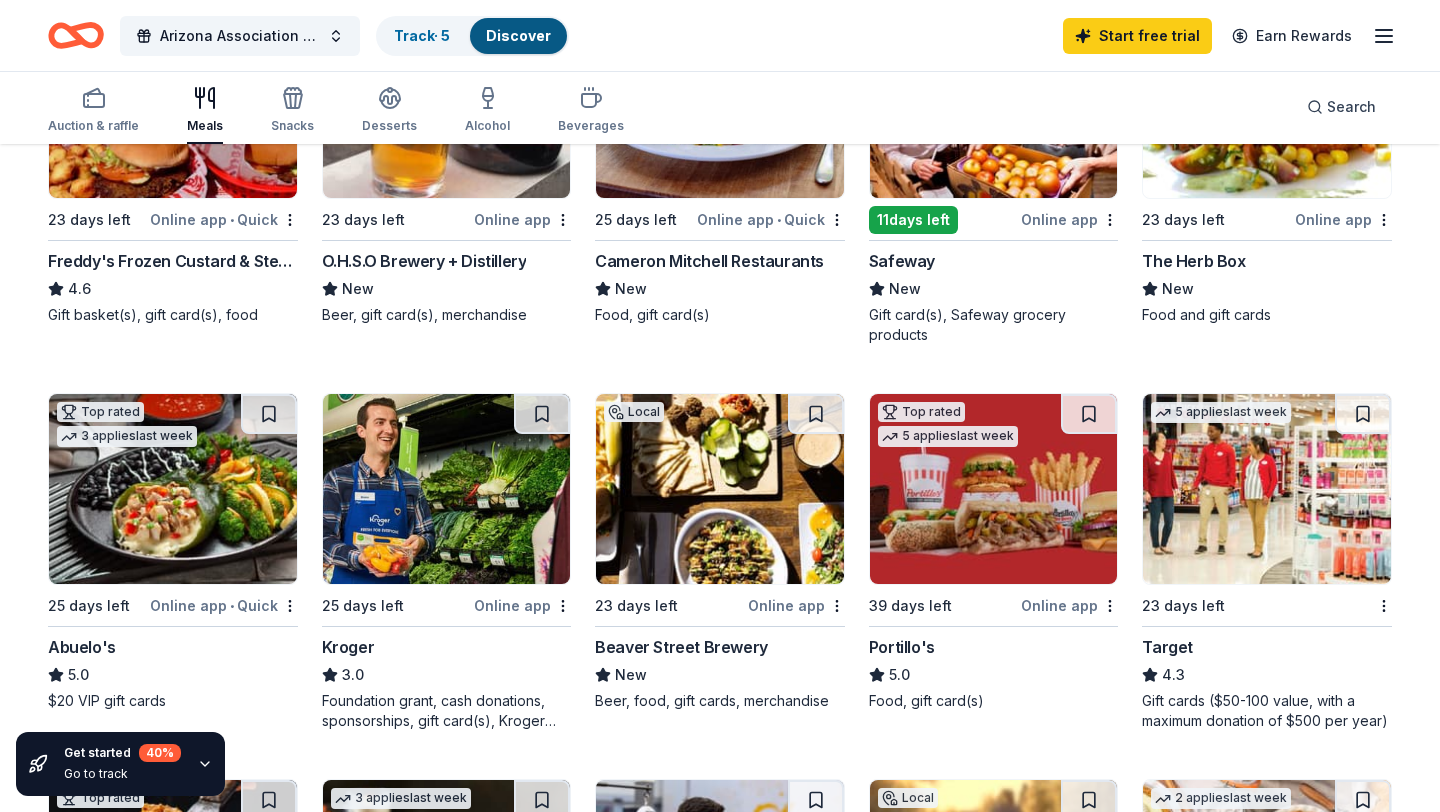 scroll, scrollTop: 744, scrollLeft: 0, axis: vertical 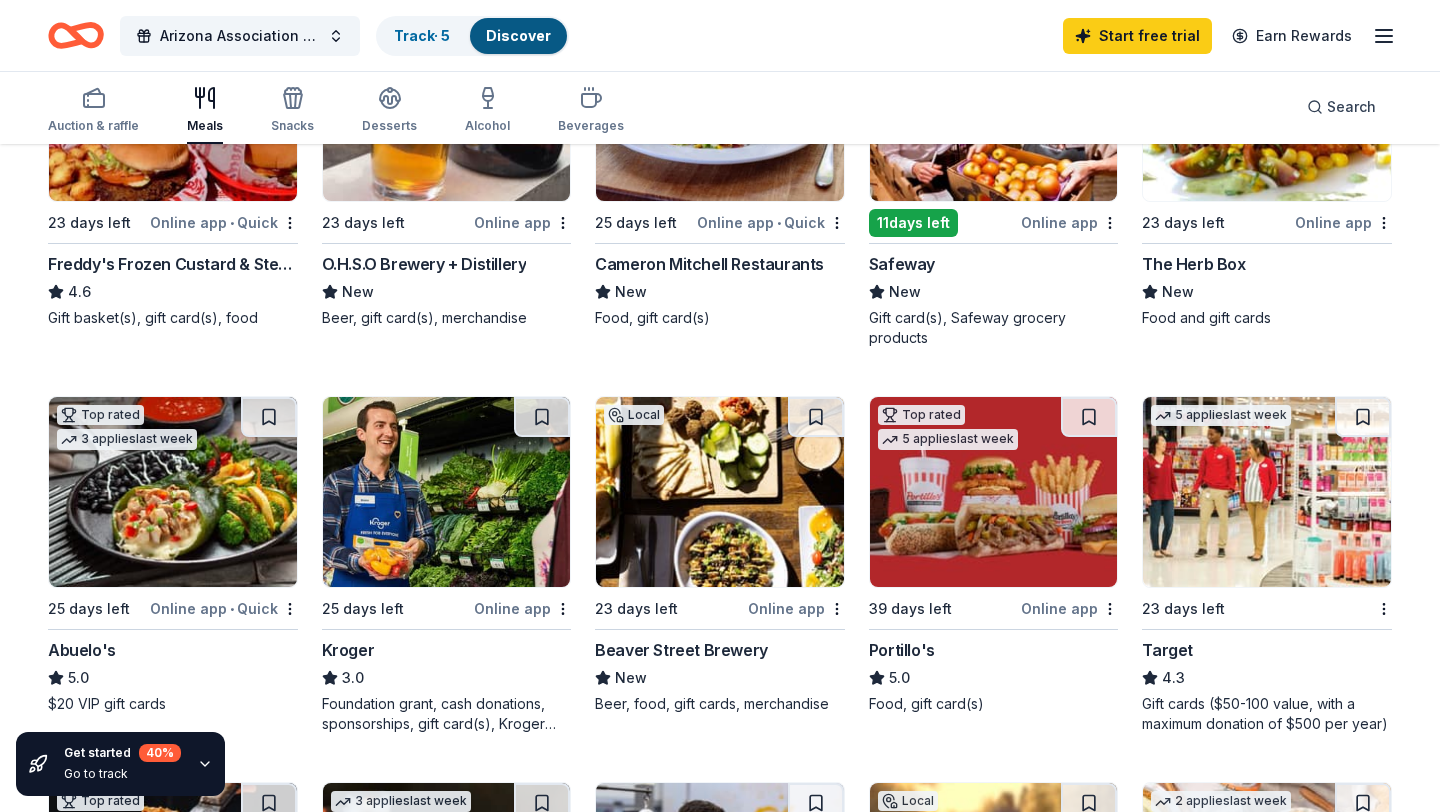 click at bounding box center (447, 492) 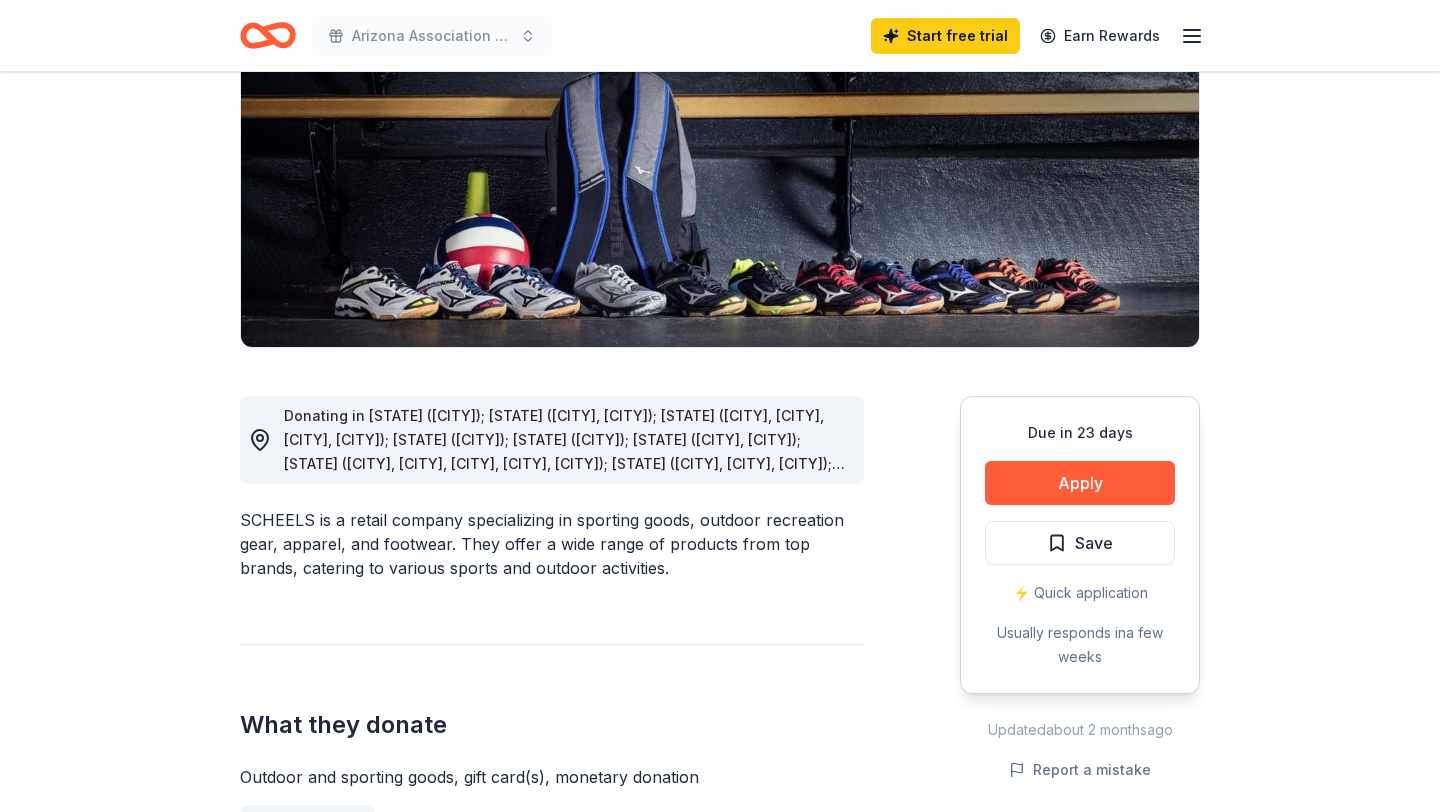 scroll, scrollTop: 261, scrollLeft: 0, axis: vertical 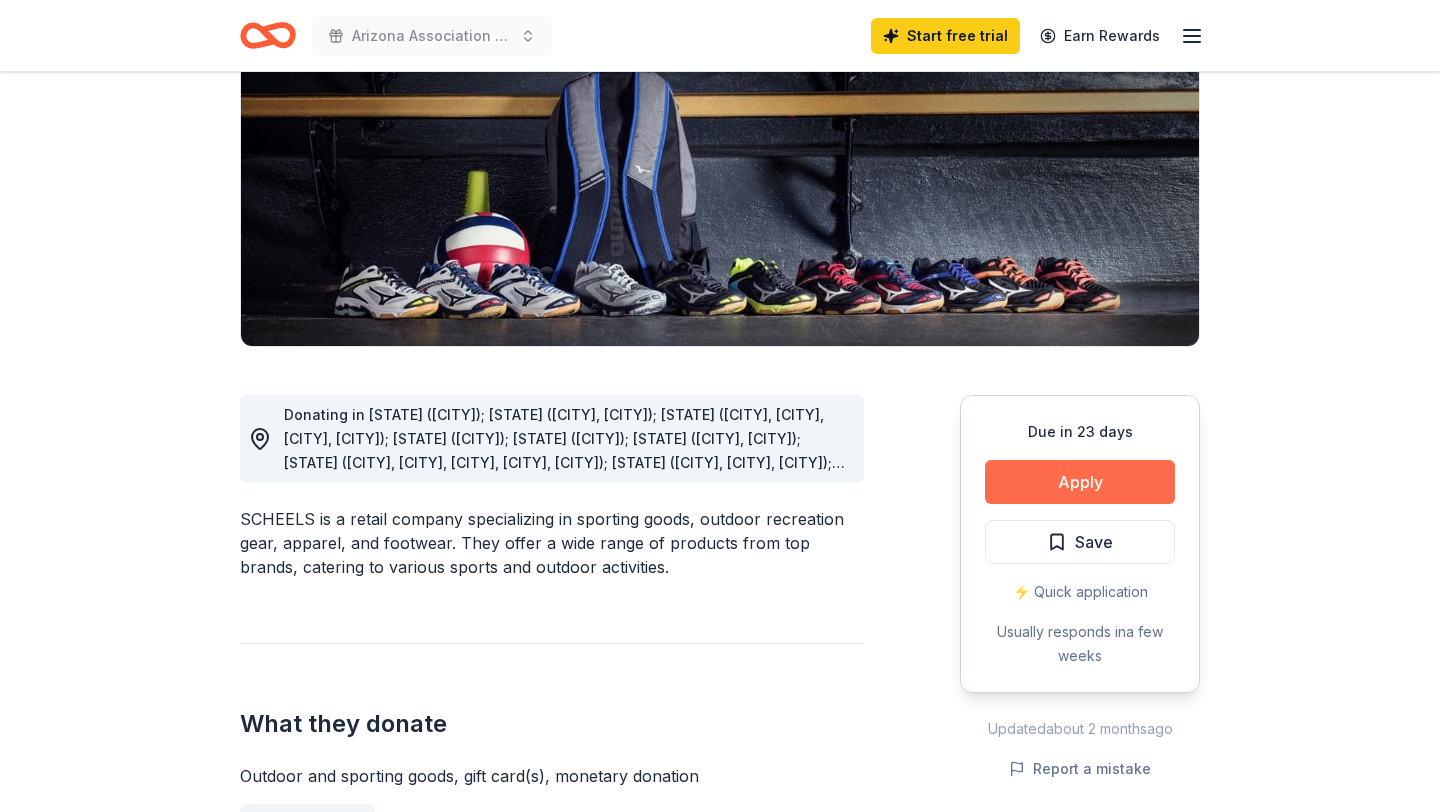 click on "Apply" at bounding box center [1080, 482] 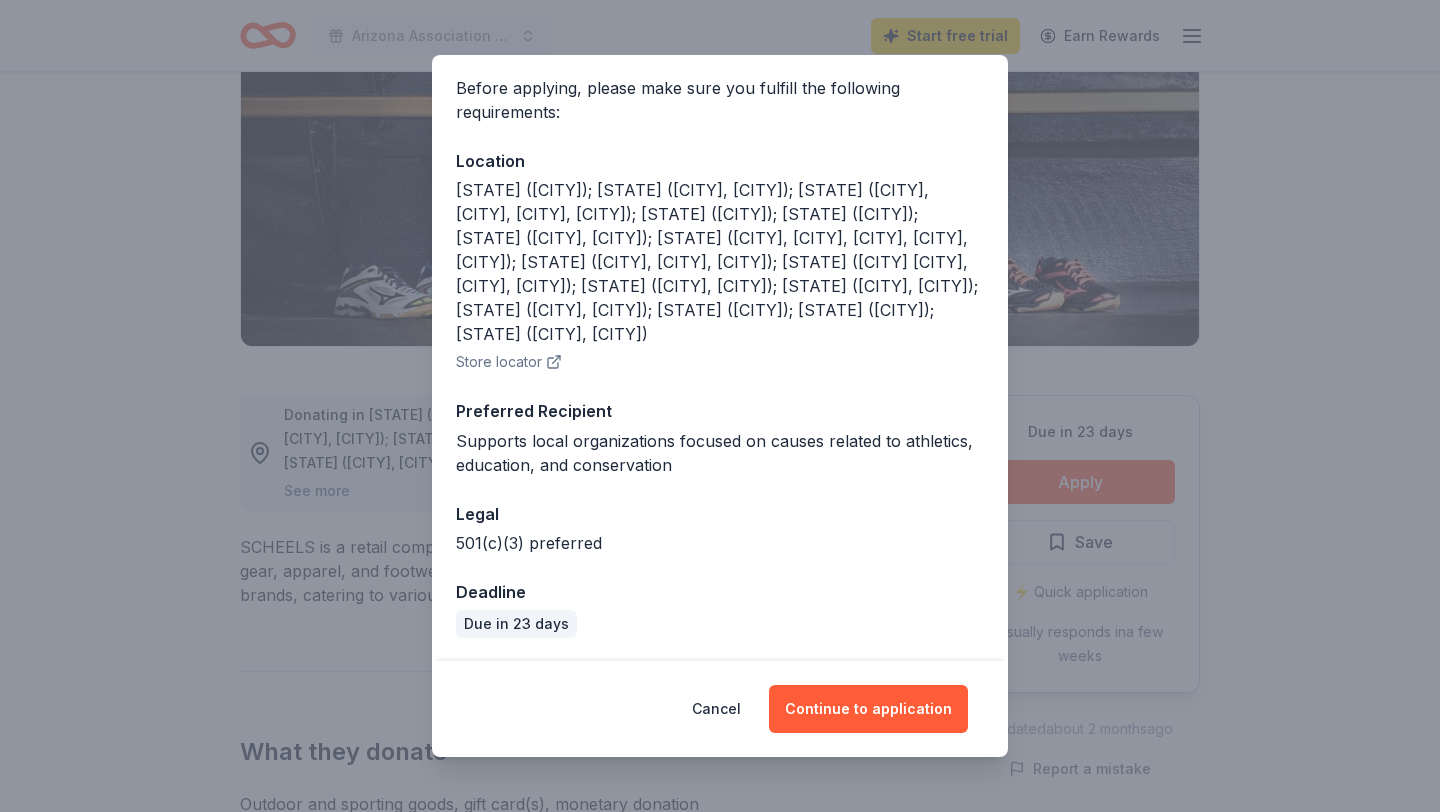 scroll, scrollTop: 146, scrollLeft: 0, axis: vertical 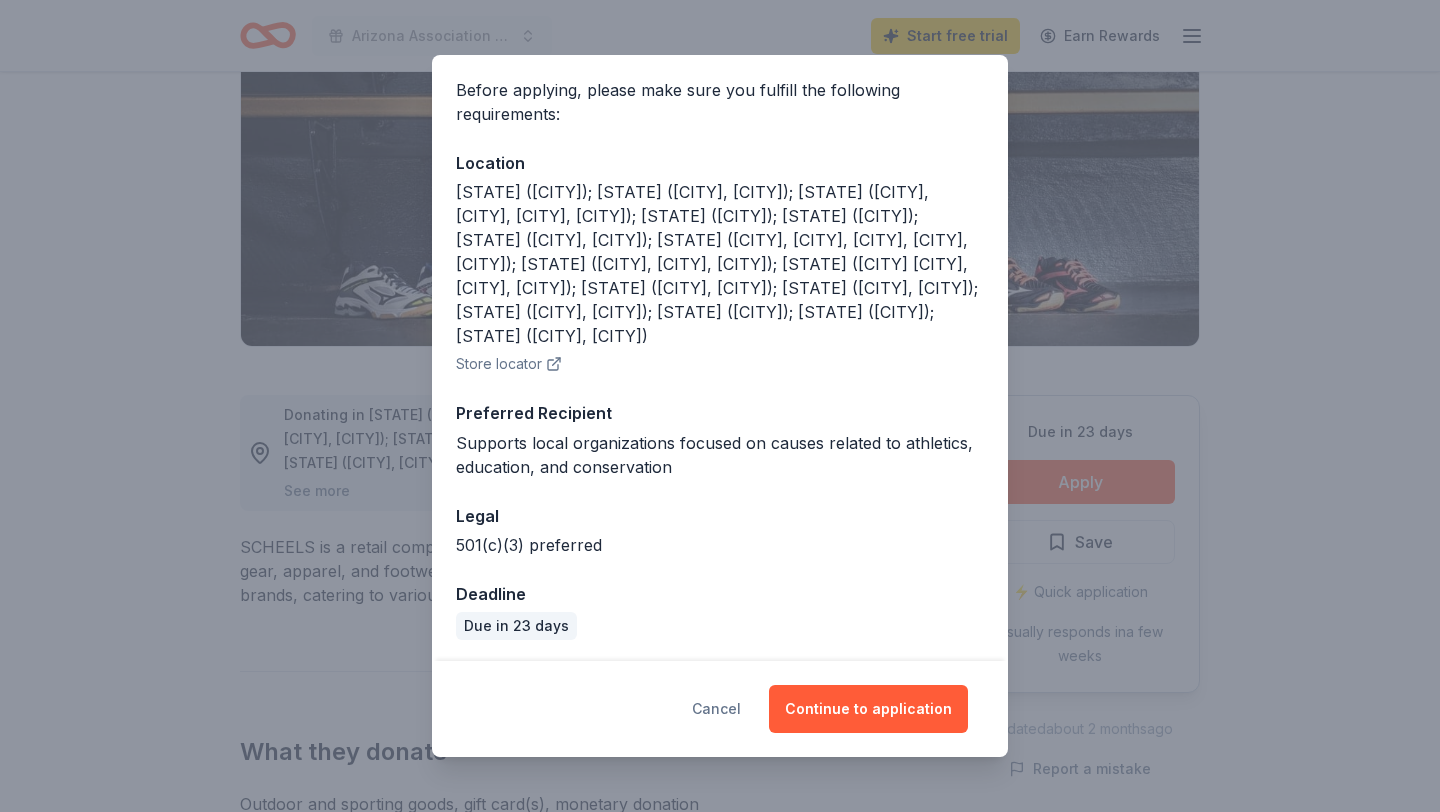 click on "Cancel" at bounding box center [716, 709] 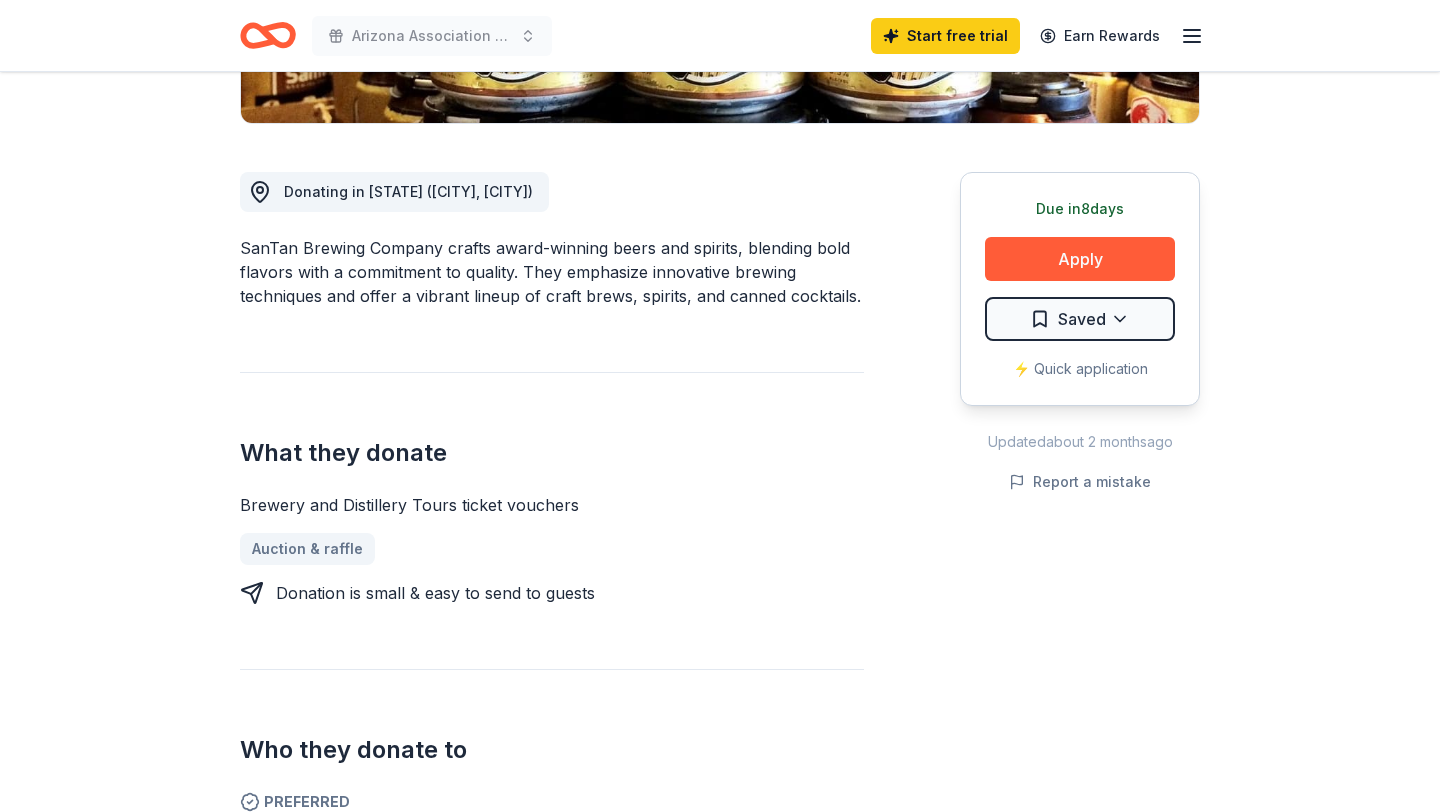 scroll, scrollTop: 445, scrollLeft: 0, axis: vertical 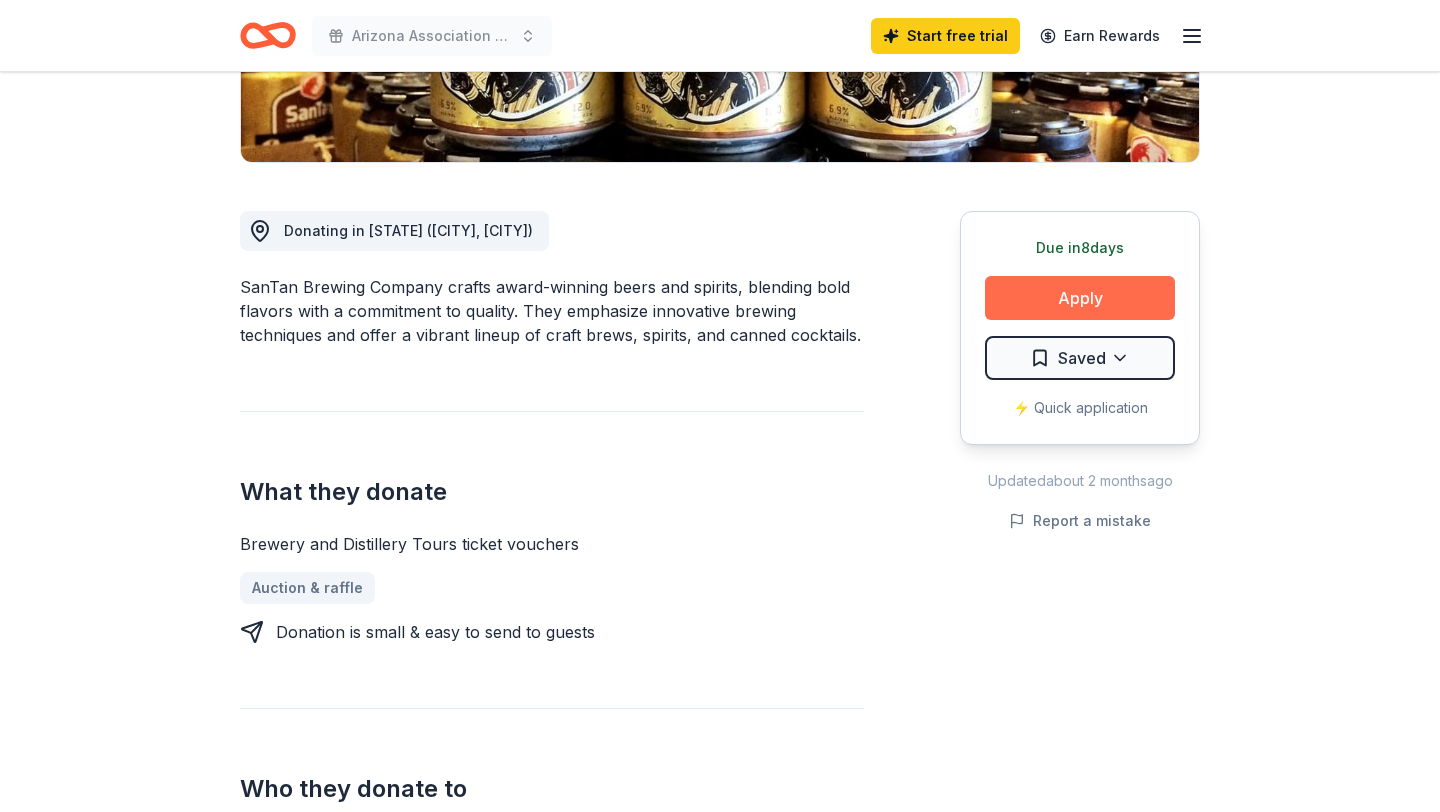 click on "Apply" at bounding box center [1080, 298] 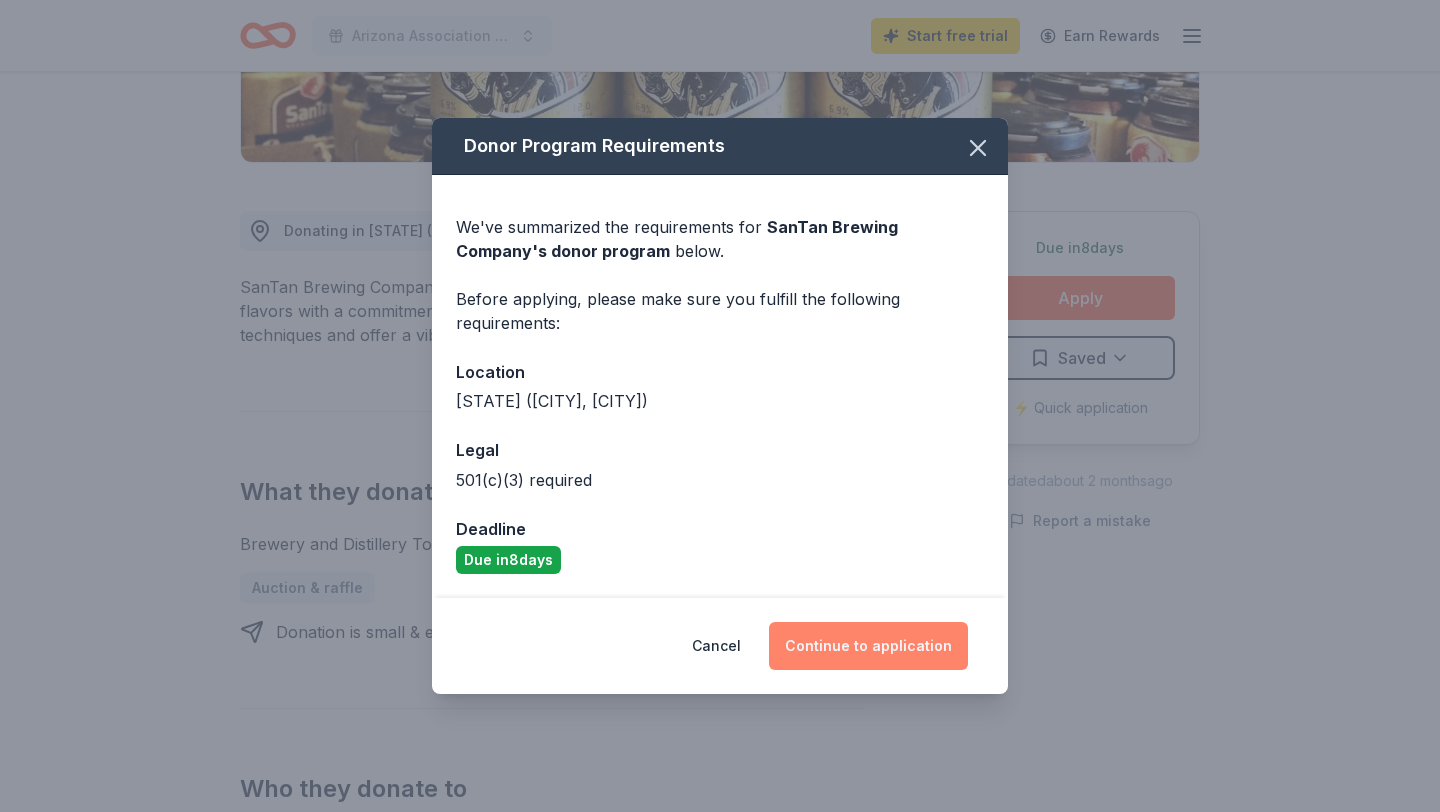 click on "Continue to application" at bounding box center [868, 646] 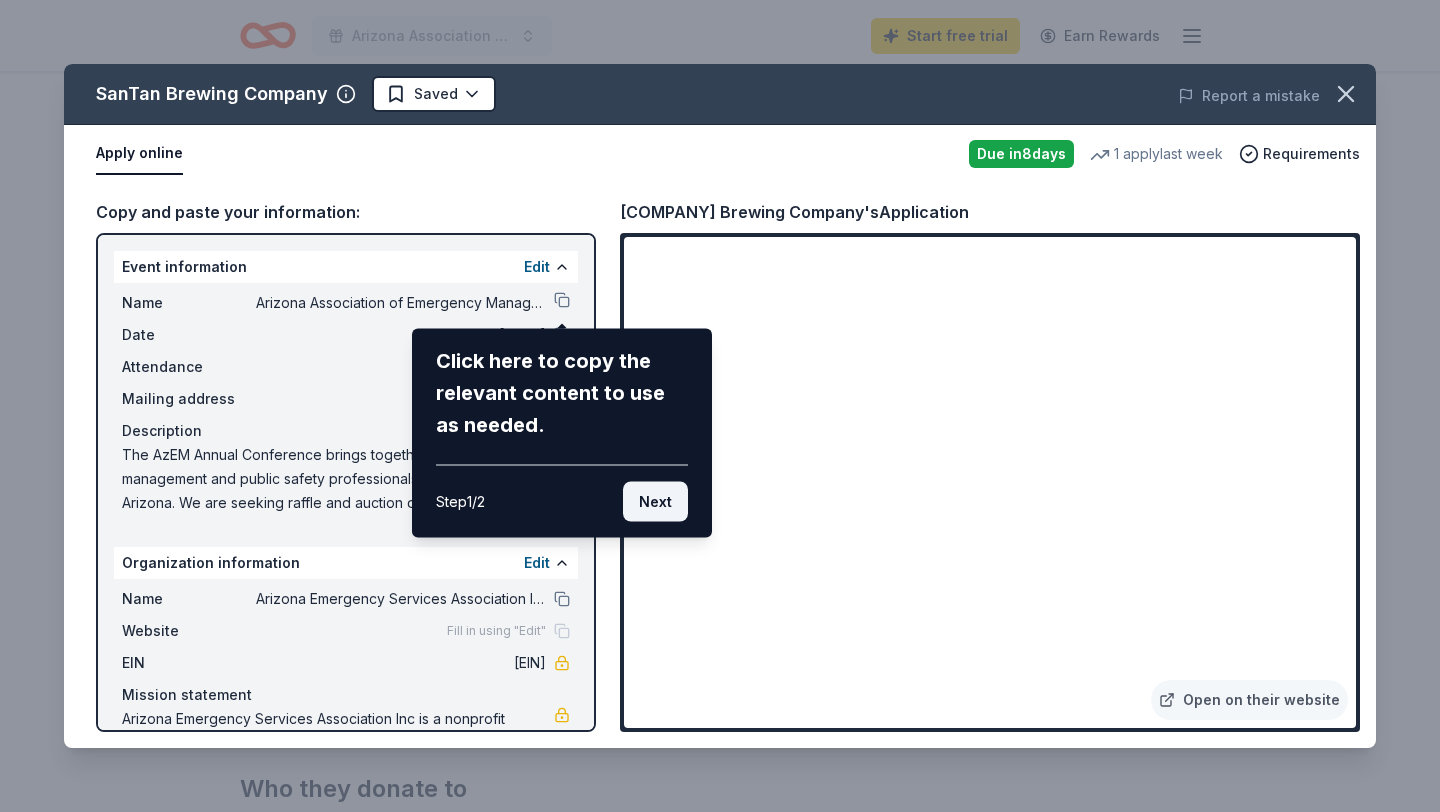 click on "Next" at bounding box center (655, 502) 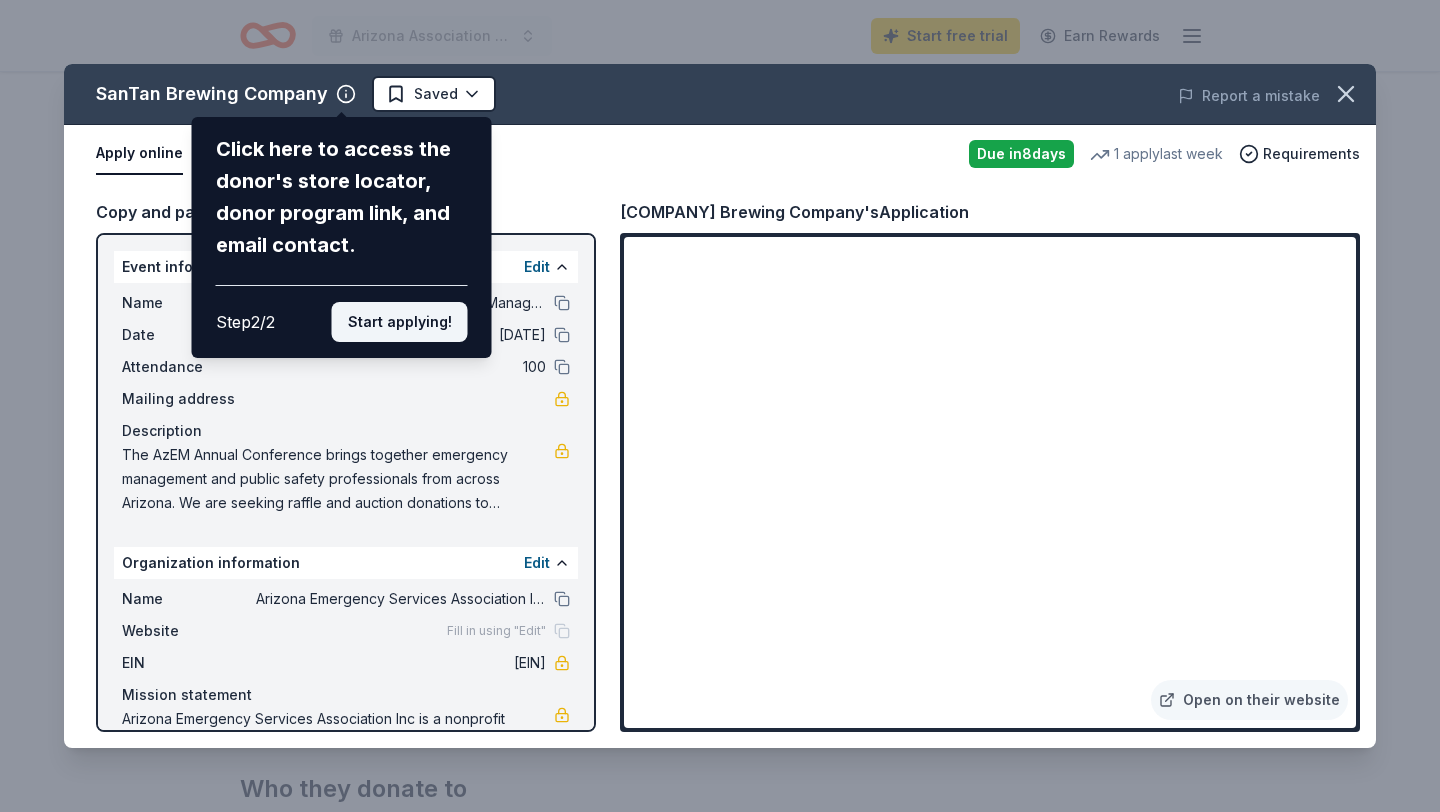 click on "Start applying!" at bounding box center (400, 322) 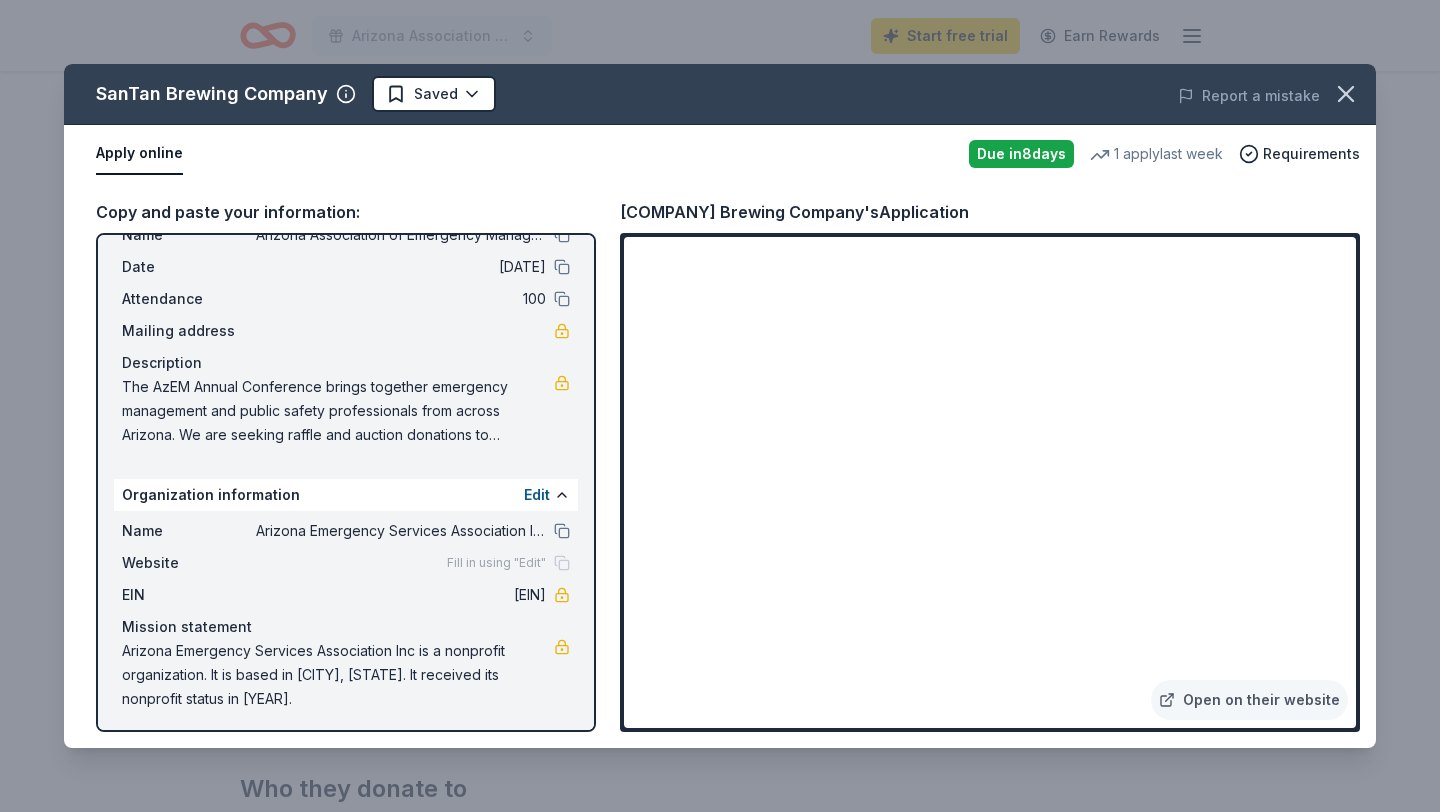 scroll, scrollTop: 73, scrollLeft: 0, axis: vertical 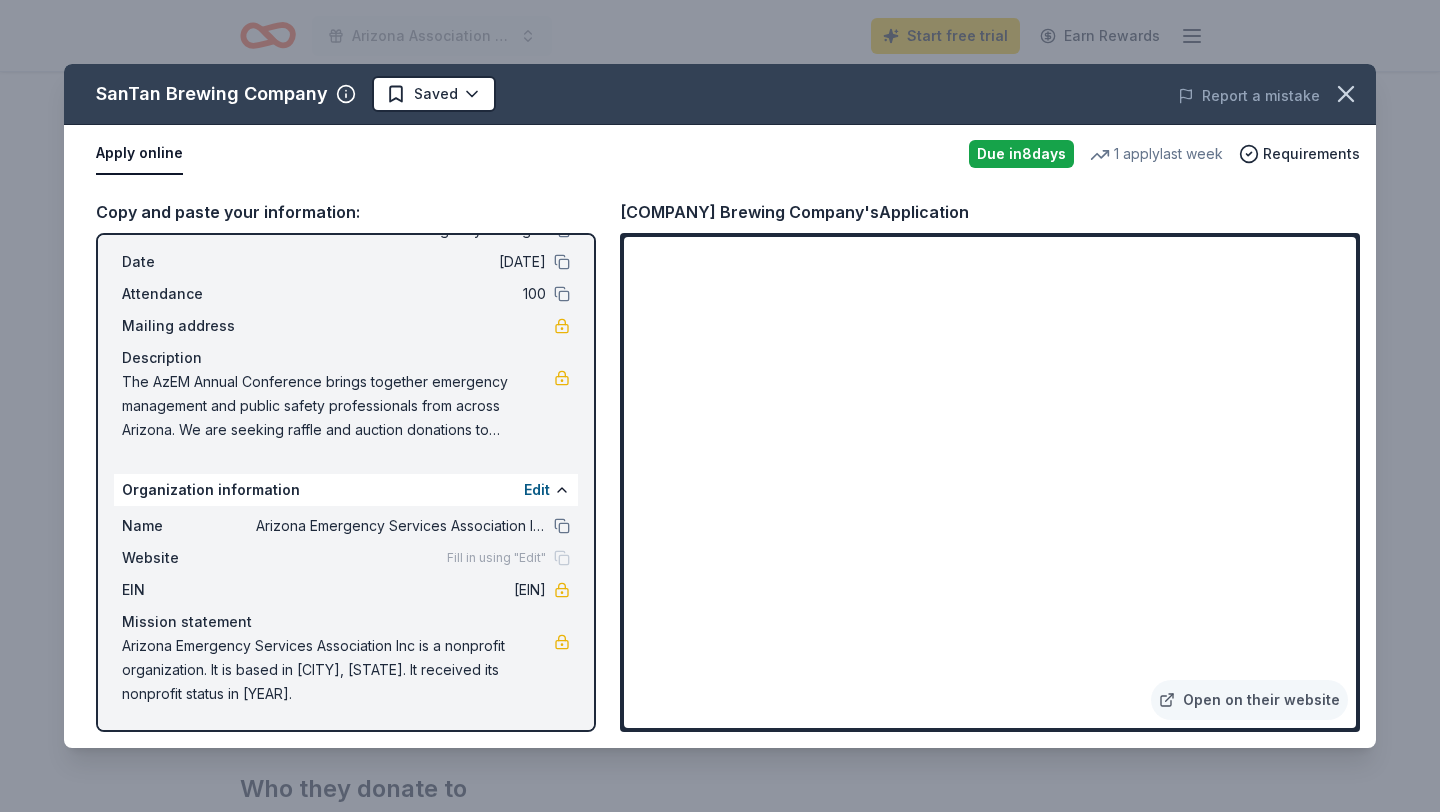 drag, startPoint x: 466, startPoint y: 592, endPoint x: 503, endPoint y: 594, distance: 37.054016 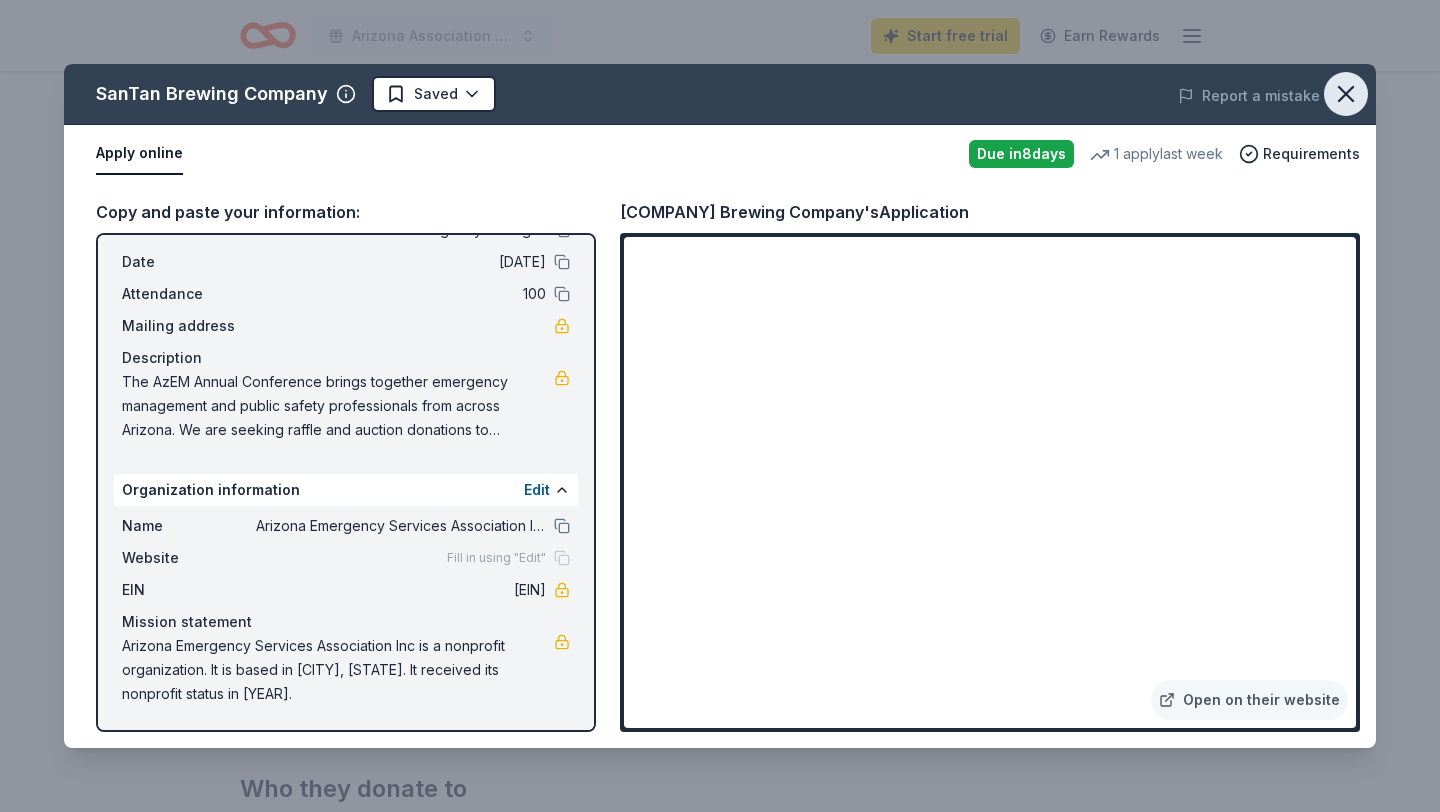 click 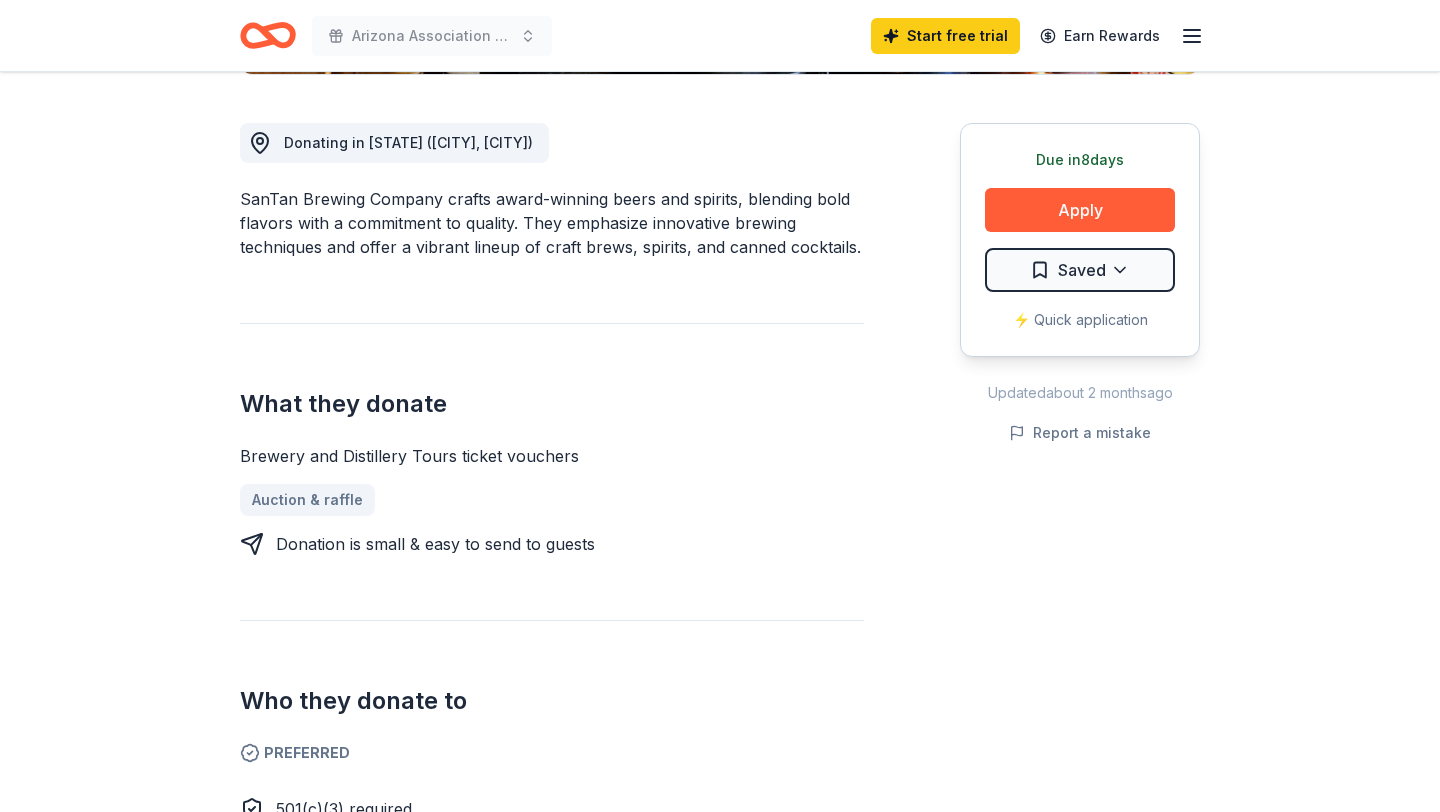 scroll, scrollTop: 534, scrollLeft: 0, axis: vertical 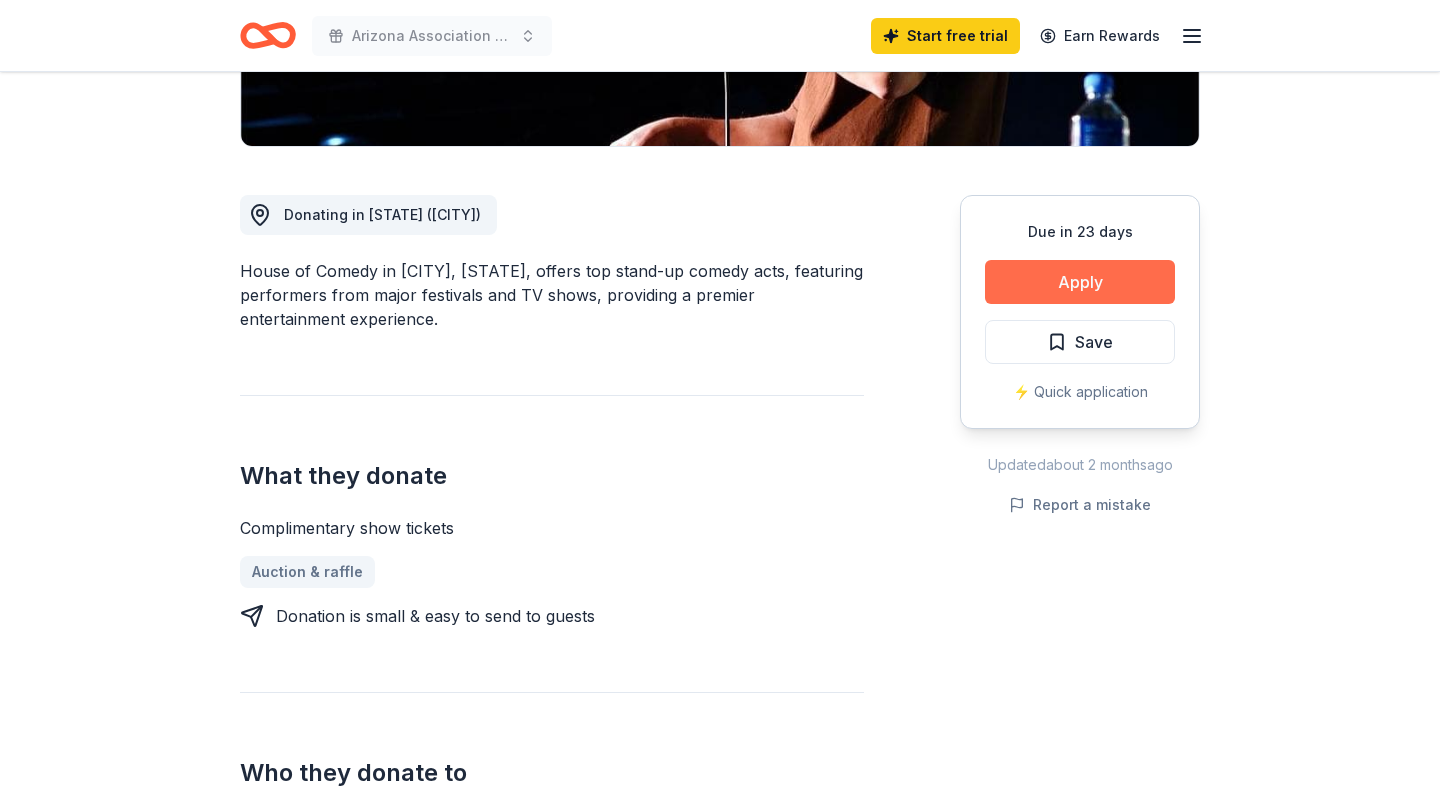 click on "Apply" at bounding box center (1080, 282) 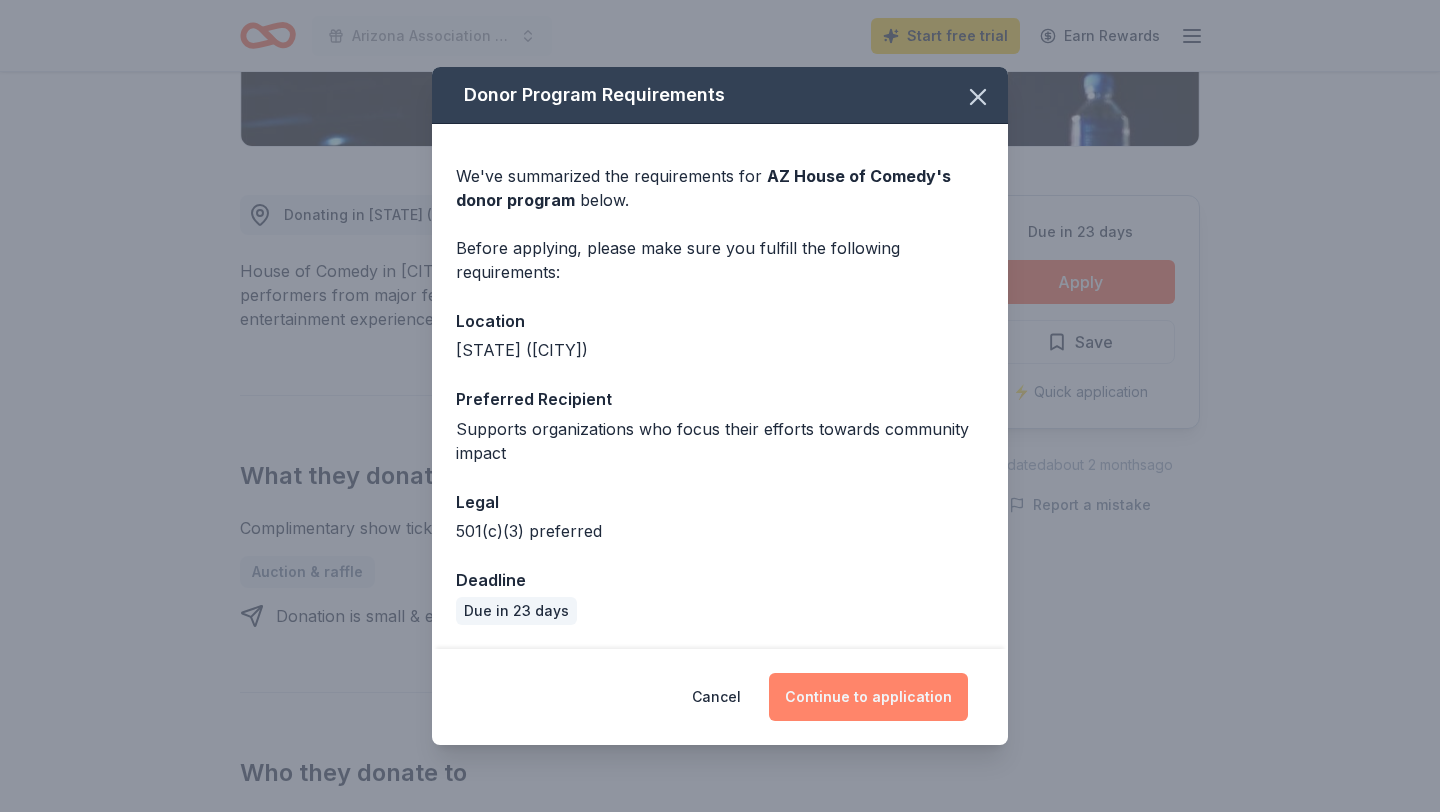 click on "Continue to application" at bounding box center [868, 697] 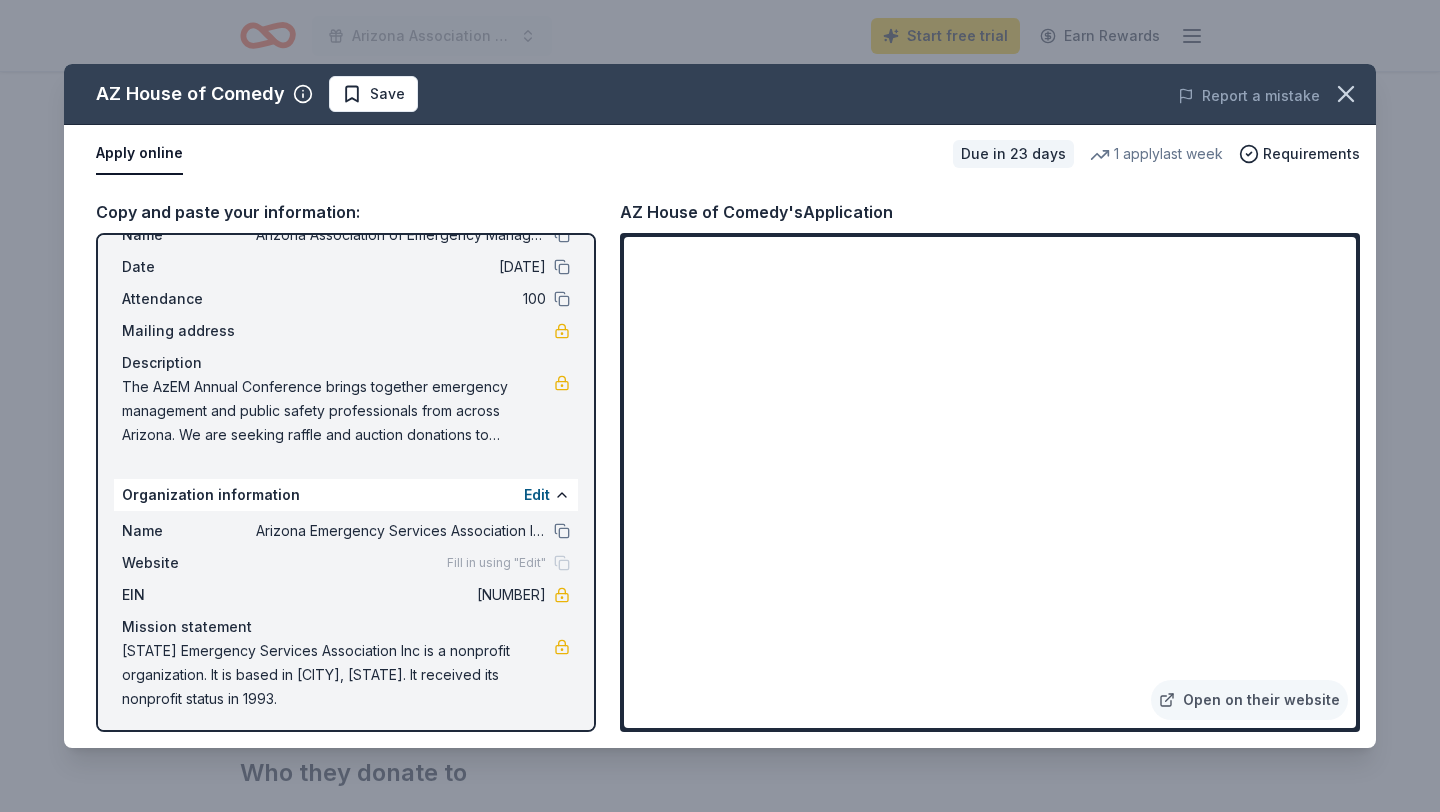 scroll, scrollTop: 73, scrollLeft: 0, axis: vertical 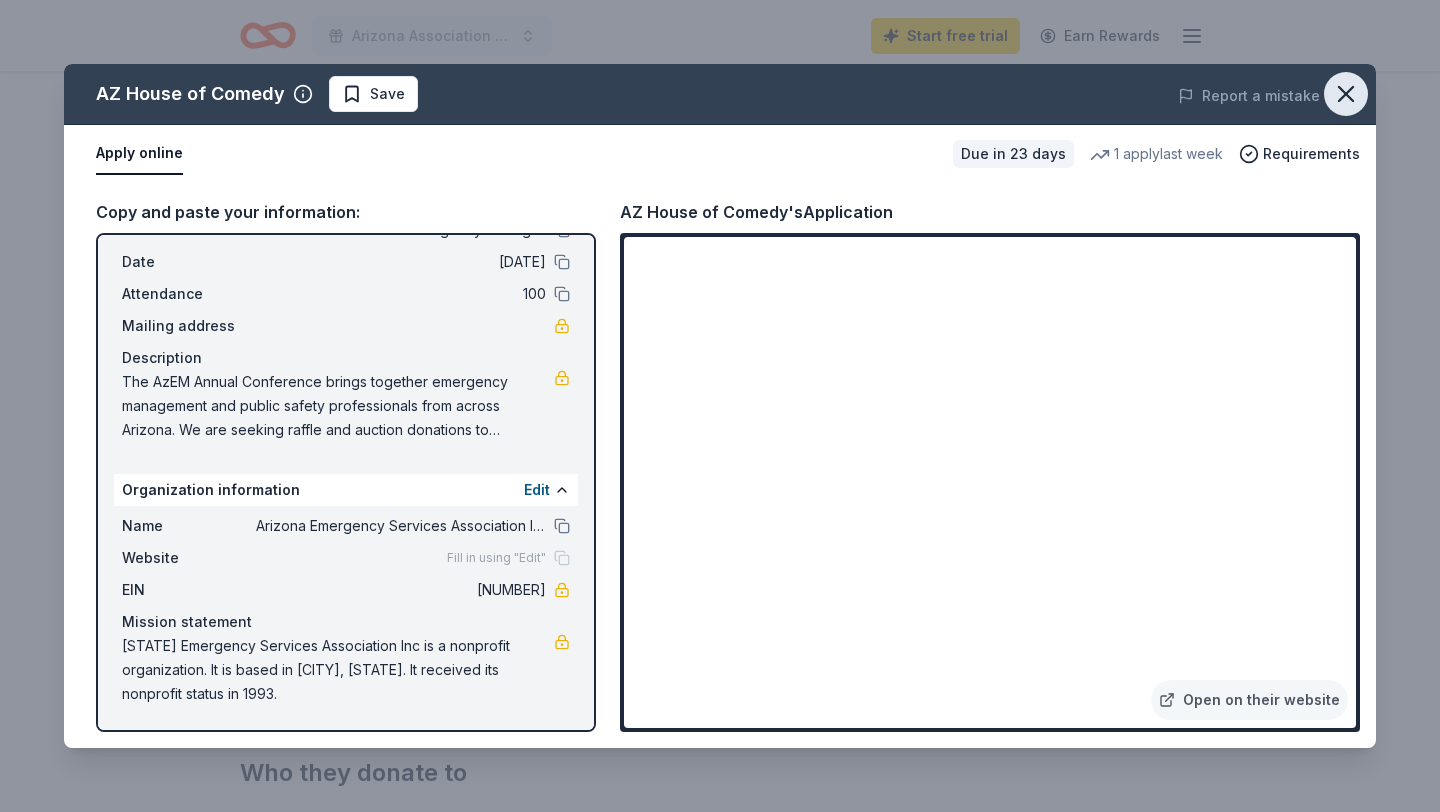 click 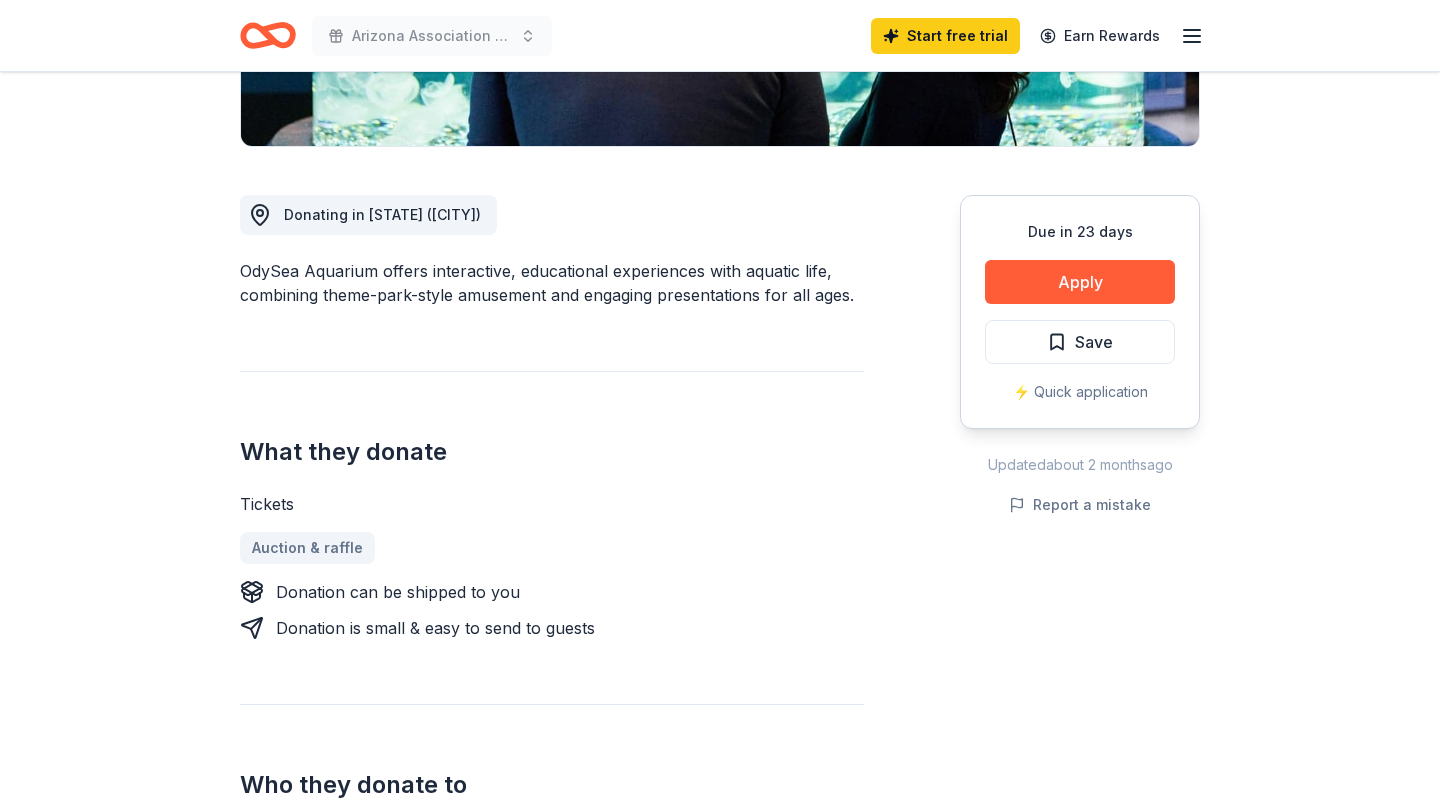 scroll, scrollTop: 464, scrollLeft: 0, axis: vertical 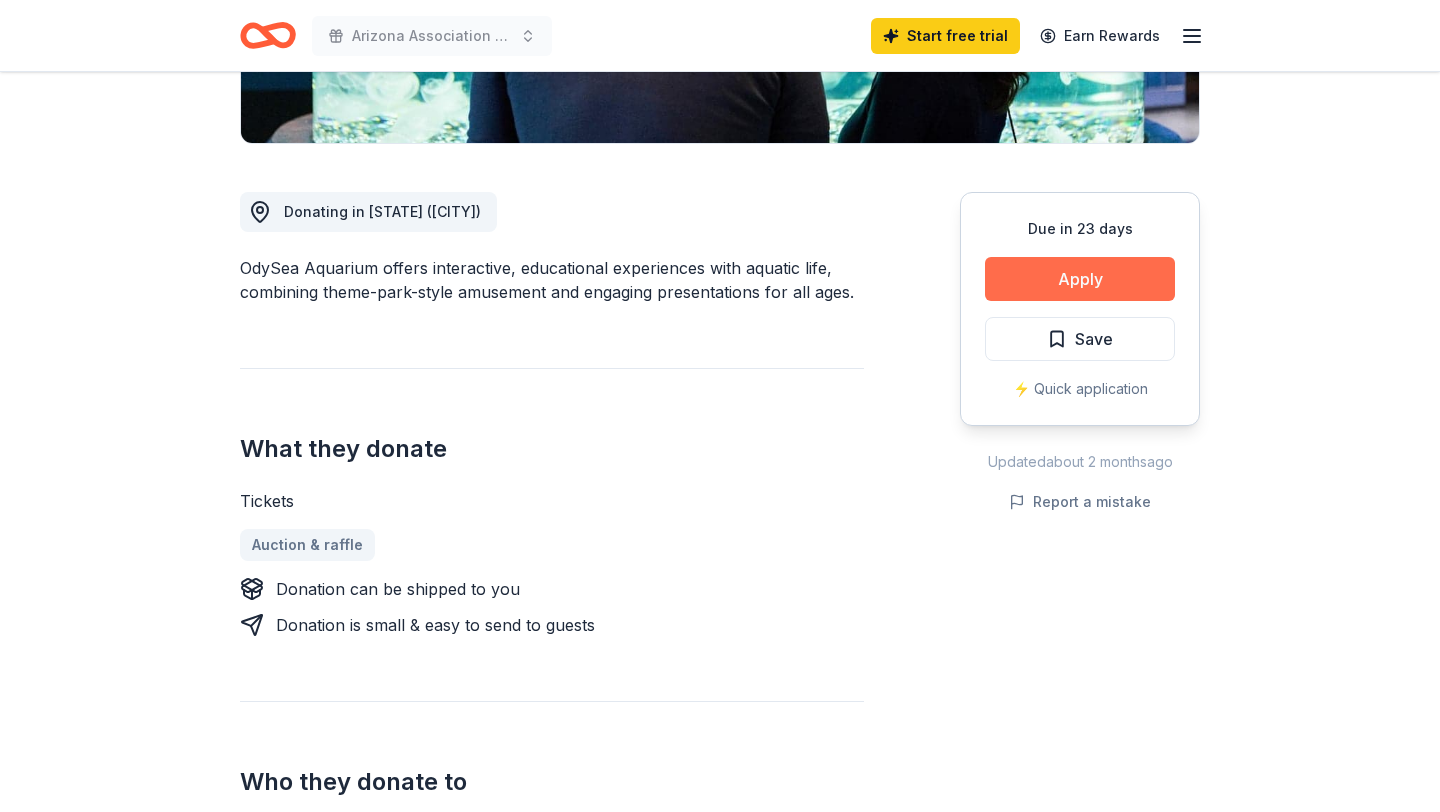 click on "Apply" at bounding box center (1080, 279) 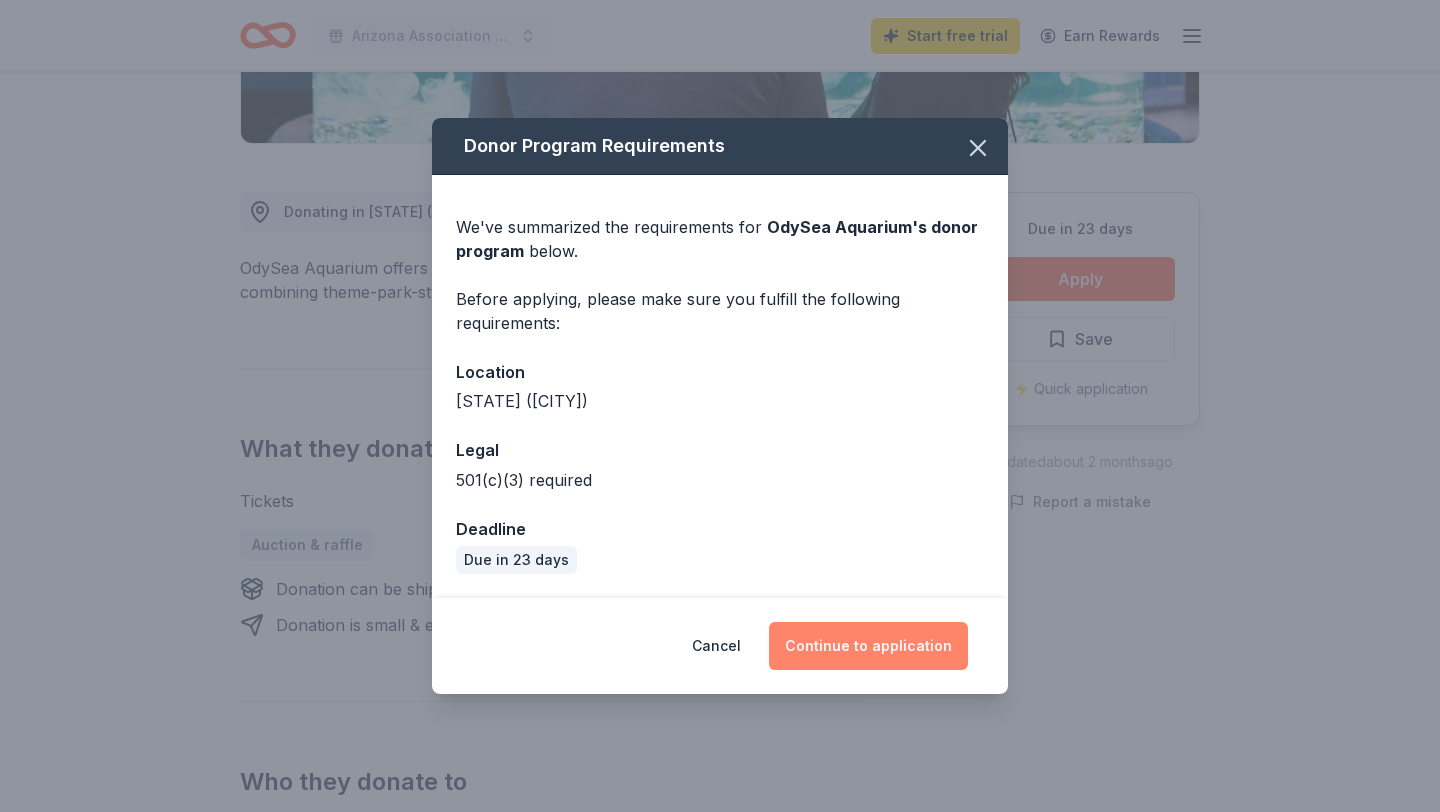 click on "Continue to application" at bounding box center (868, 646) 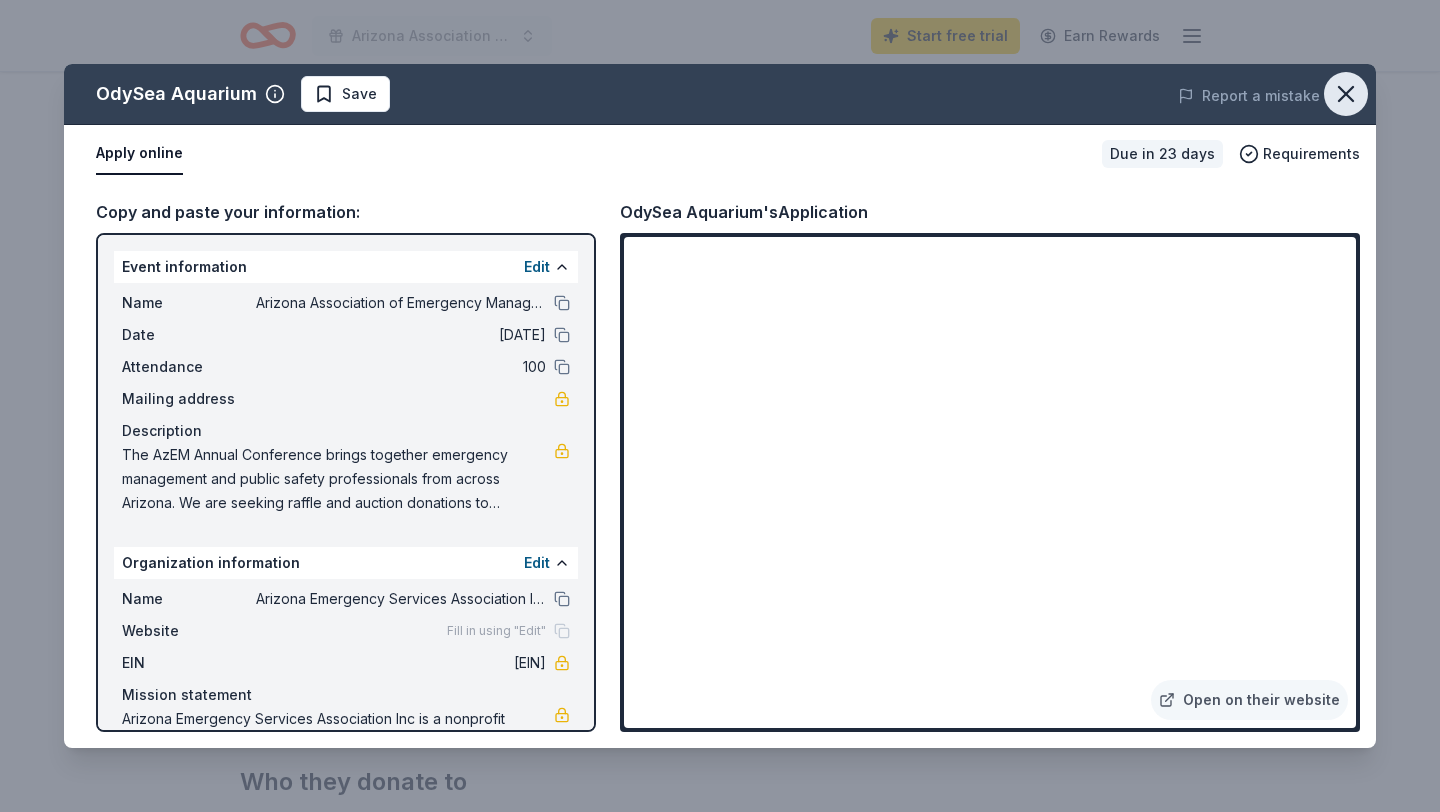 click 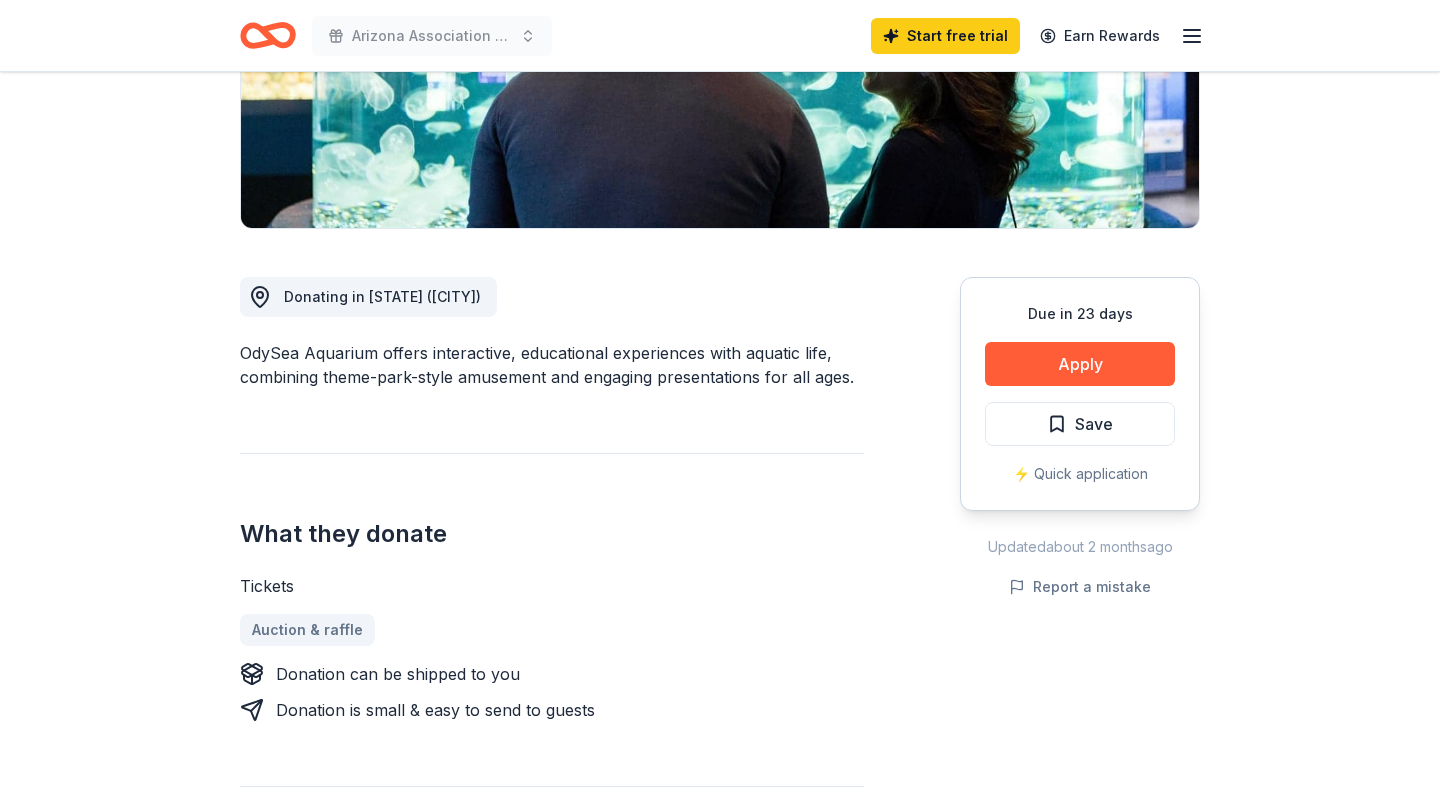 scroll, scrollTop: 0, scrollLeft: 0, axis: both 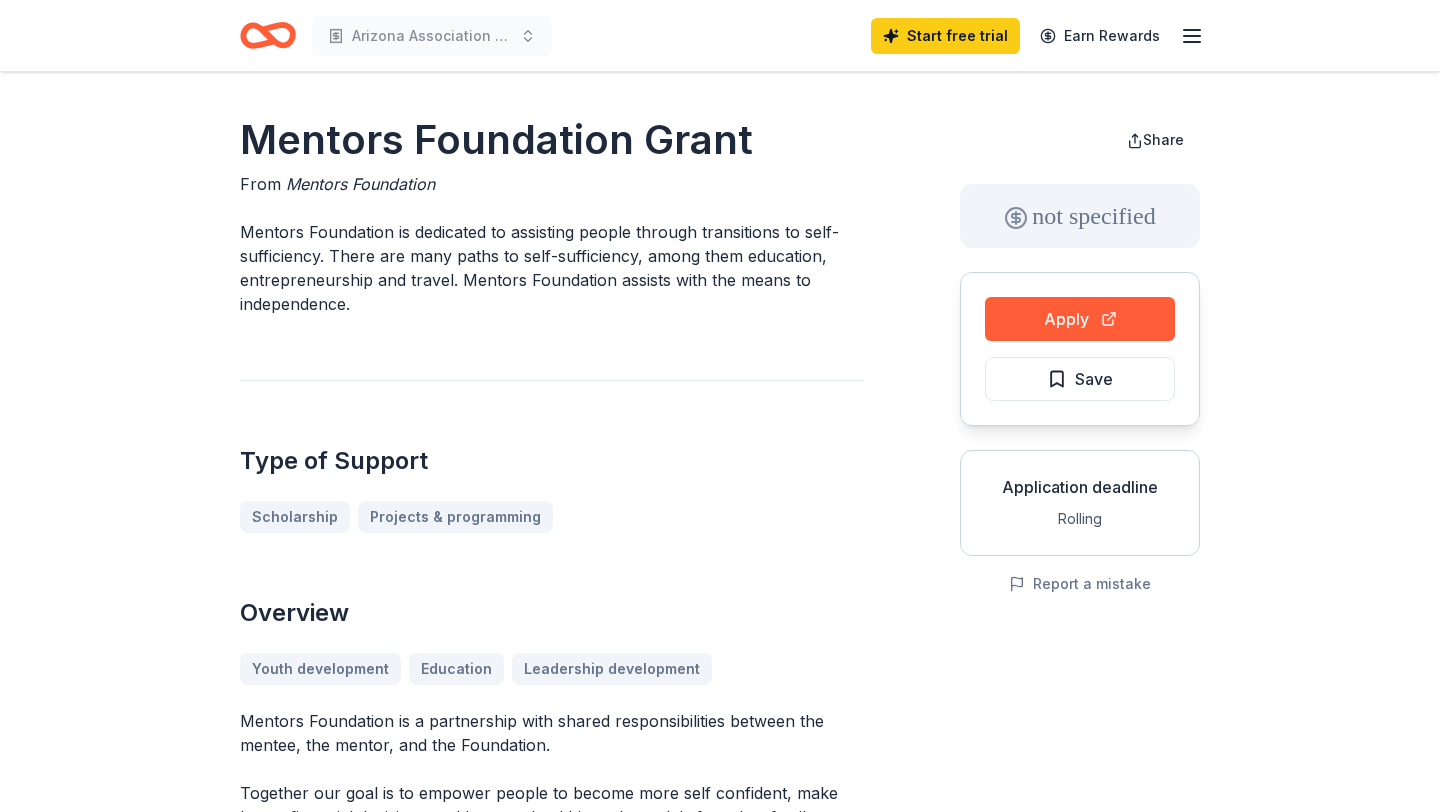 click 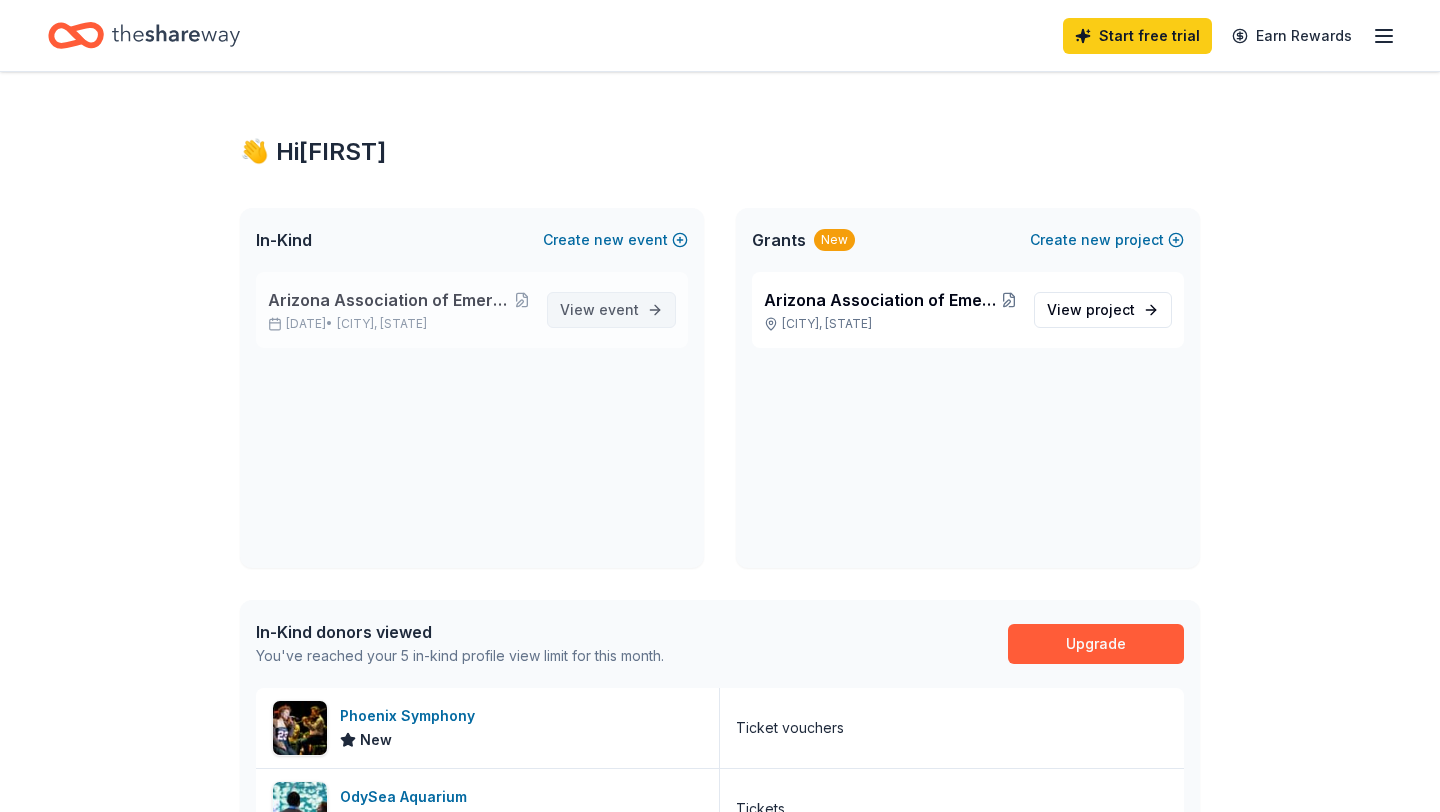 click on "event" at bounding box center (619, 309) 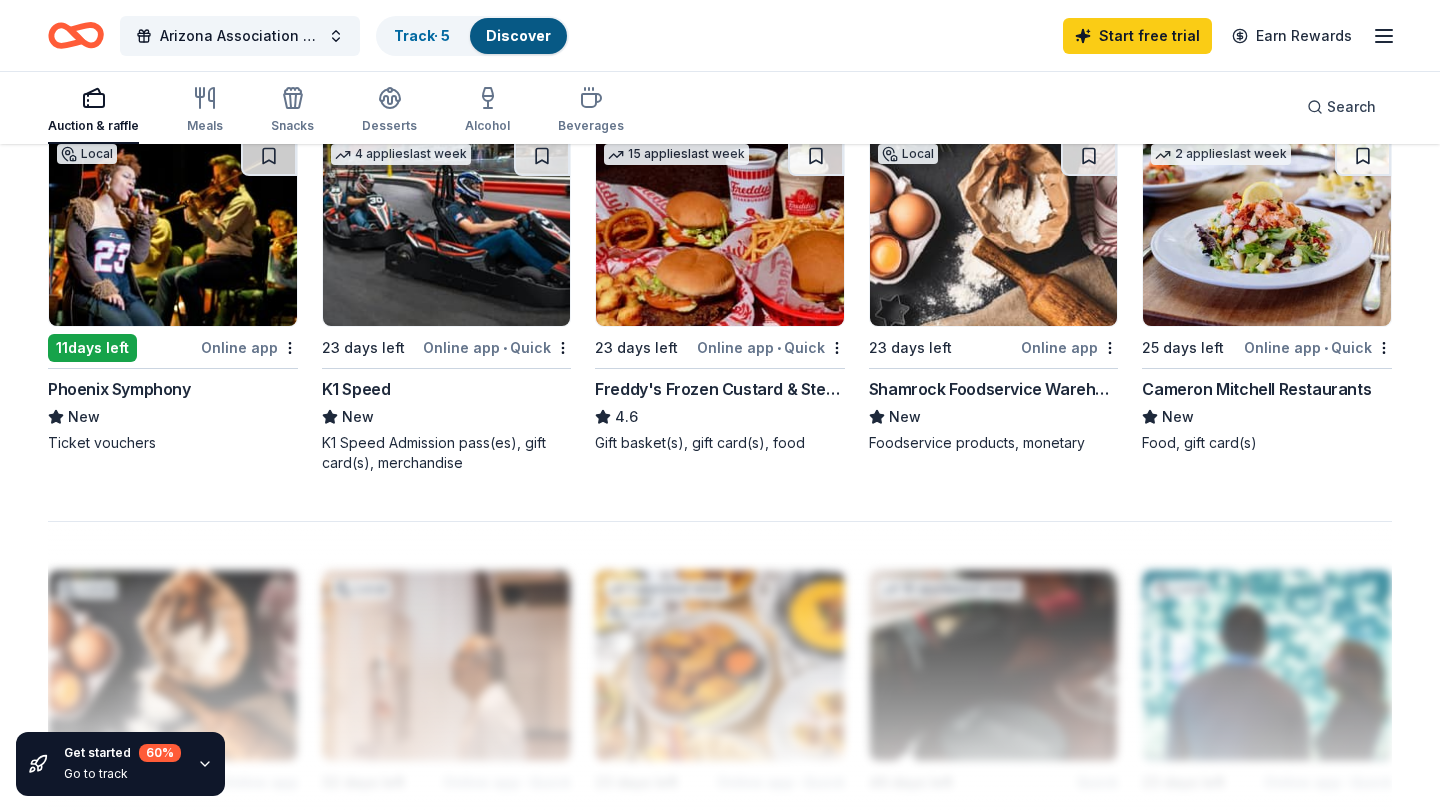 scroll, scrollTop: 1396, scrollLeft: 0, axis: vertical 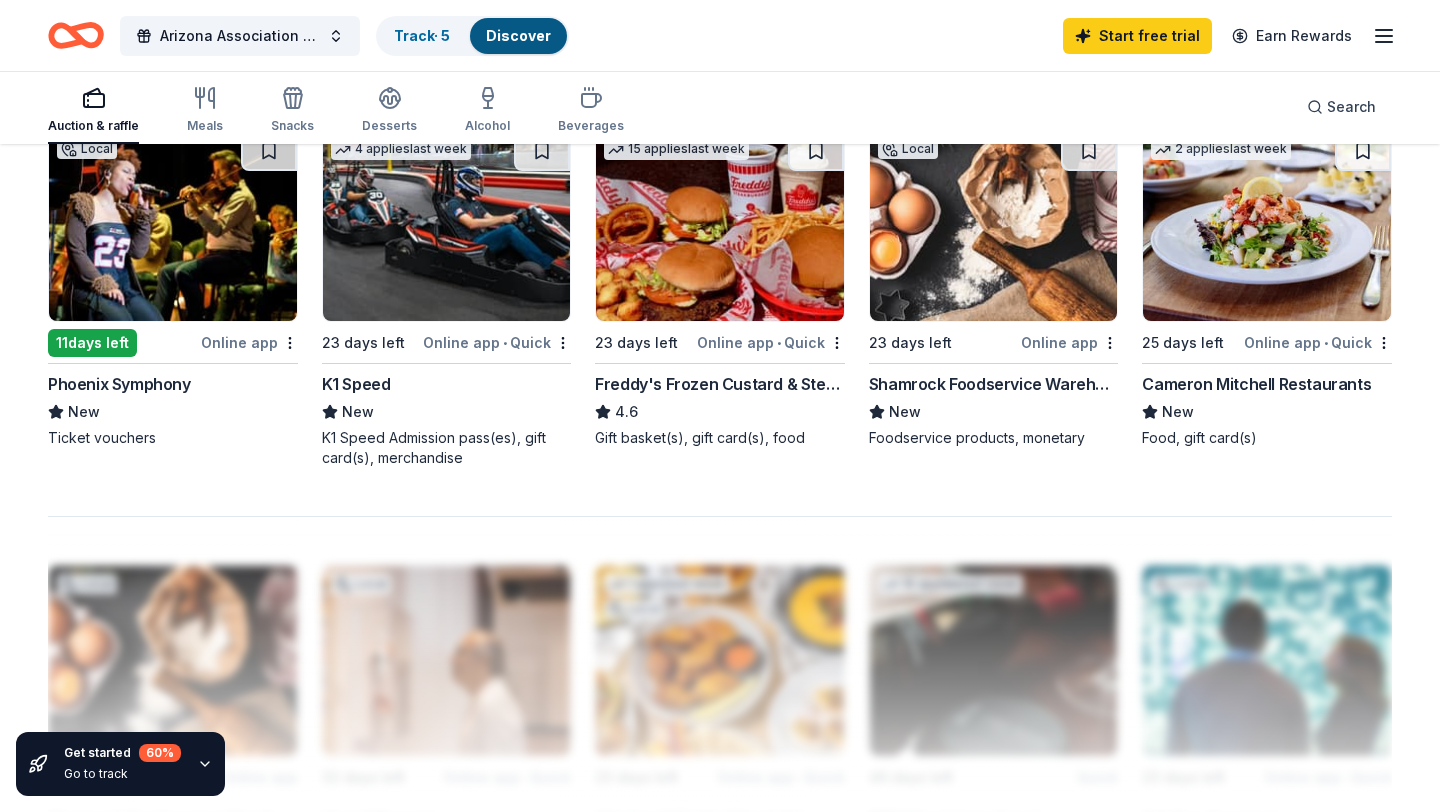 click 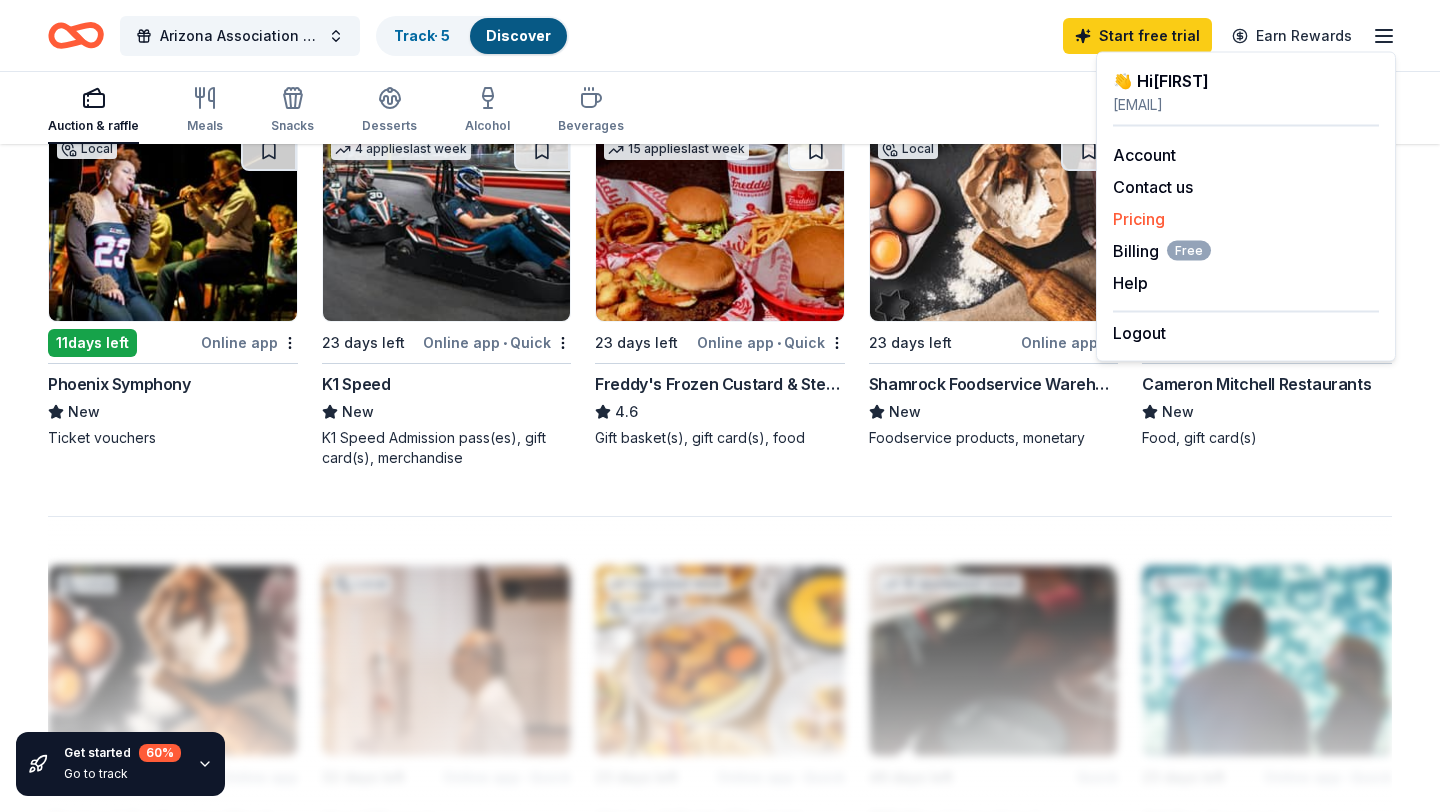 click on "Pricing" at bounding box center (1139, 219) 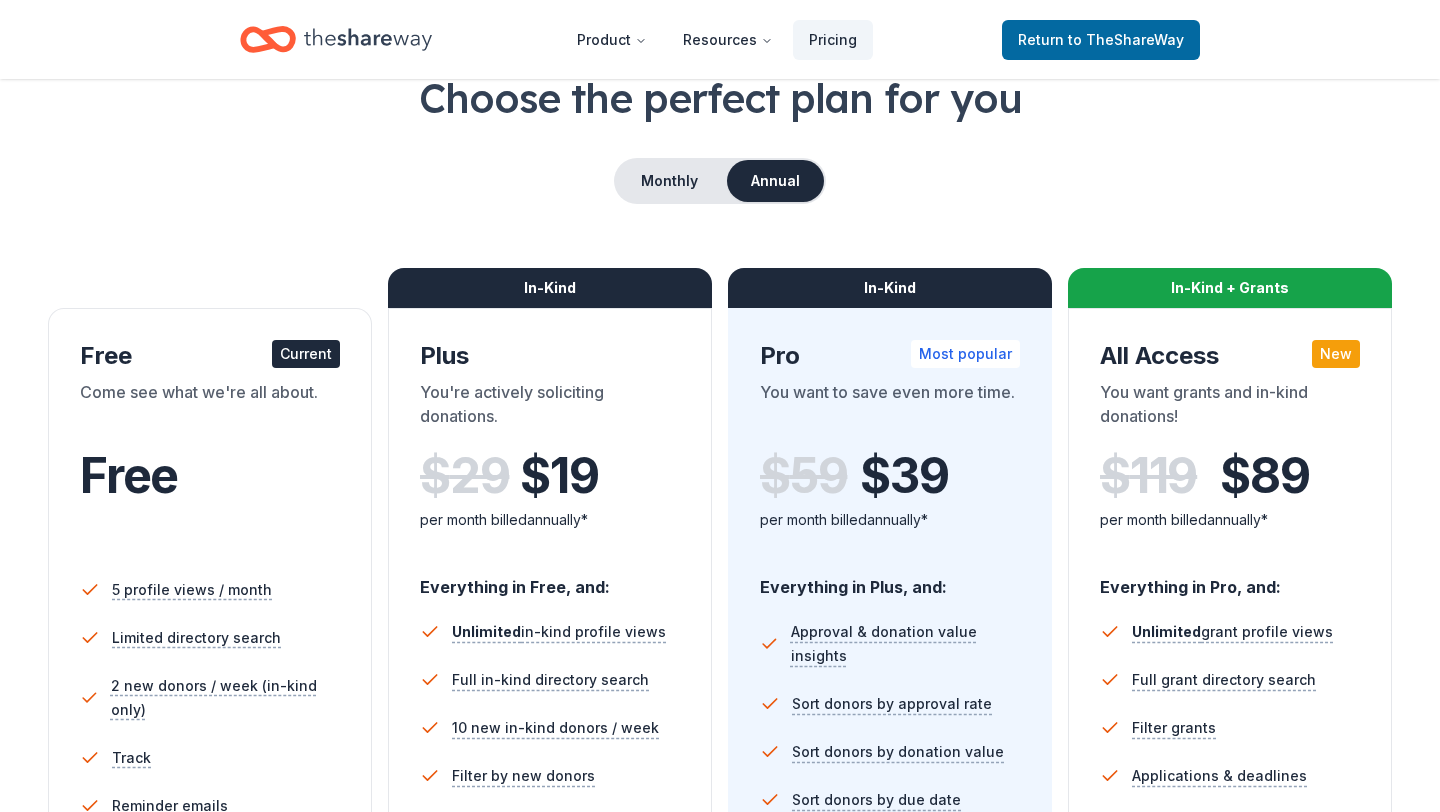 scroll, scrollTop: 0, scrollLeft: 0, axis: both 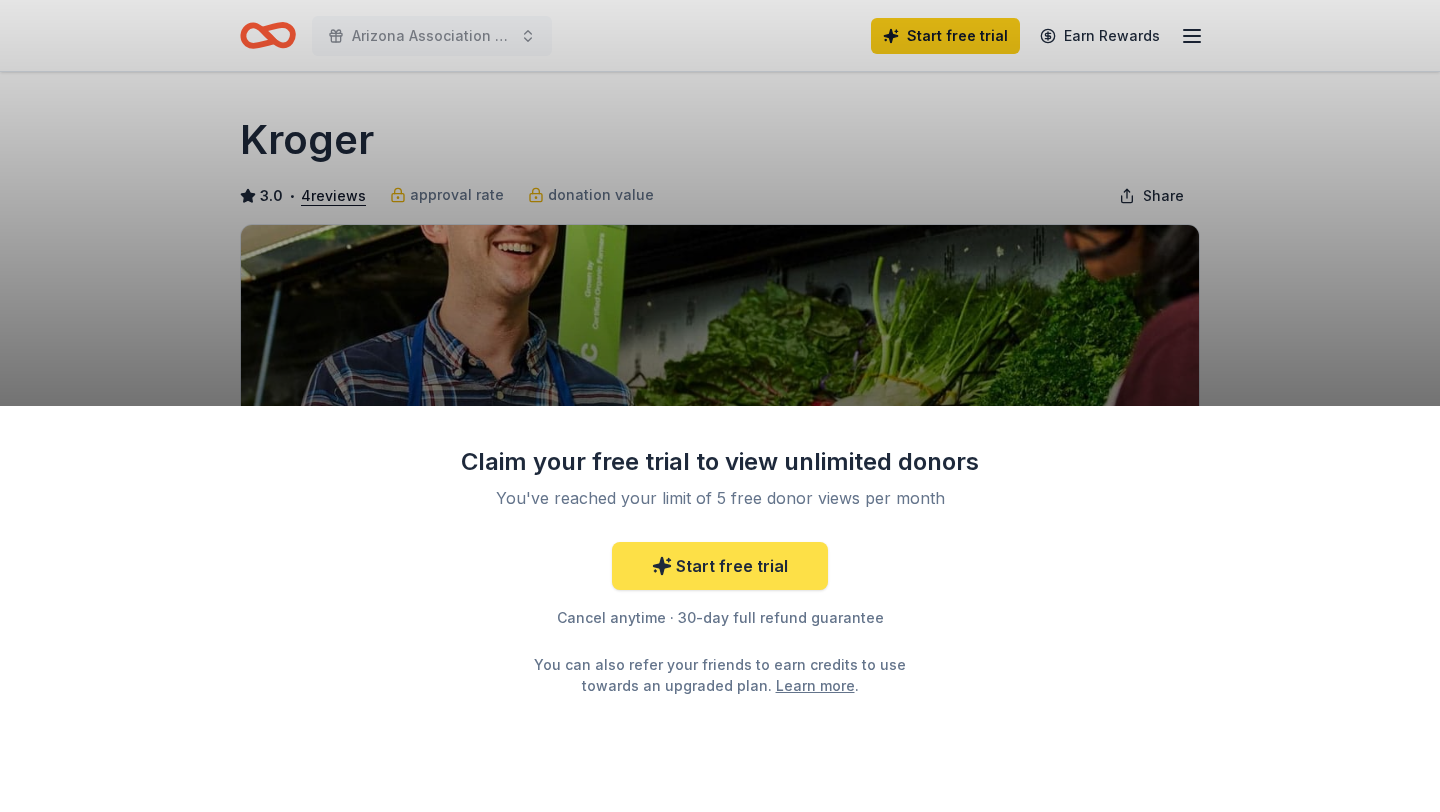 click on "Start free  trial" at bounding box center (720, 566) 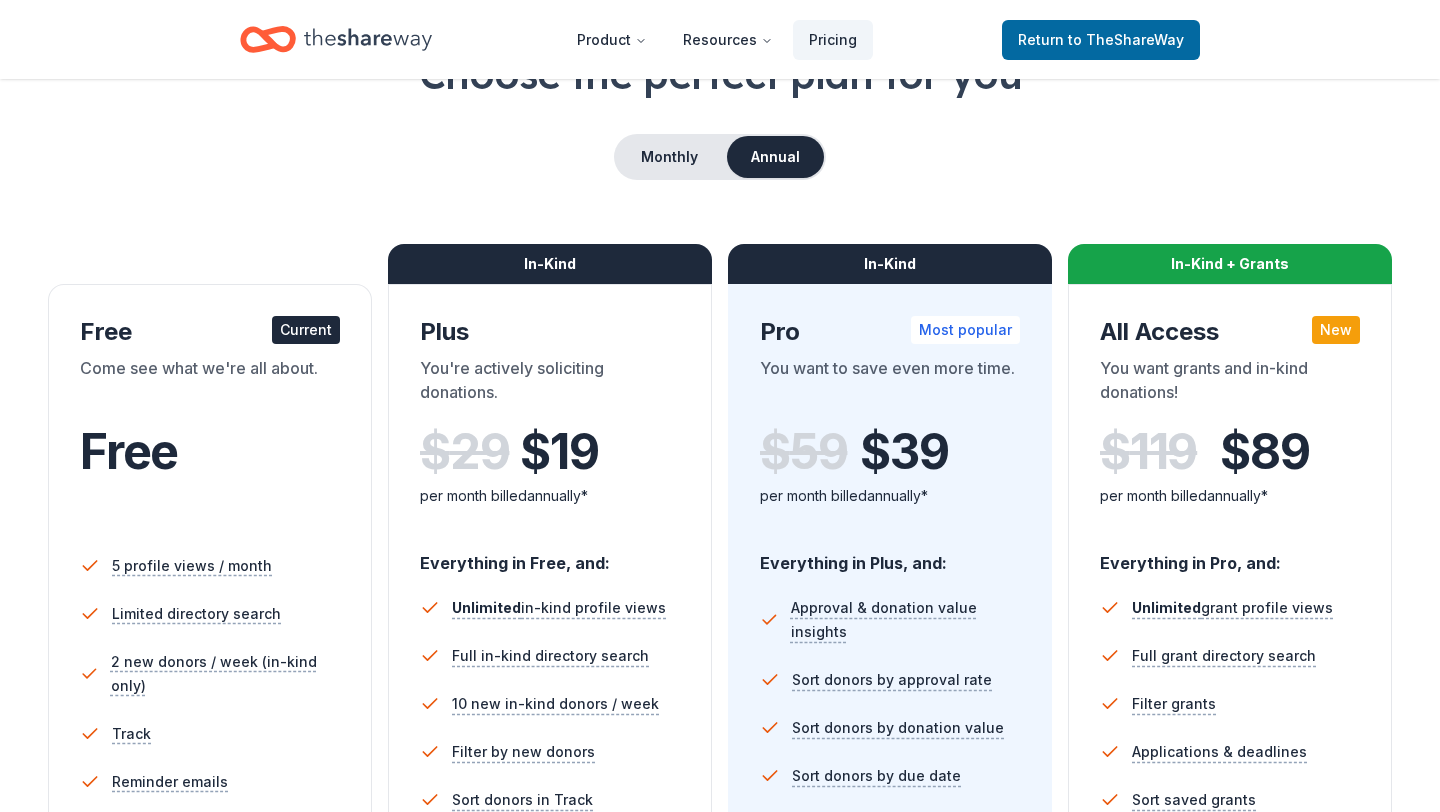 scroll, scrollTop: 166, scrollLeft: 0, axis: vertical 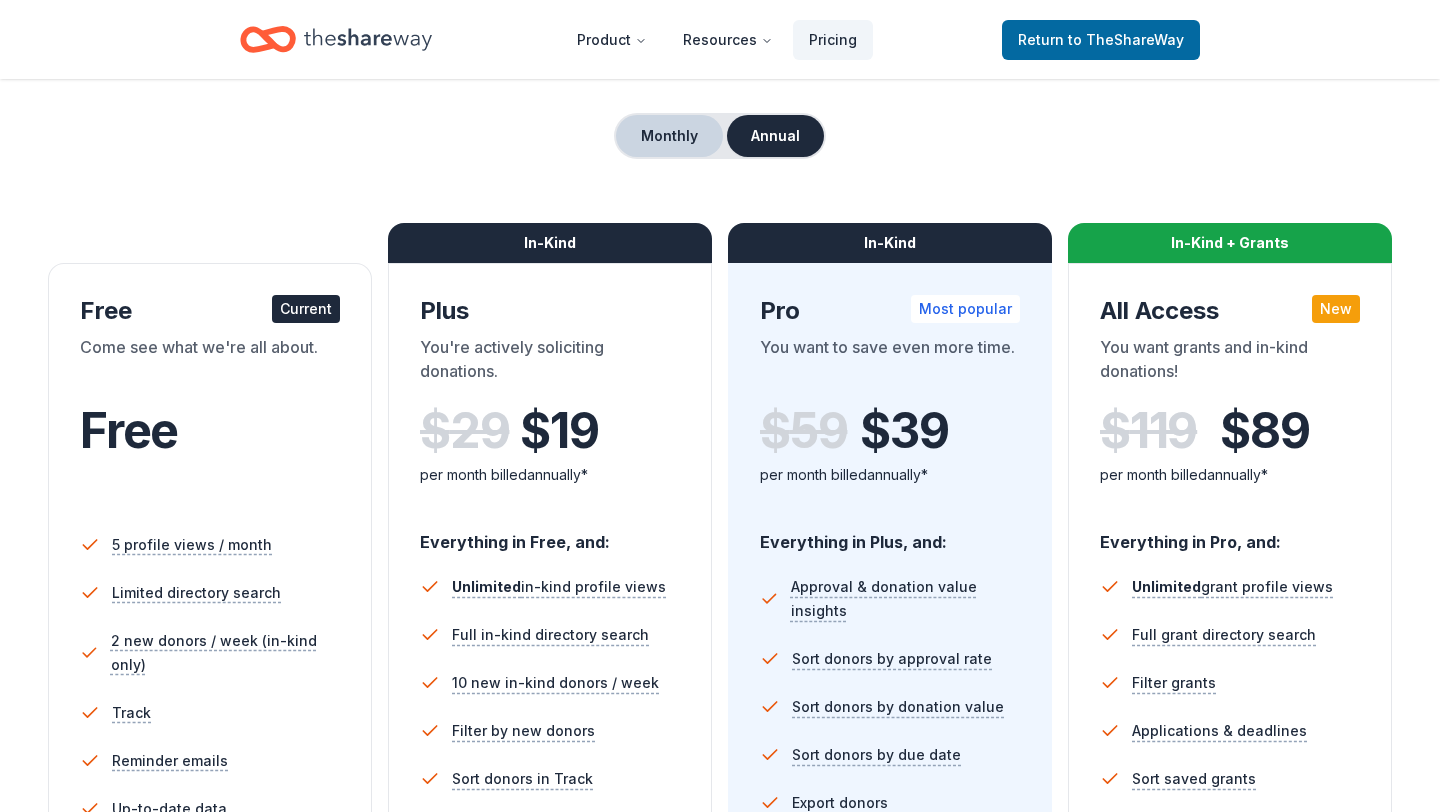 click on "Monthly" at bounding box center (669, 136) 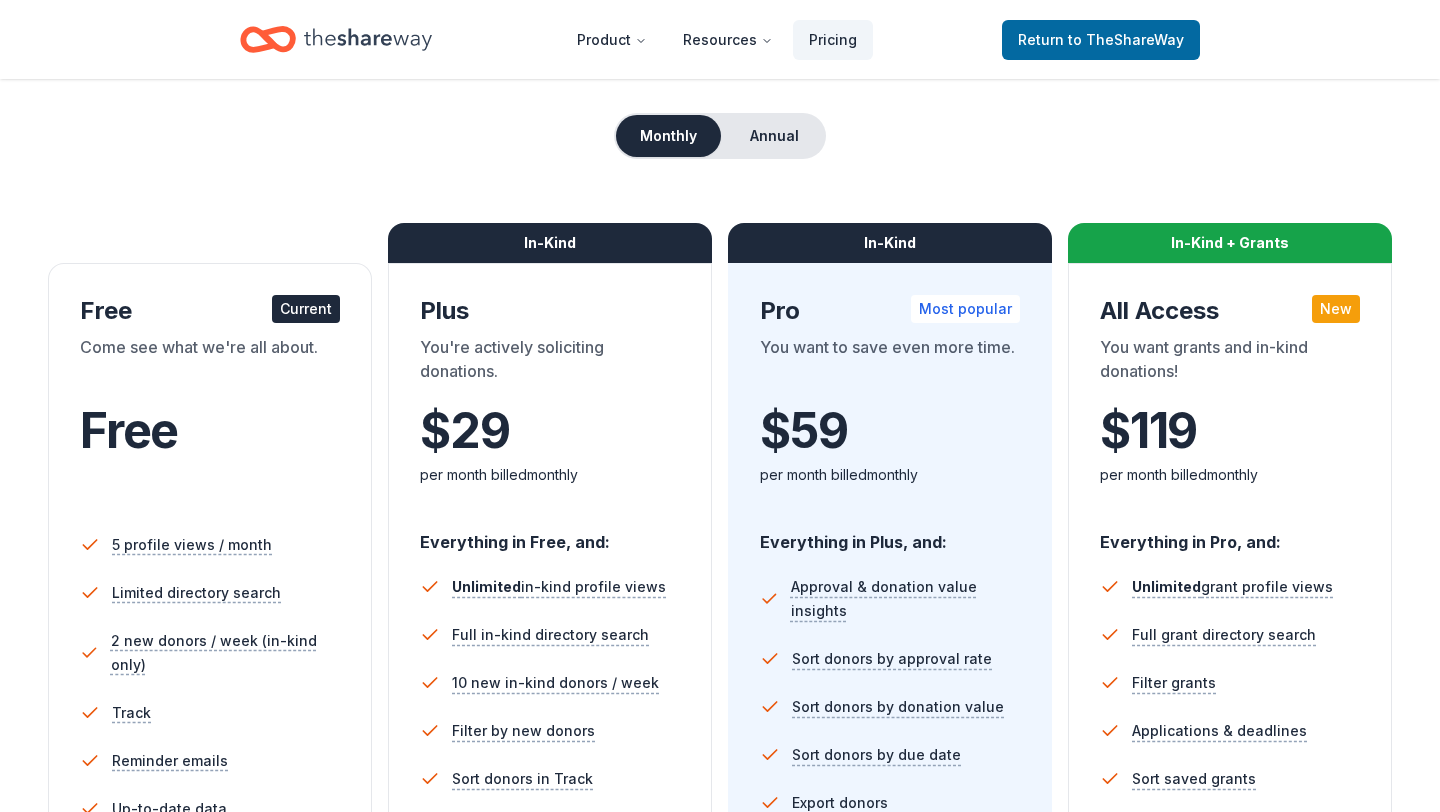 scroll, scrollTop: 489, scrollLeft: 0, axis: vertical 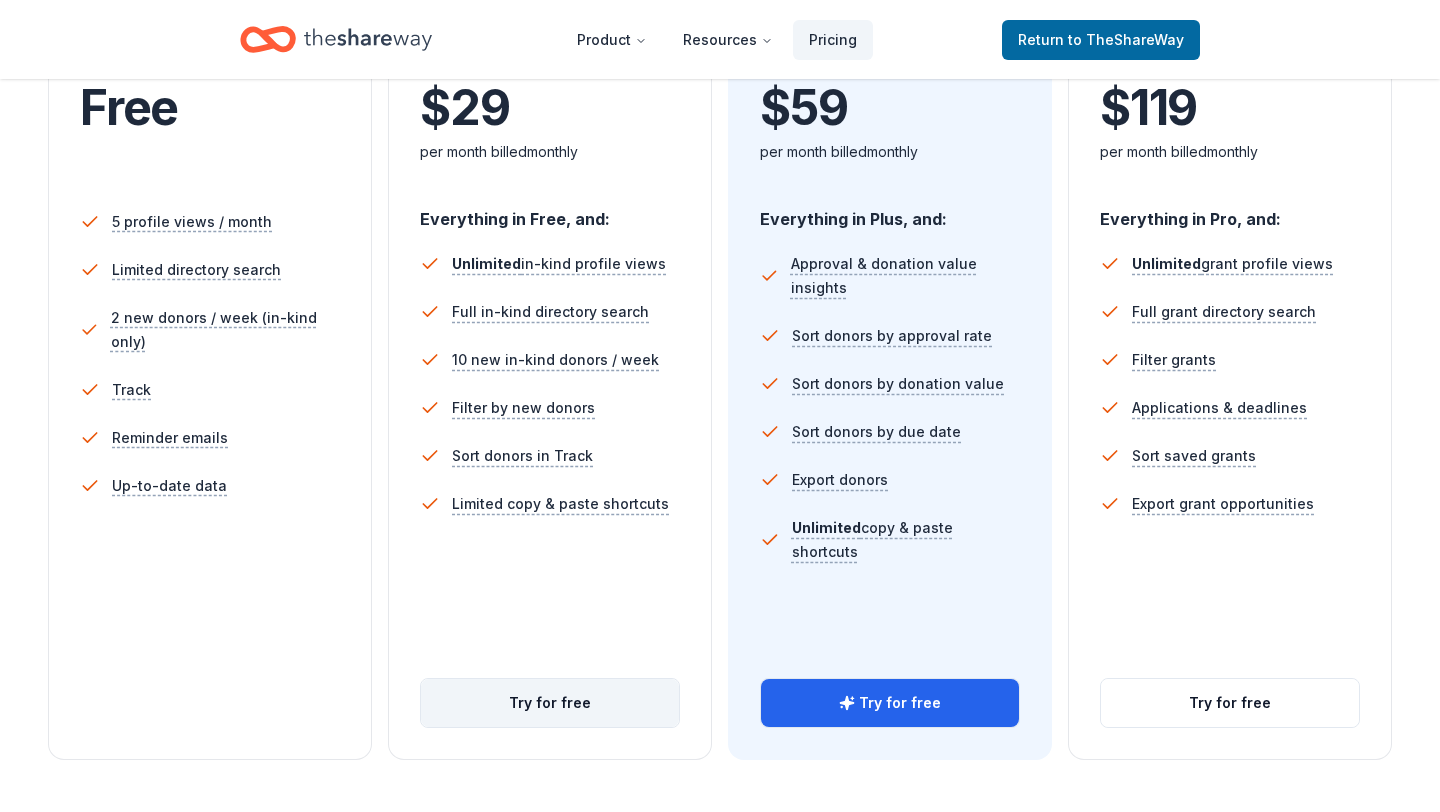 click on "Try for free" at bounding box center (550, 703) 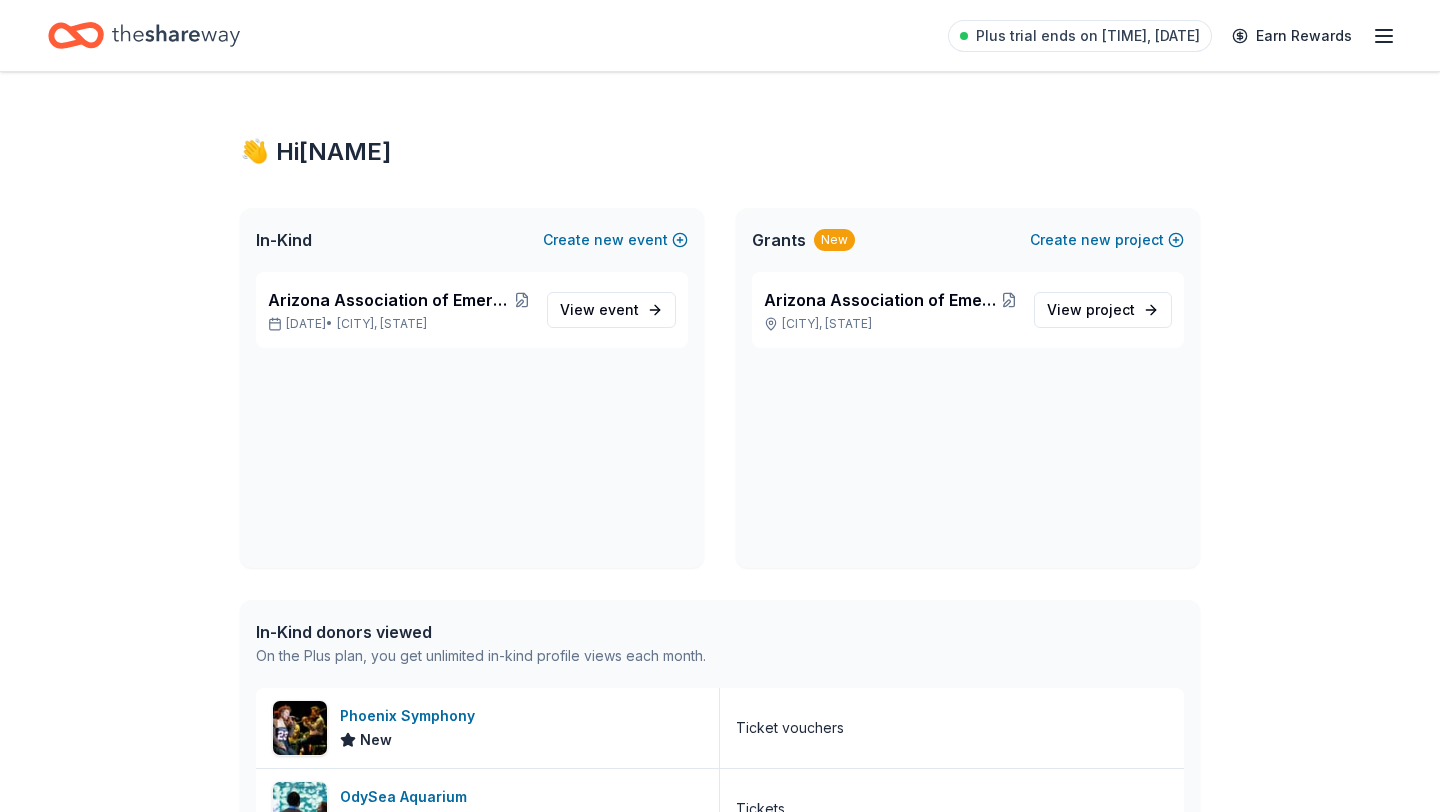 scroll, scrollTop: 0, scrollLeft: 0, axis: both 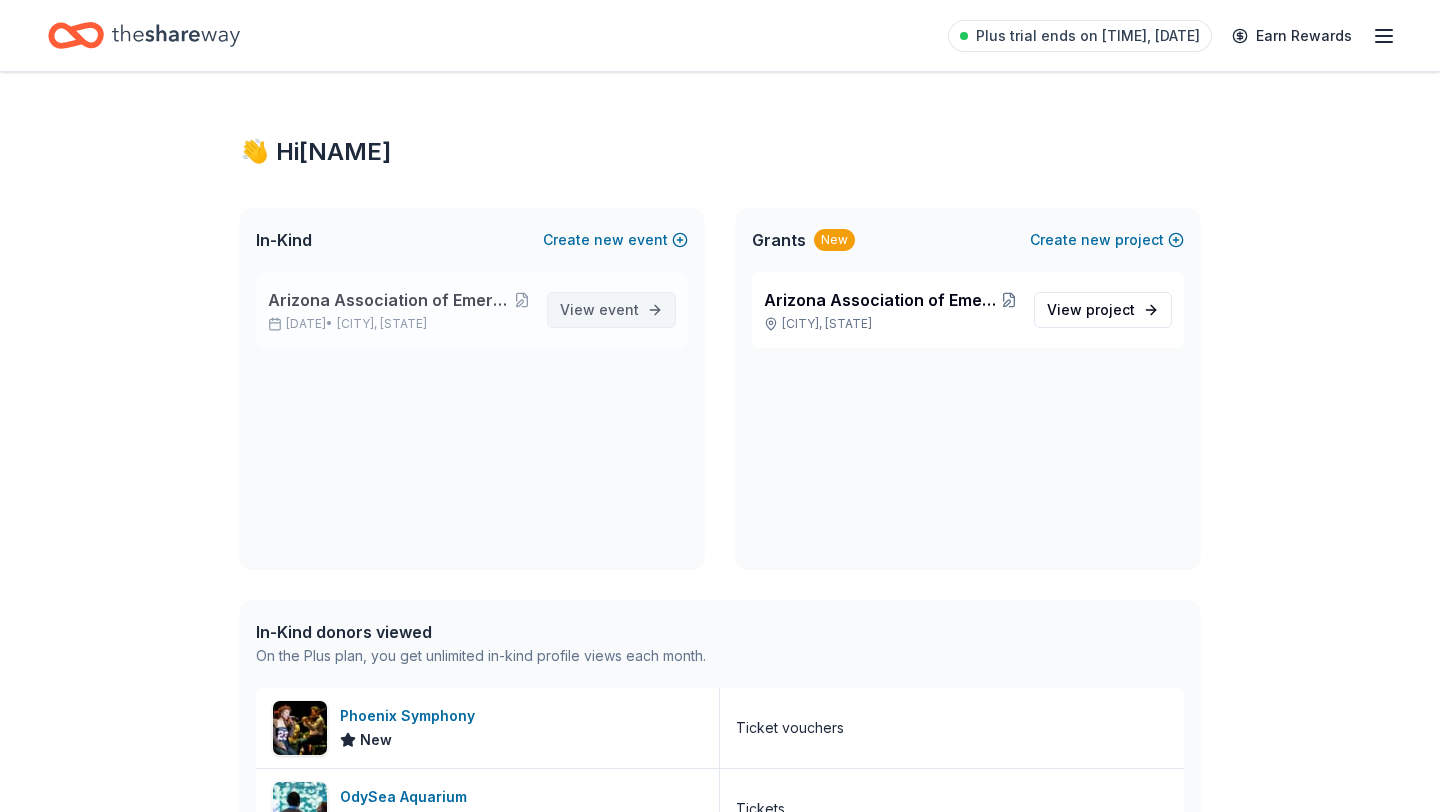 click on "View   event" at bounding box center [599, 310] 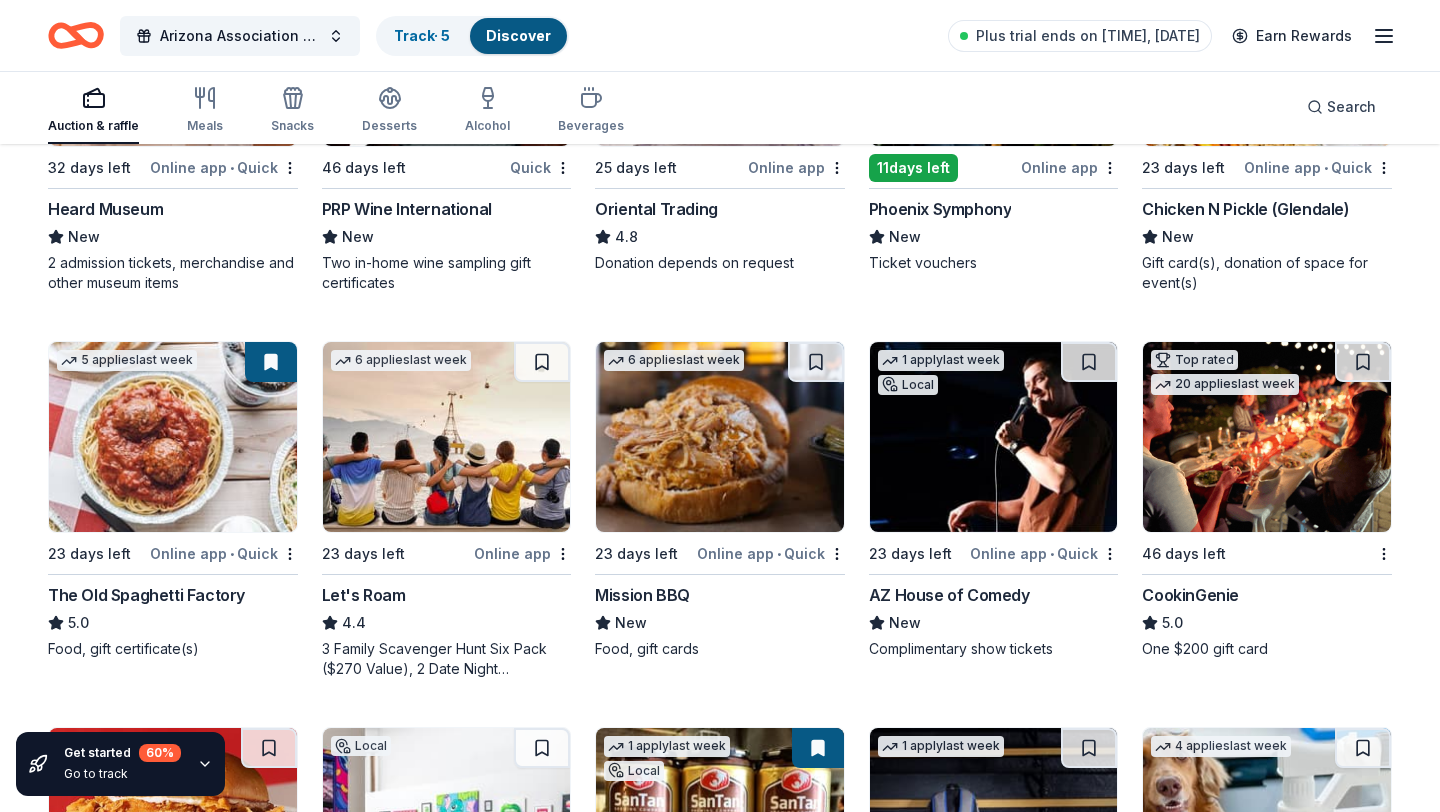 scroll, scrollTop: 420, scrollLeft: 0, axis: vertical 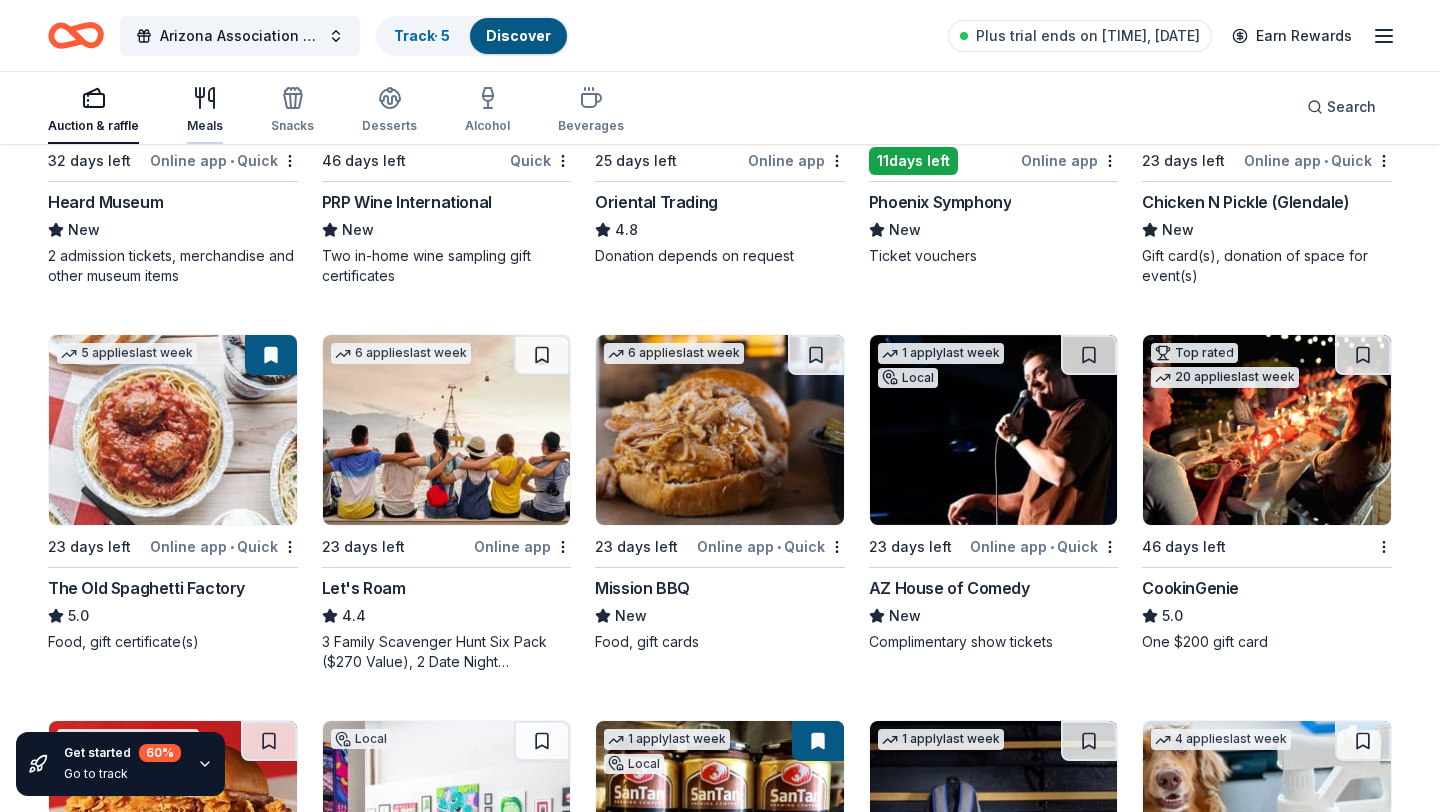 click 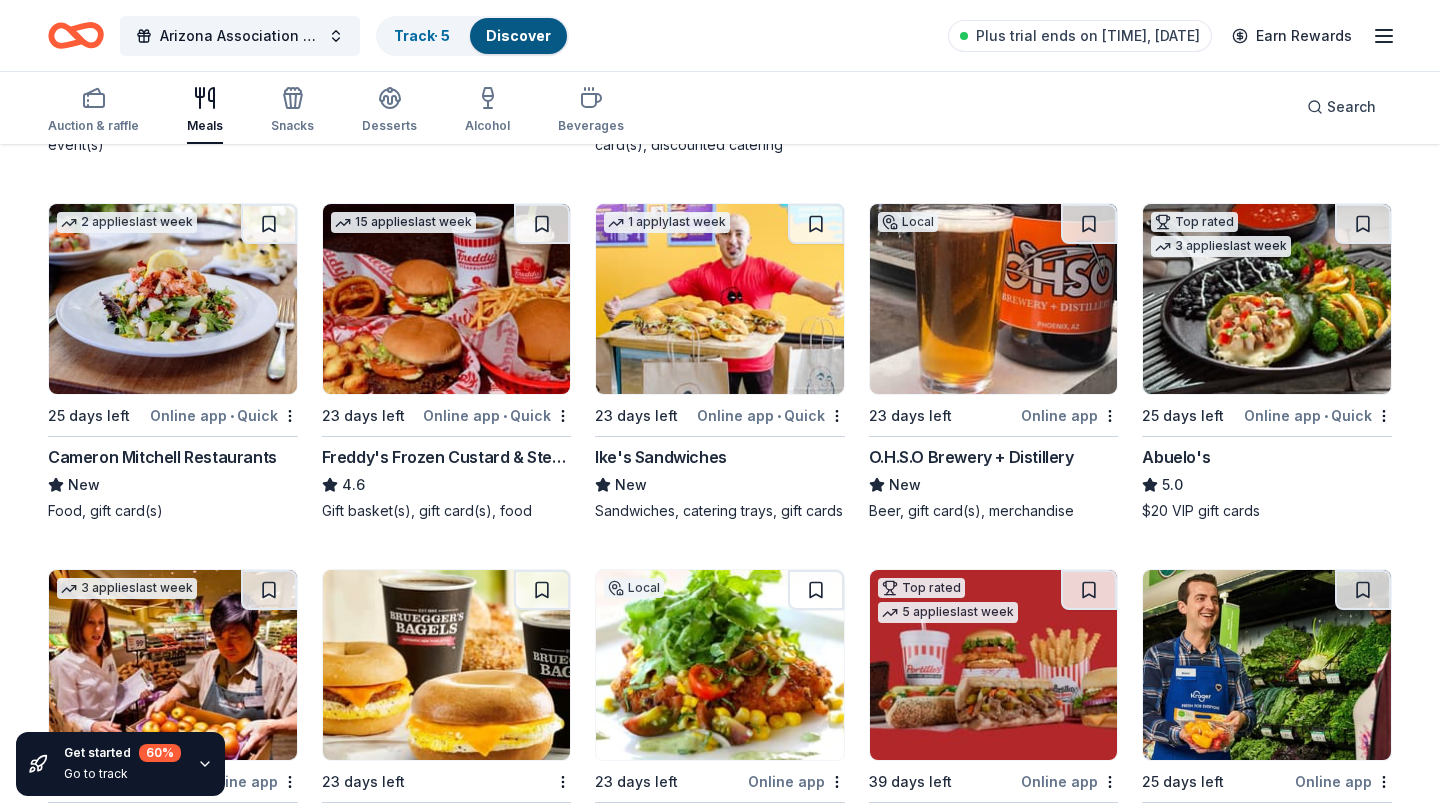 scroll, scrollTop: 696, scrollLeft: 0, axis: vertical 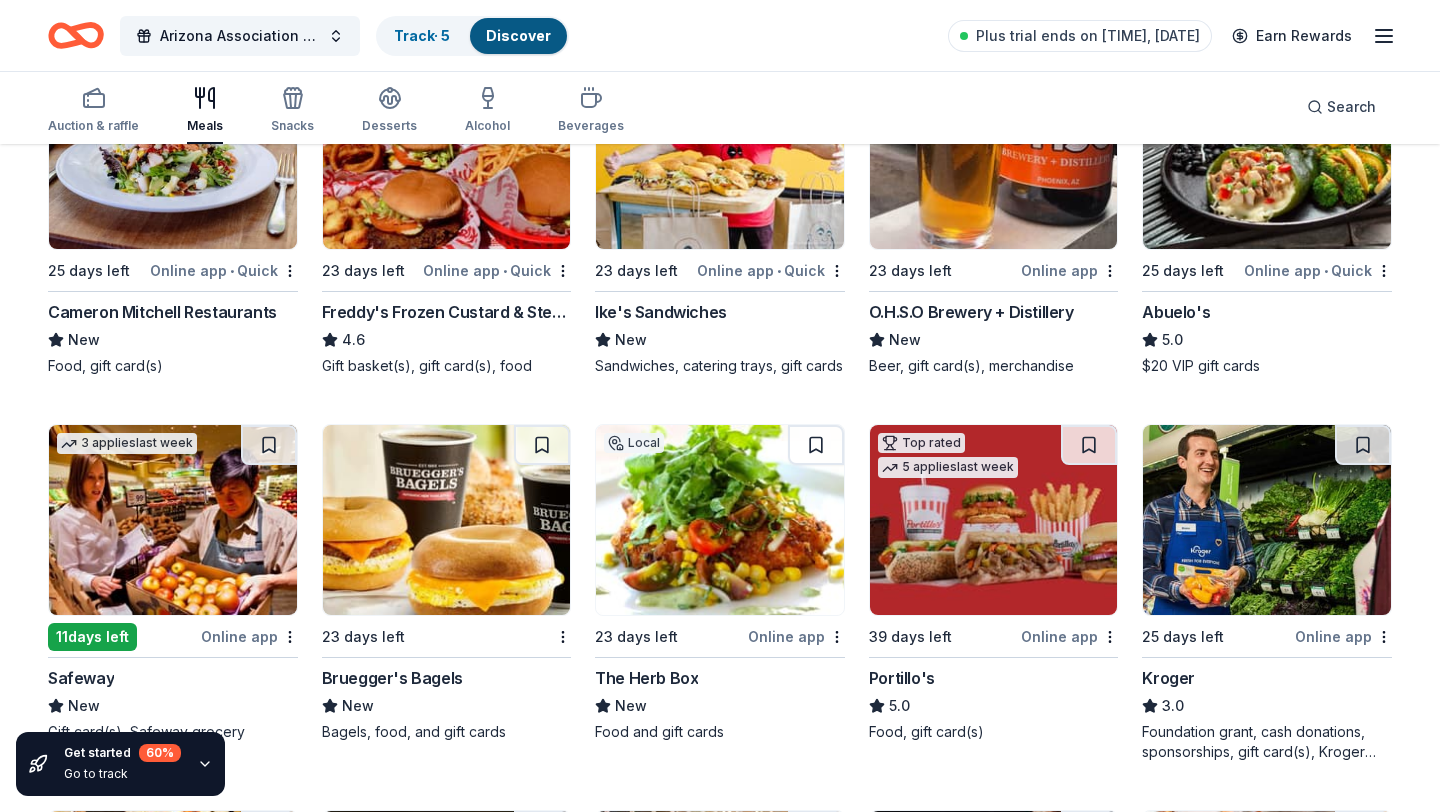 click at bounding box center (173, 520) 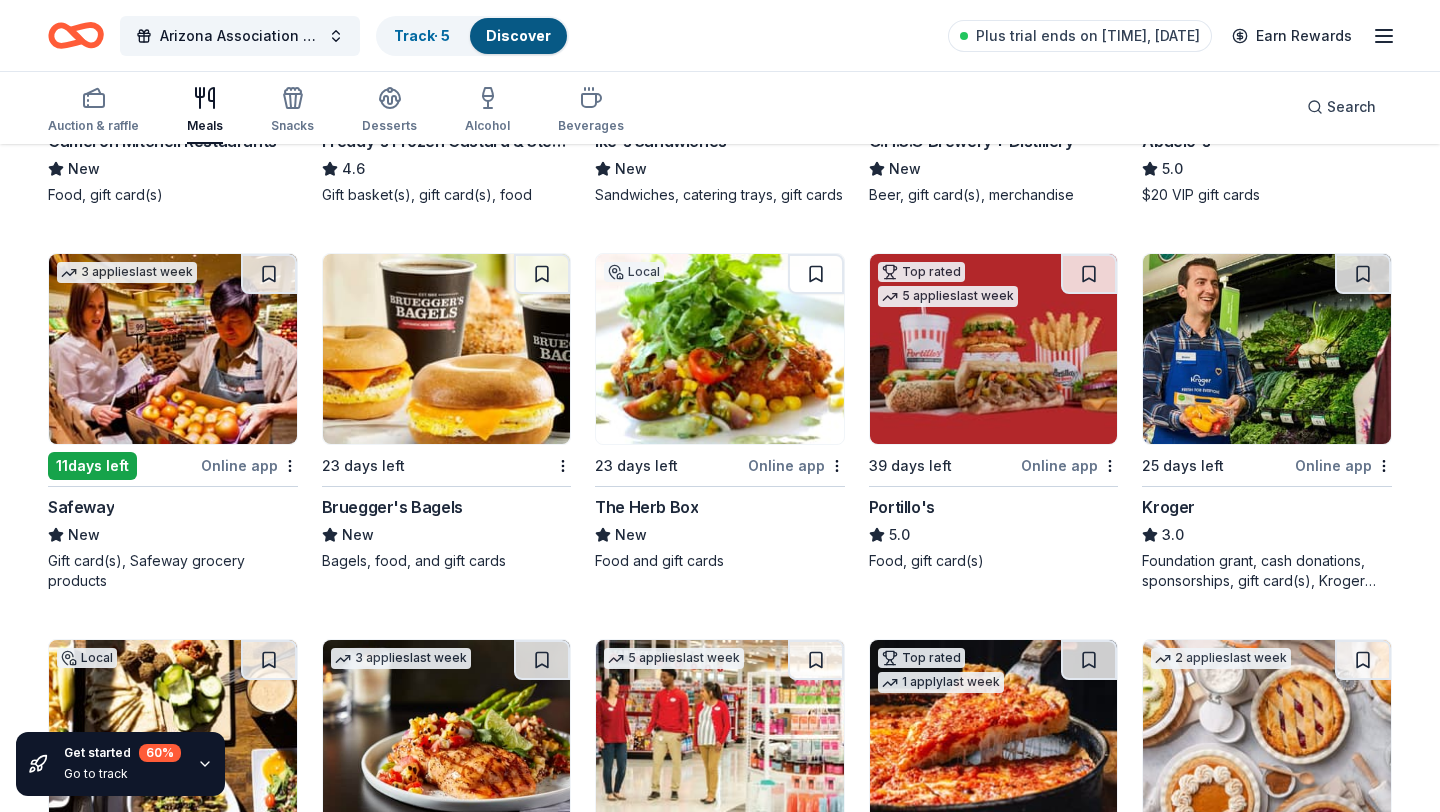 scroll, scrollTop: 868, scrollLeft: 0, axis: vertical 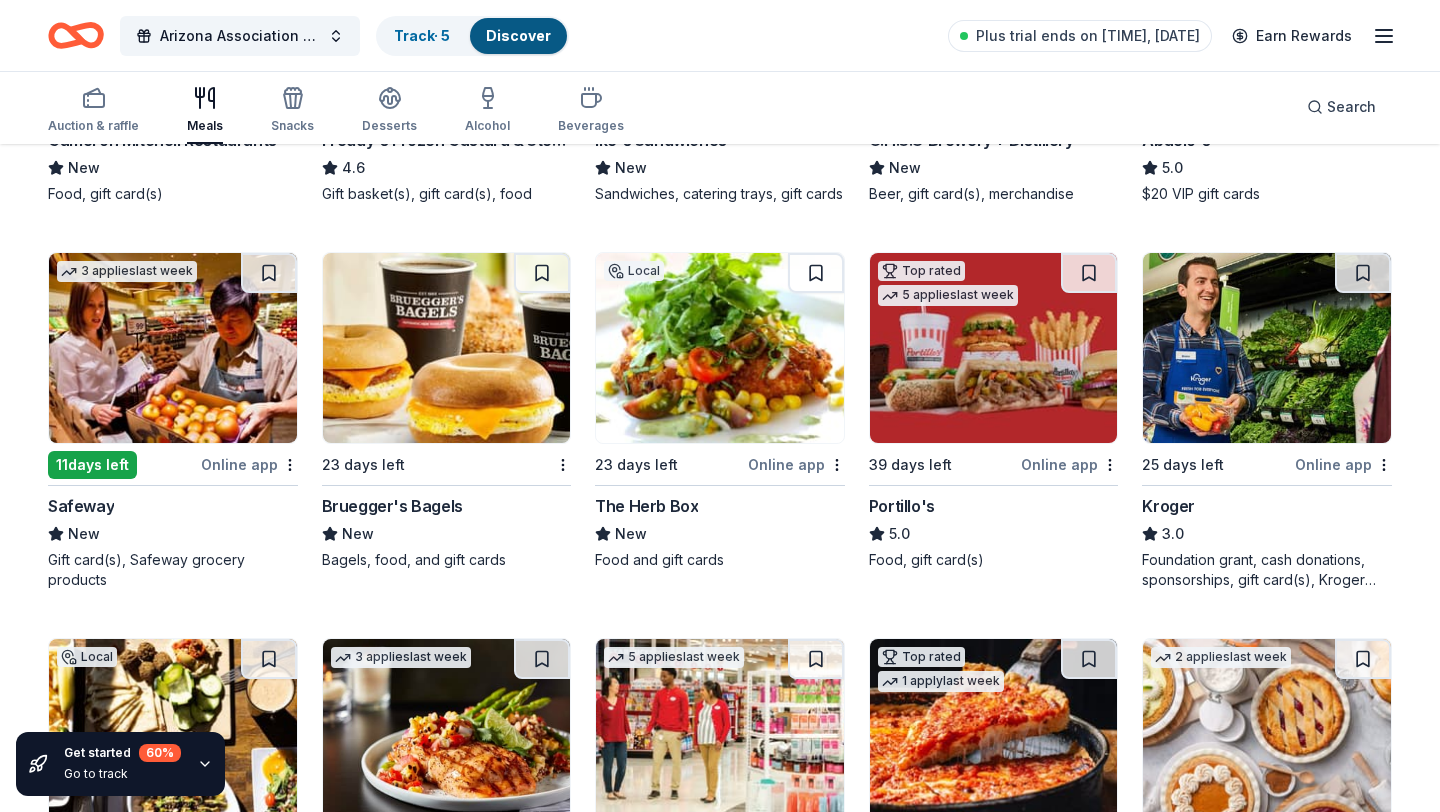 click at bounding box center [1267, 348] 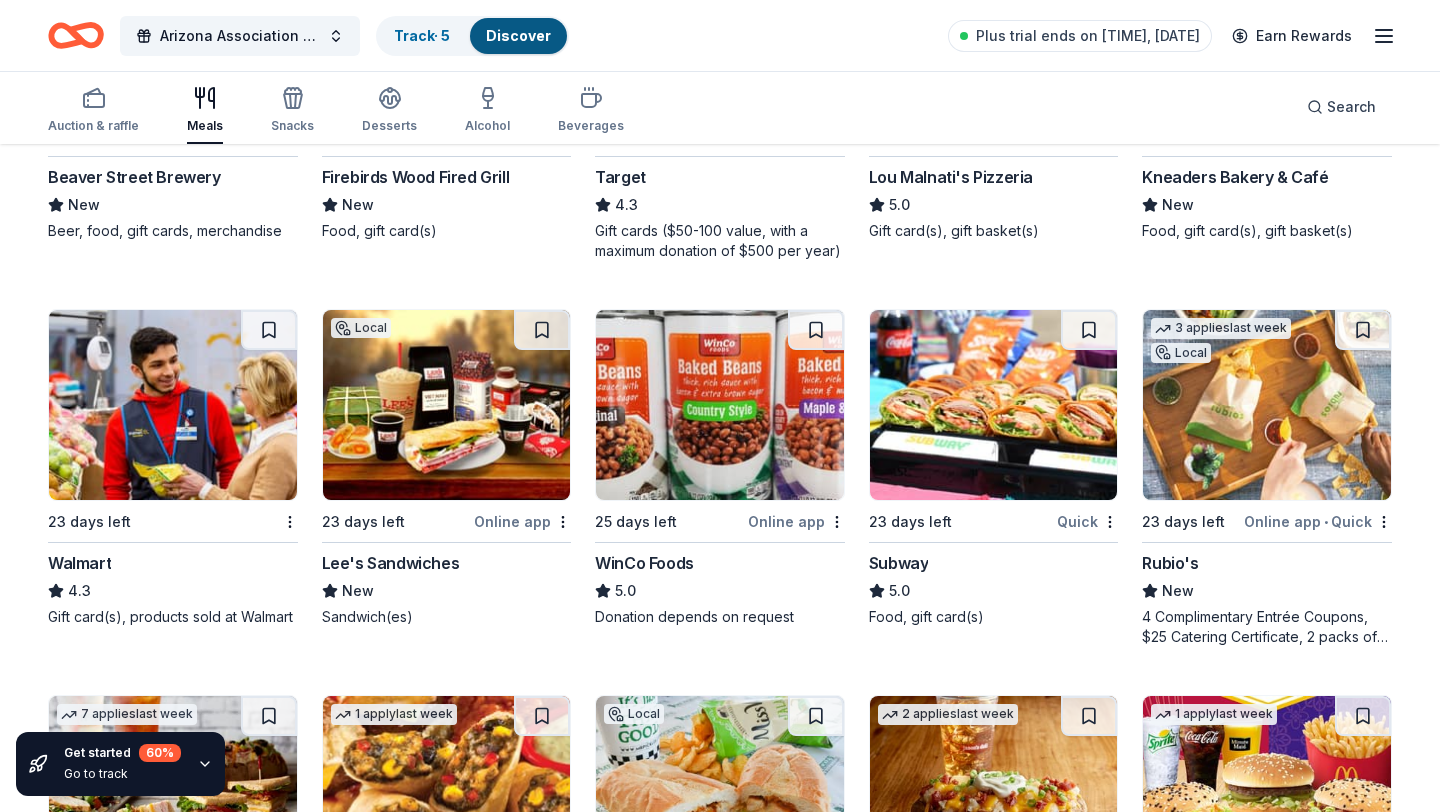scroll, scrollTop: 1584, scrollLeft: 0, axis: vertical 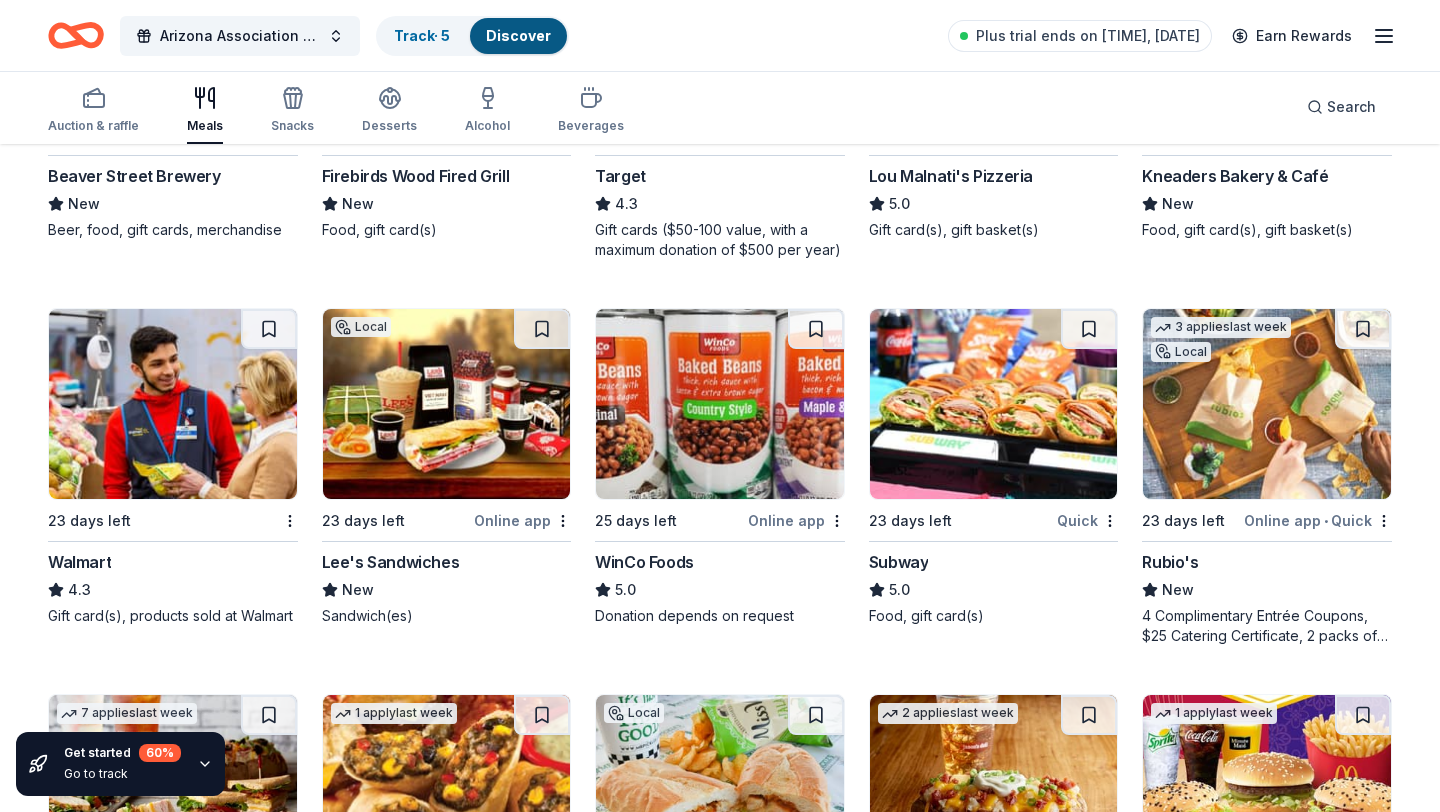 click at bounding box center [173, 404] 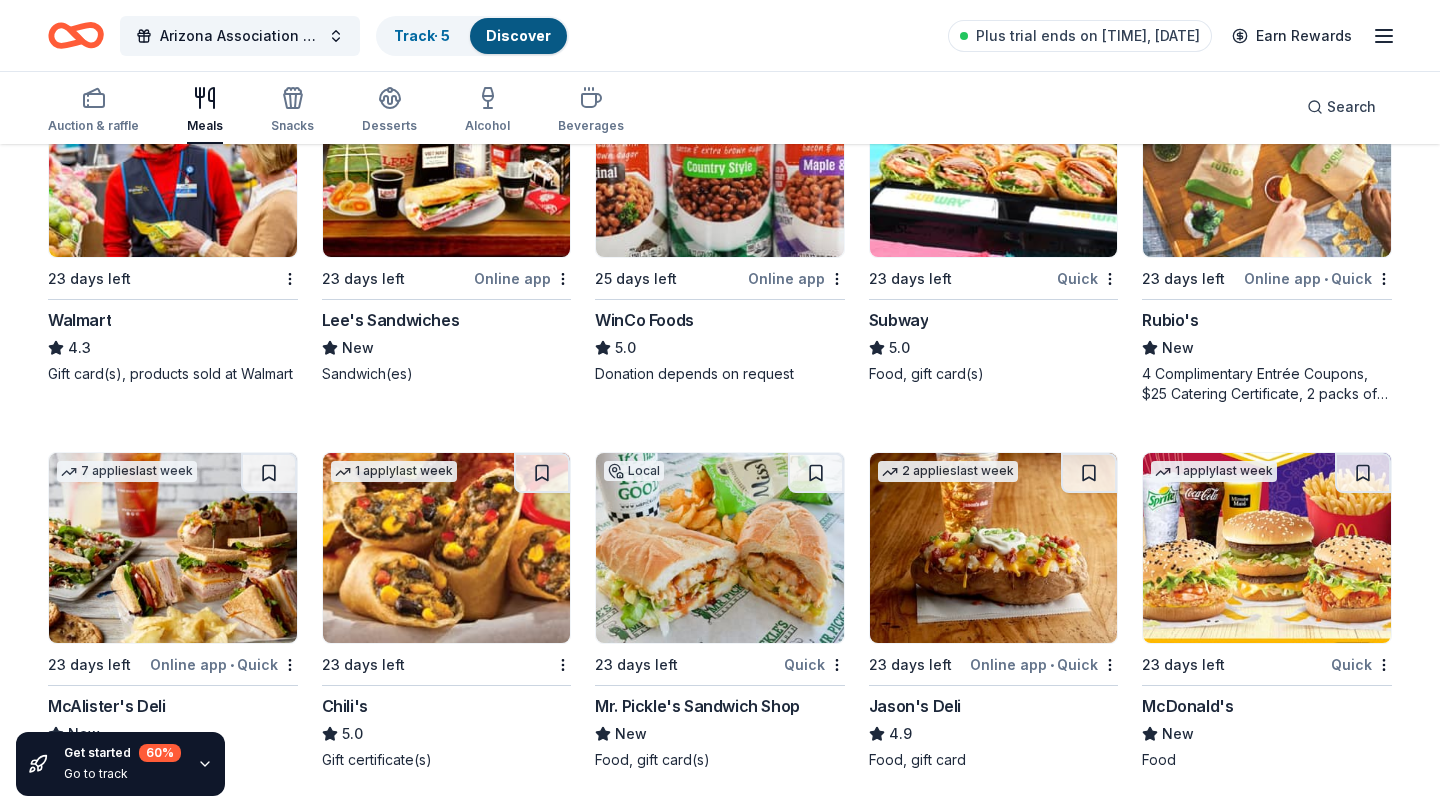 scroll, scrollTop: 1799, scrollLeft: 0, axis: vertical 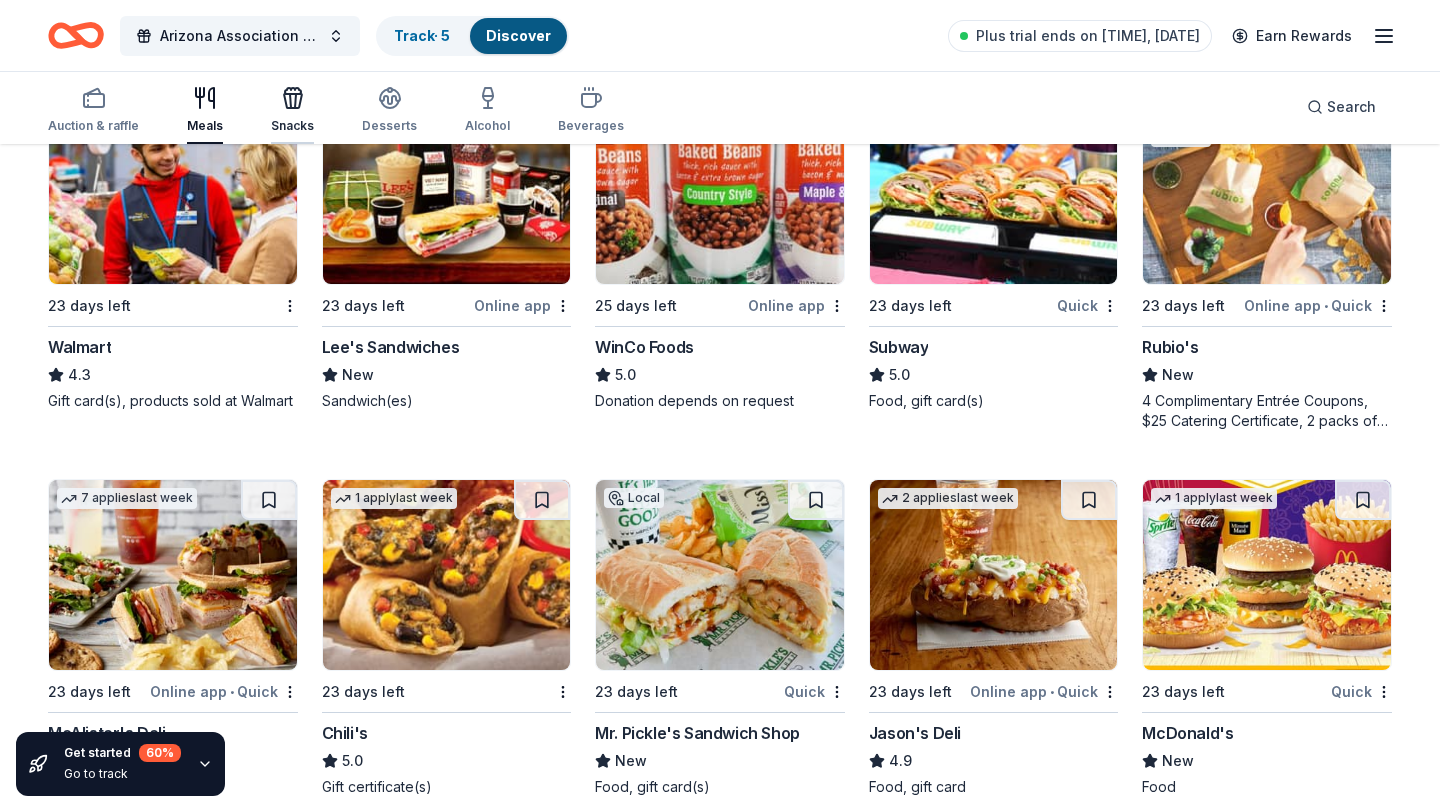 click 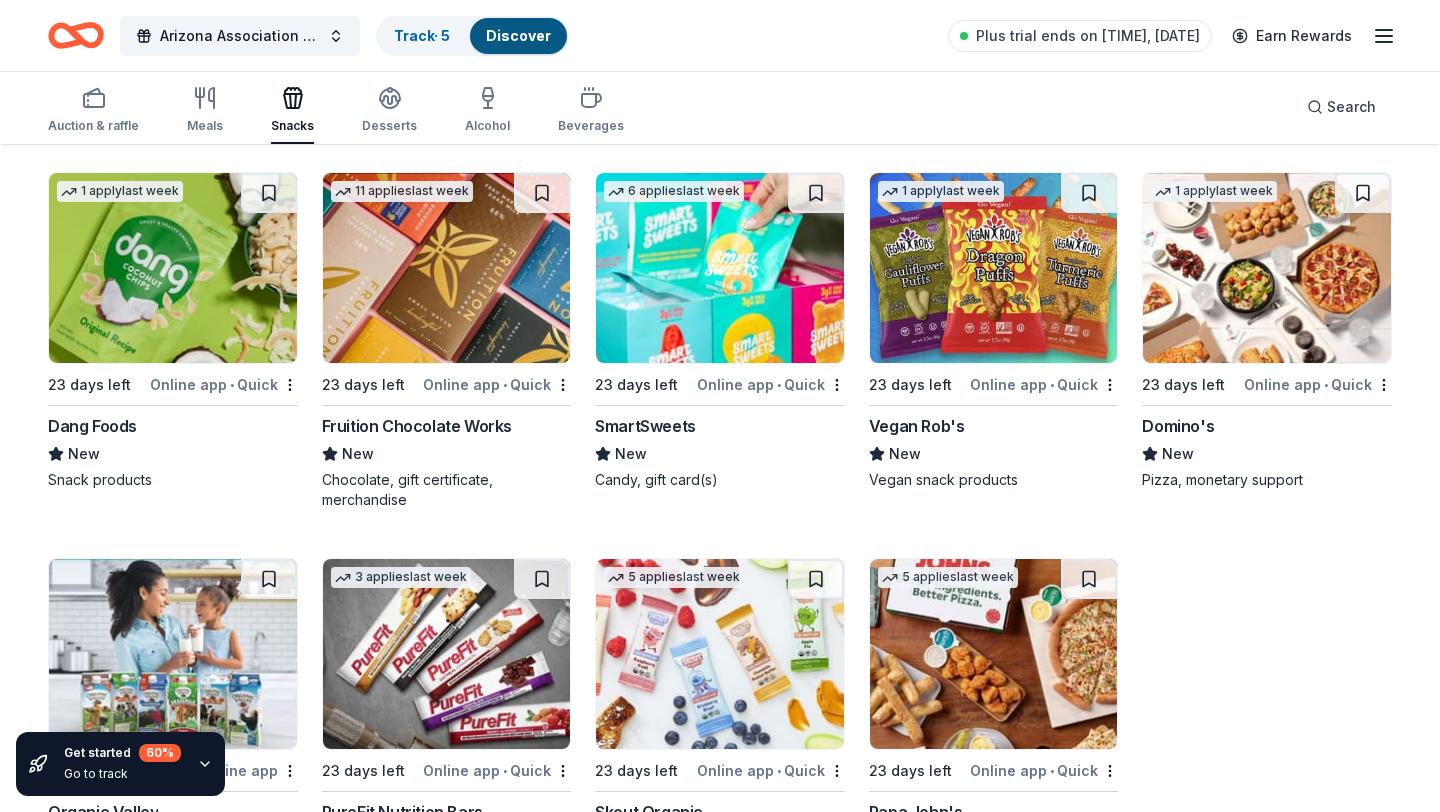 scroll, scrollTop: 3694, scrollLeft: 0, axis: vertical 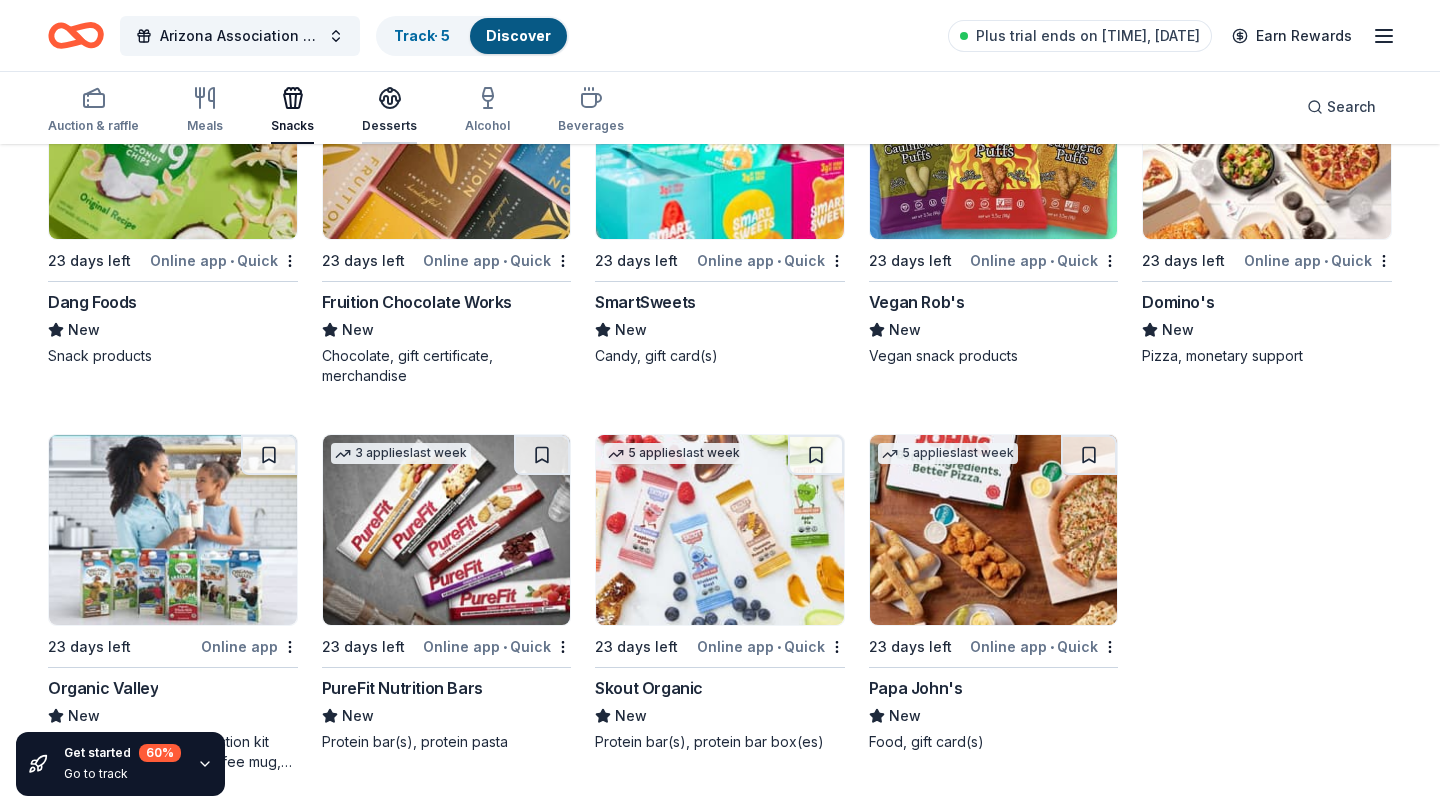 click on "Desserts" at bounding box center (389, 126) 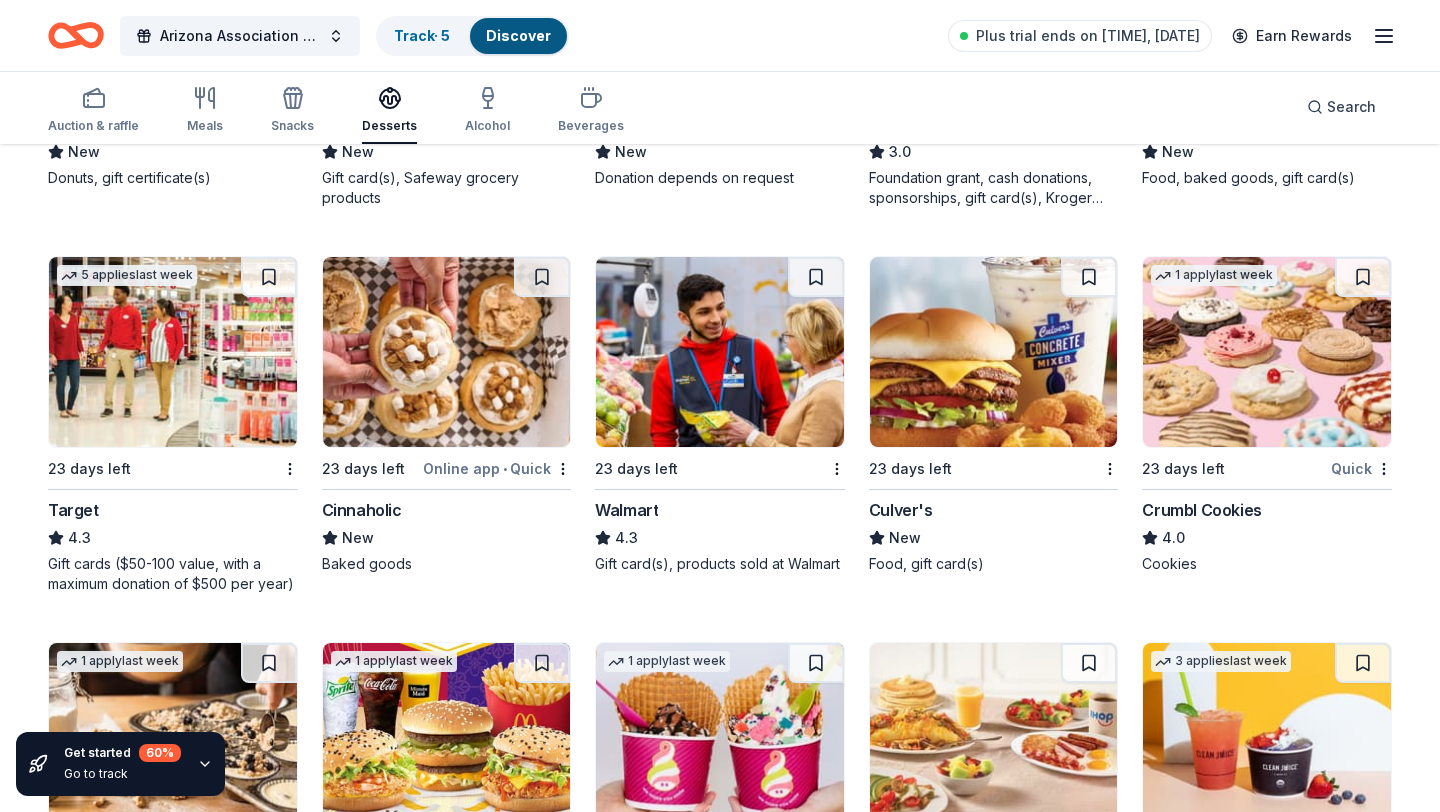 scroll, scrollTop: 1315, scrollLeft: 0, axis: vertical 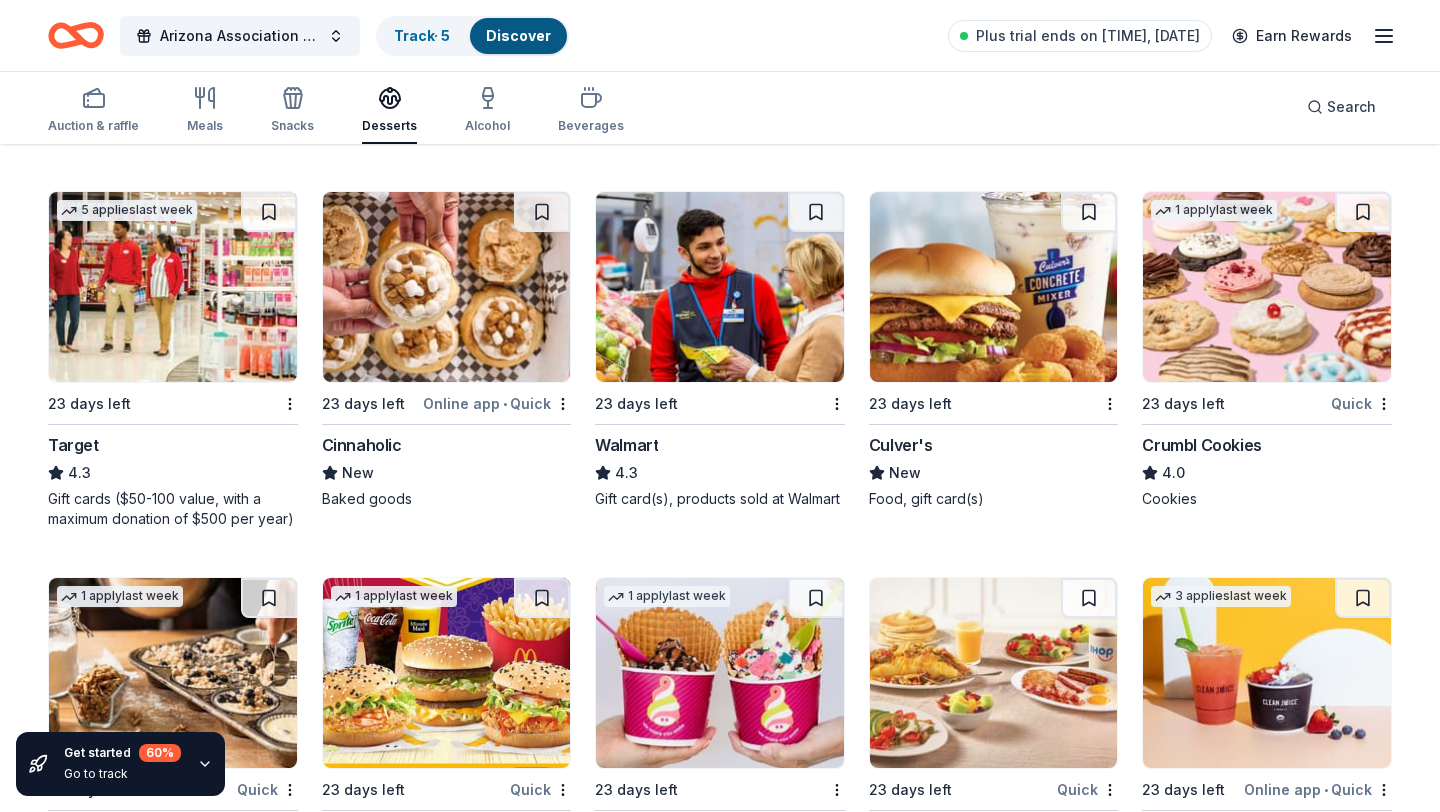 click at bounding box center [1267, 287] 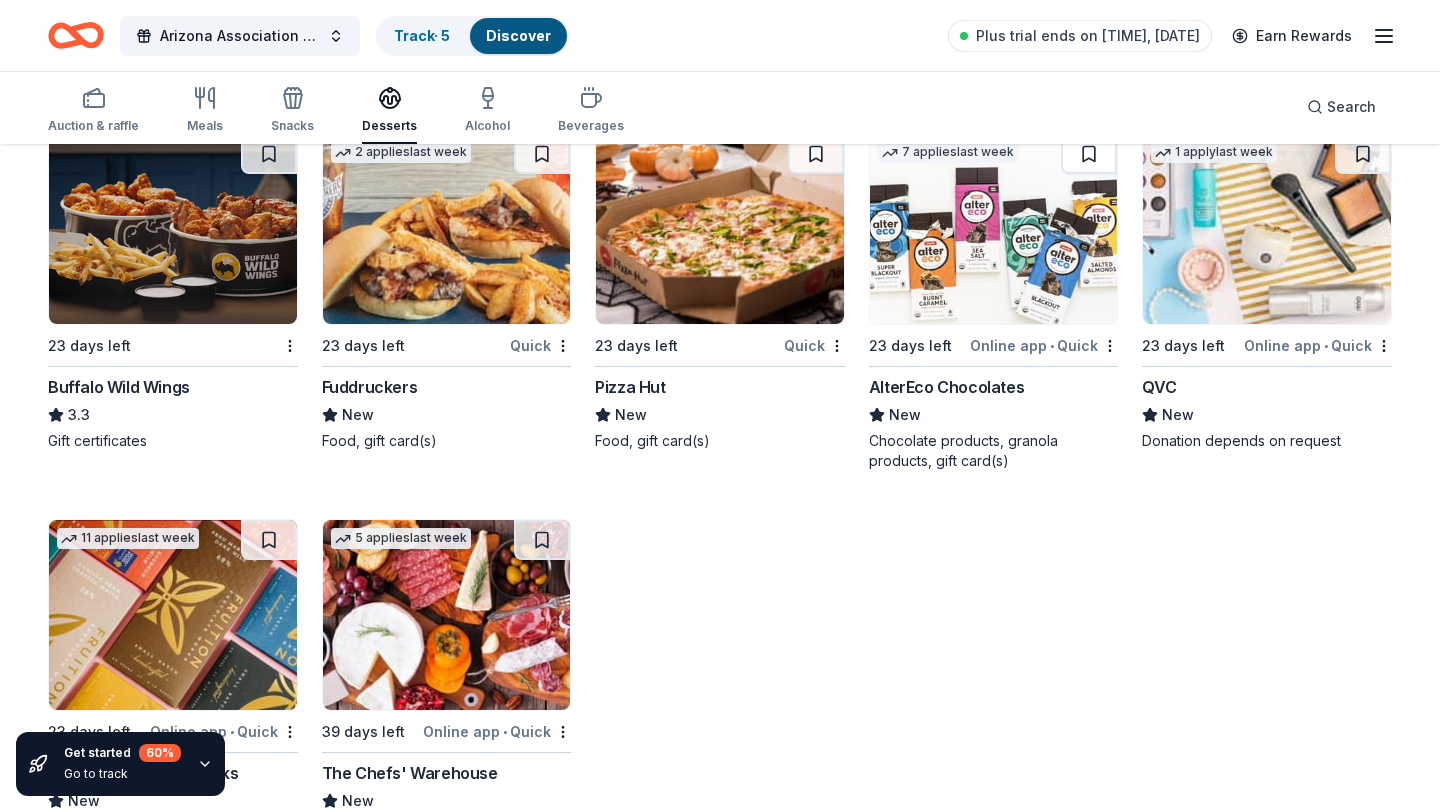 scroll, scrollTop: 2112, scrollLeft: 0, axis: vertical 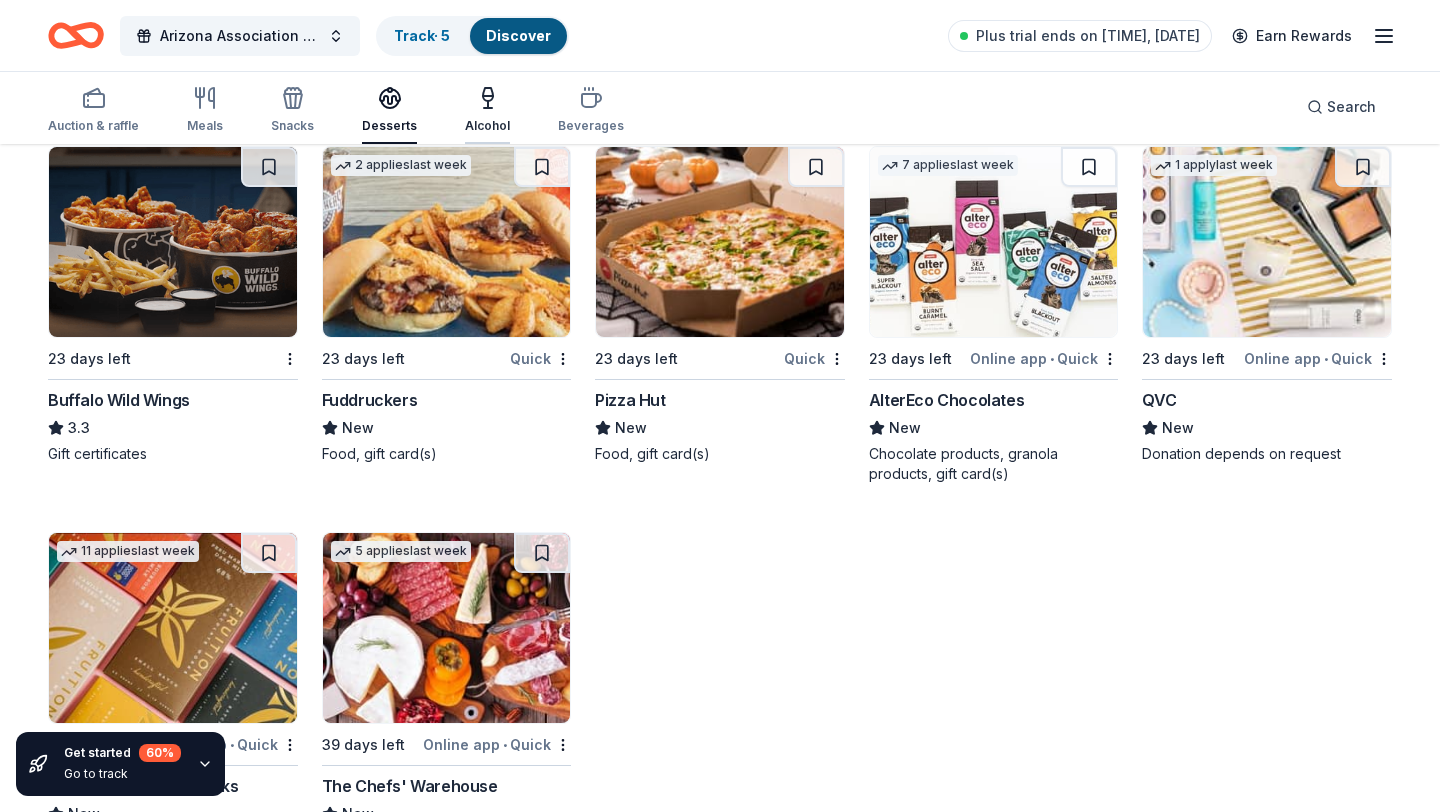 click 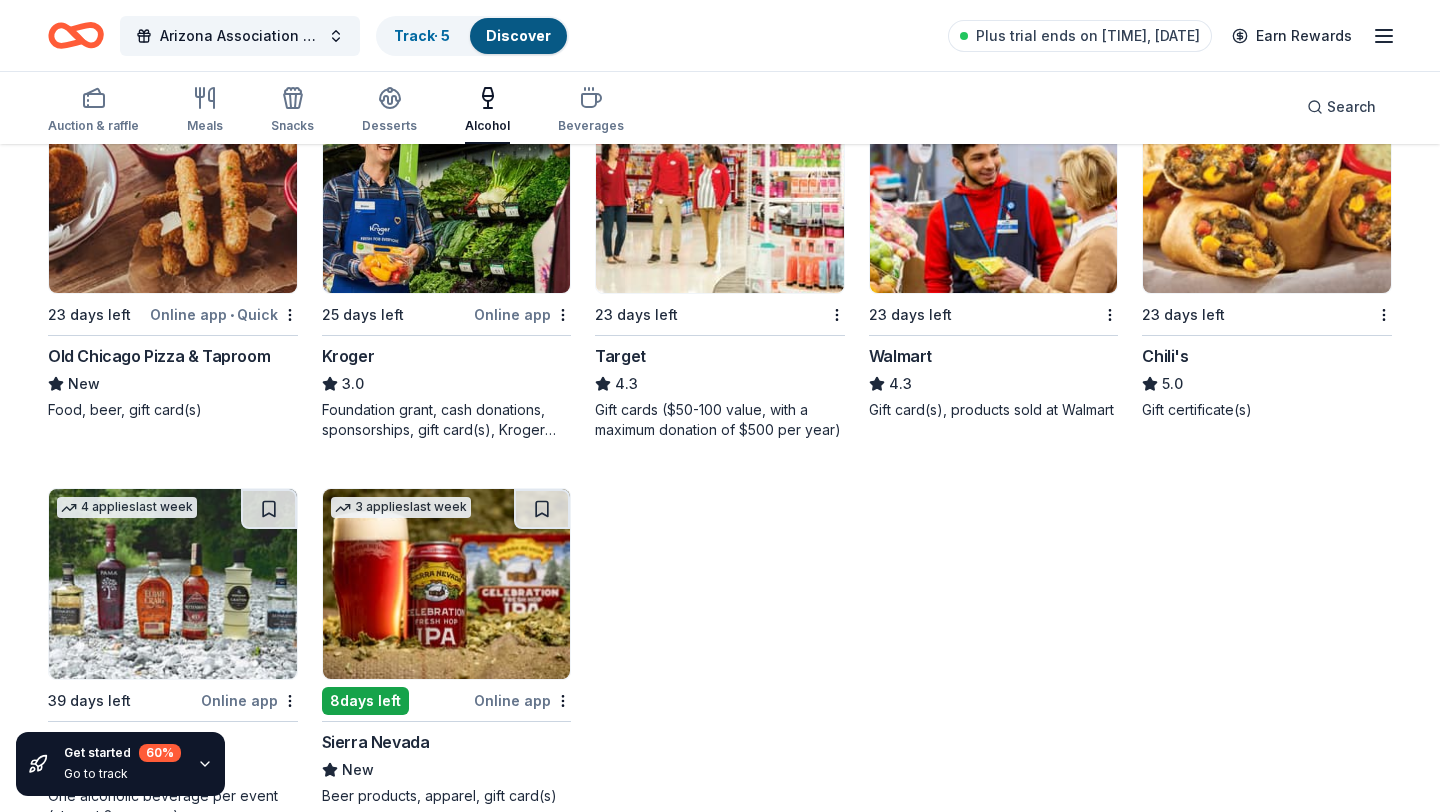 scroll, scrollTop: 1092, scrollLeft: 0, axis: vertical 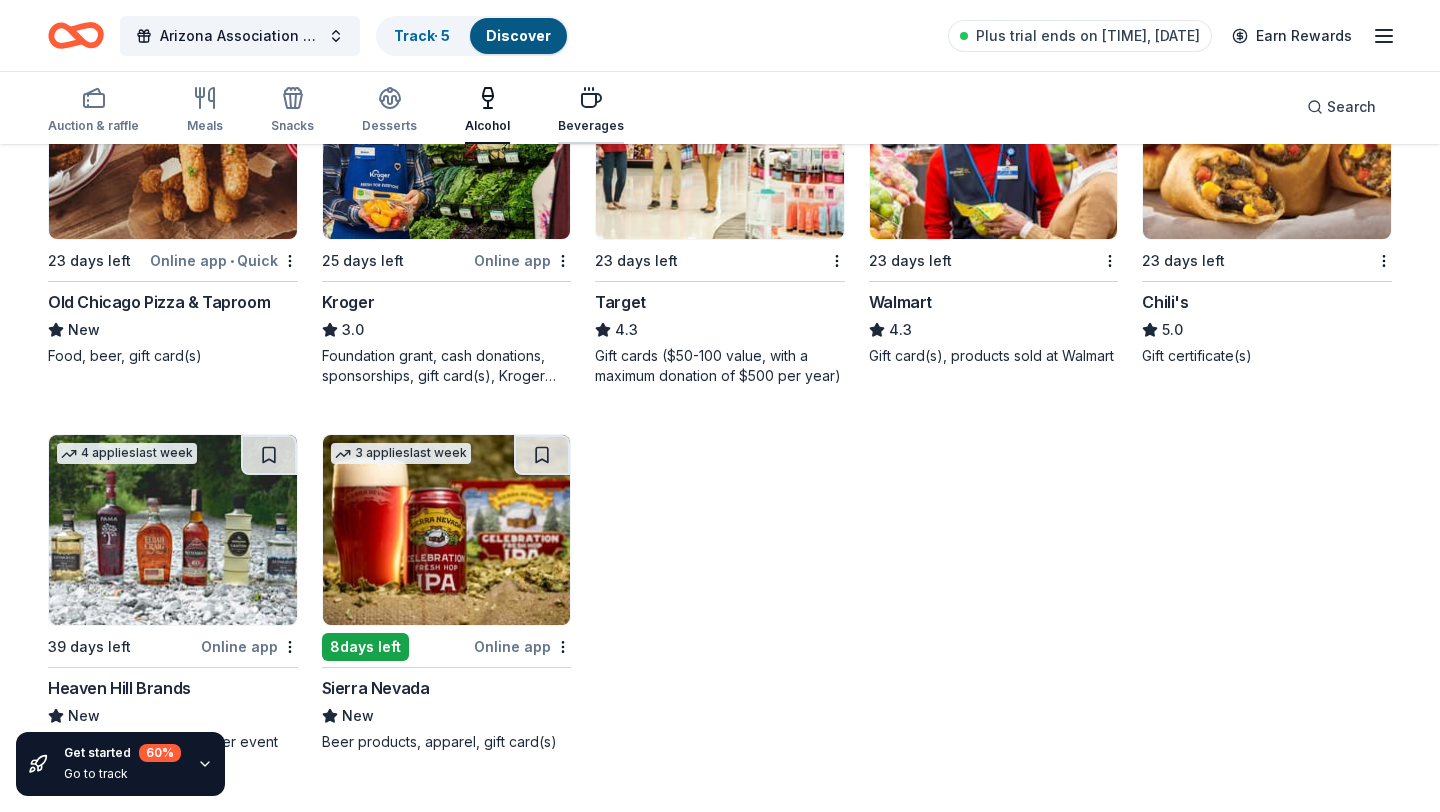 click on "Beverages" at bounding box center [591, 126] 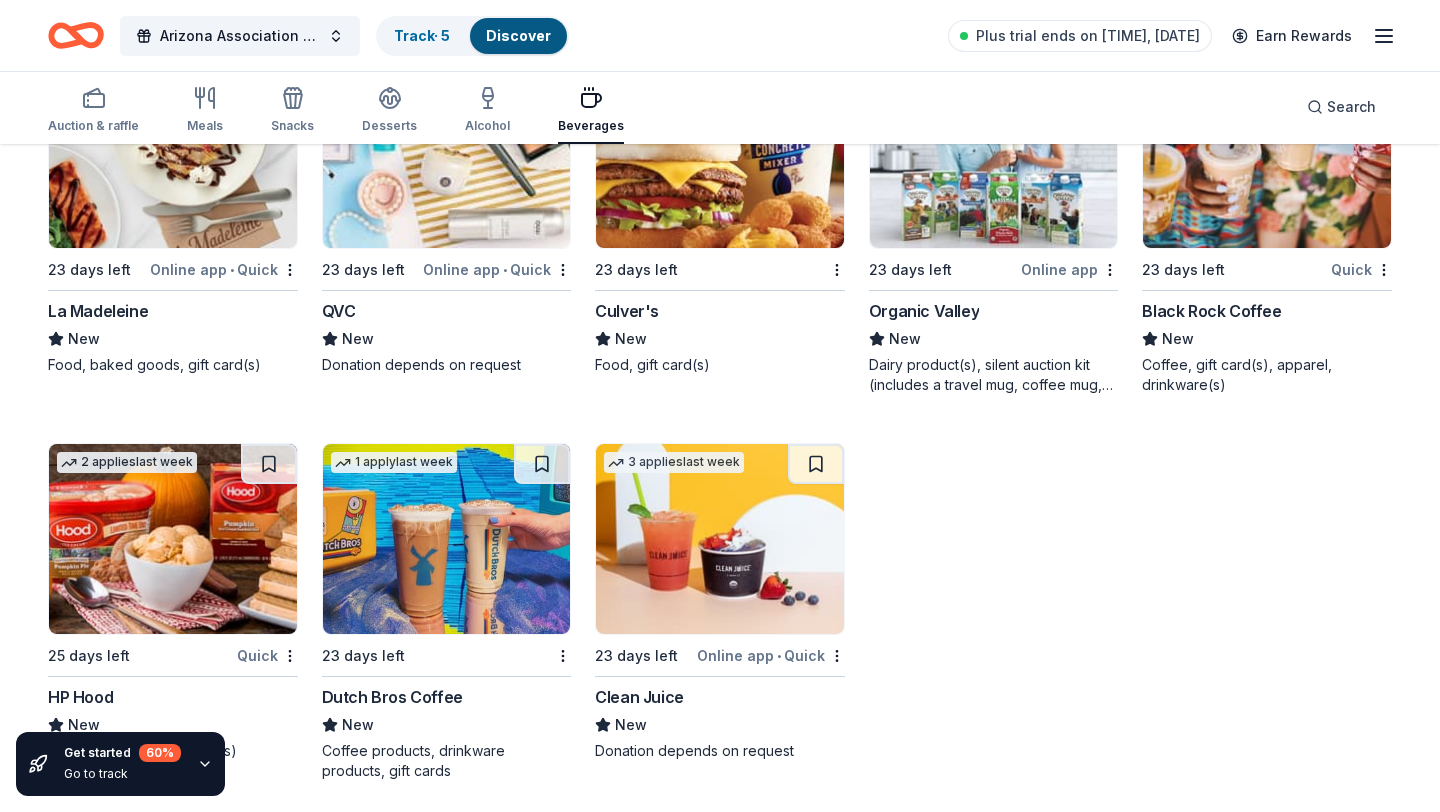 scroll, scrollTop: 1458, scrollLeft: 0, axis: vertical 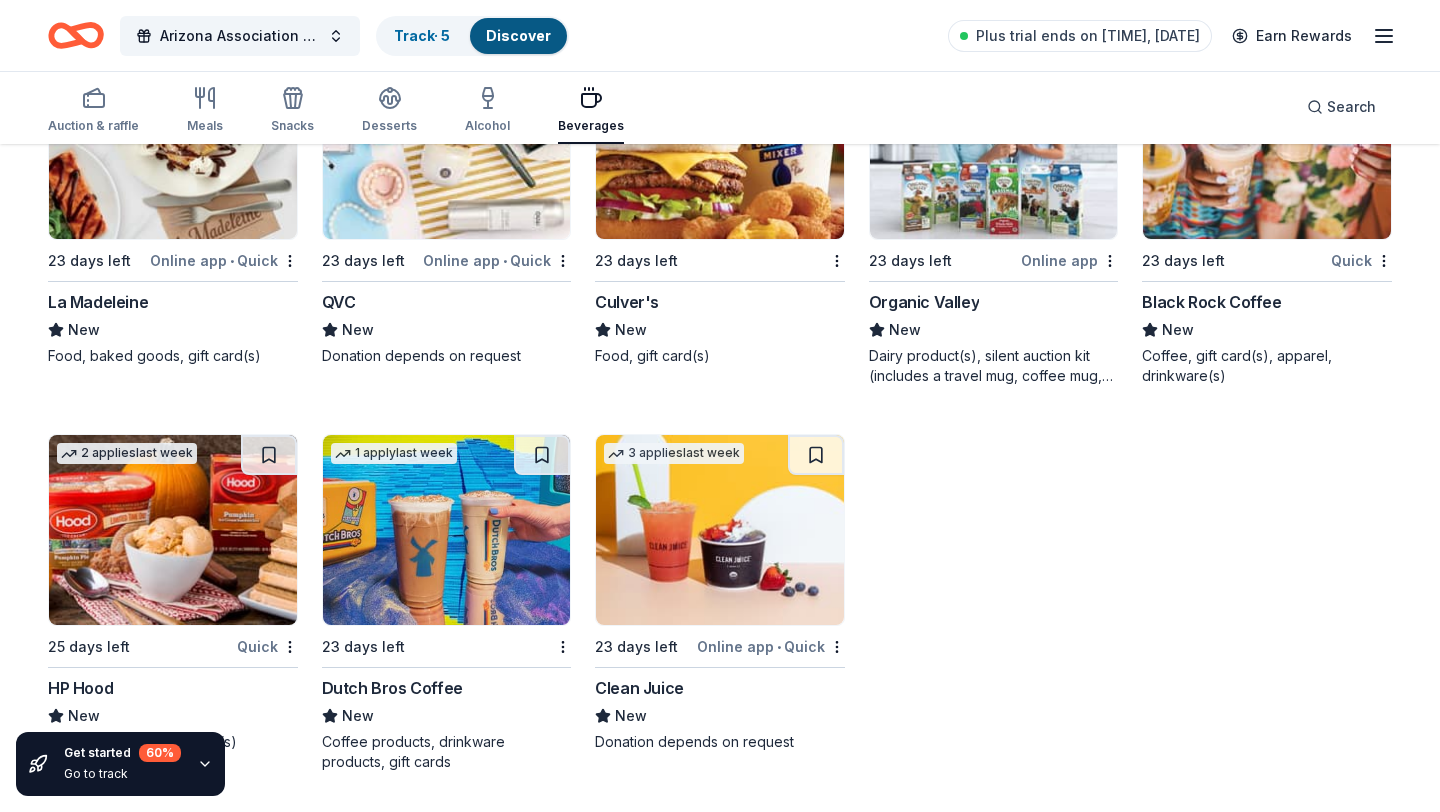 click at bounding box center (447, 530) 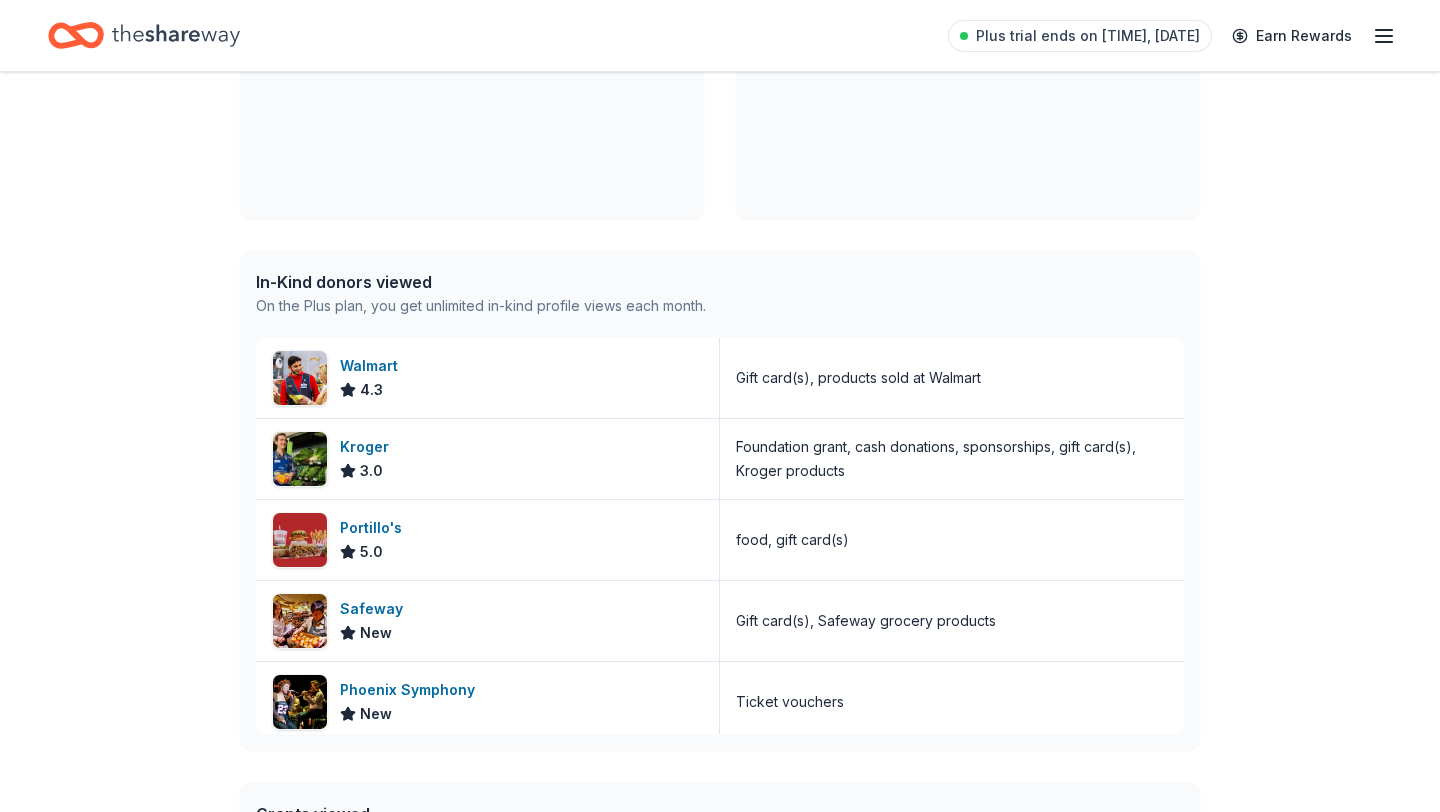 scroll, scrollTop: 450, scrollLeft: 0, axis: vertical 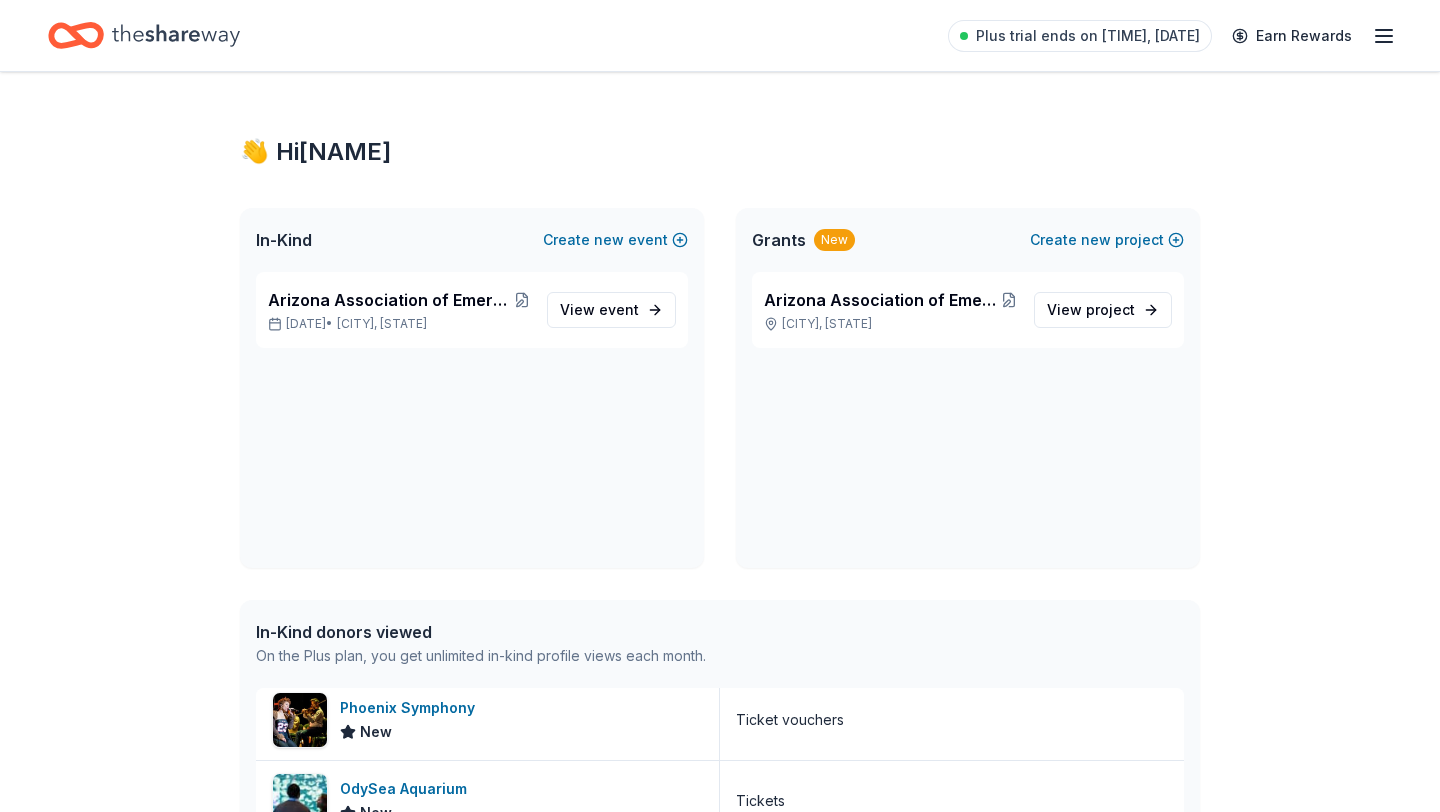 click 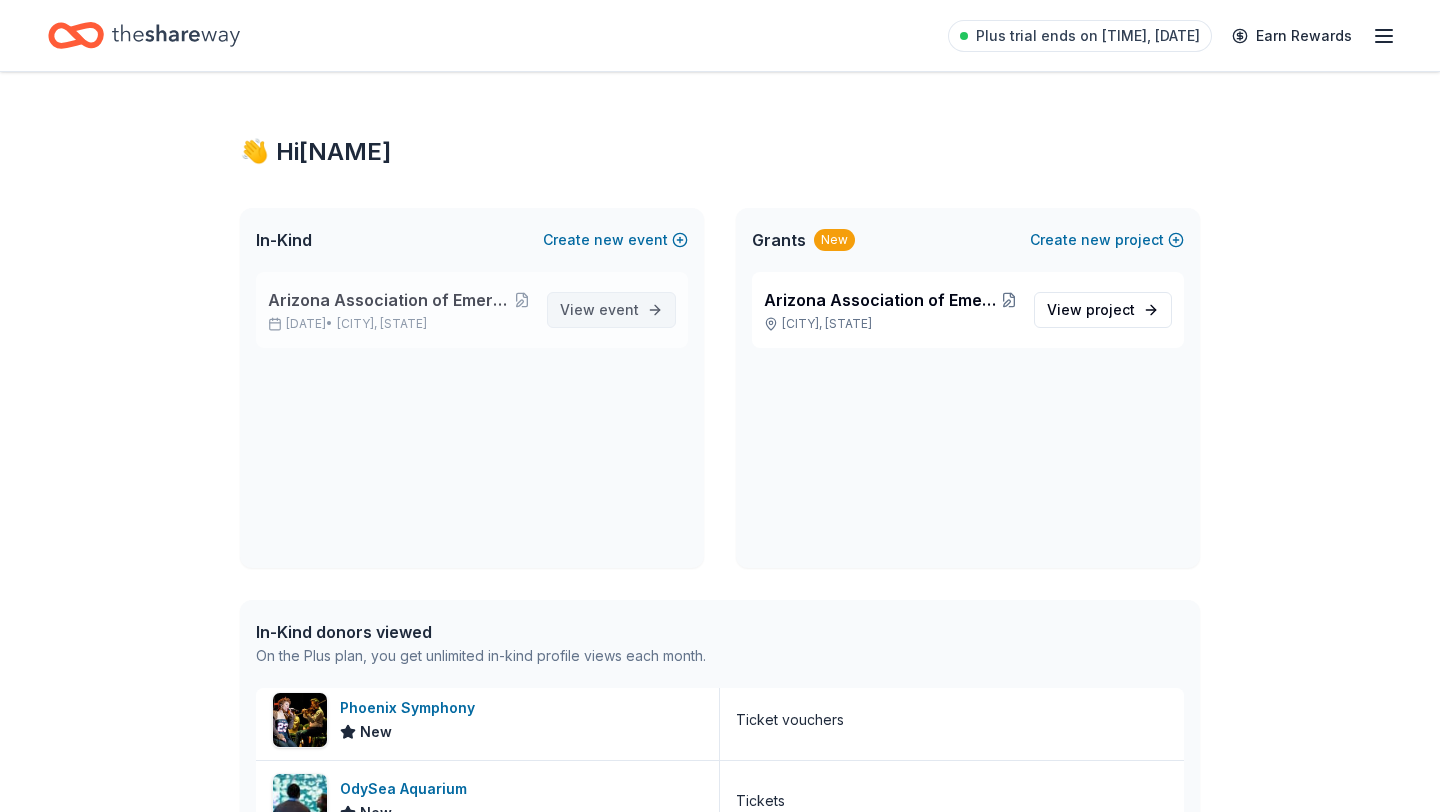 click on "View   event" at bounding box center (599, 310) 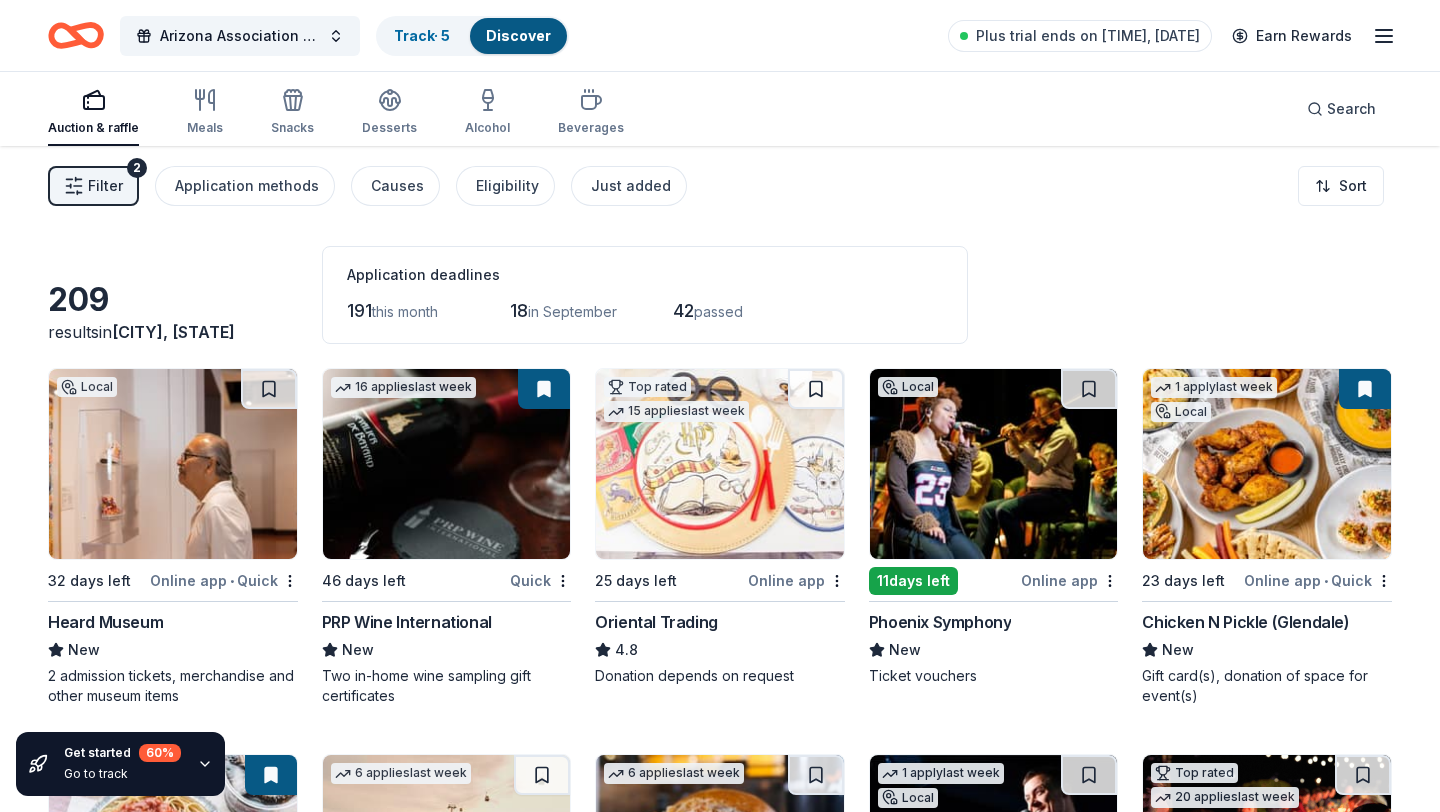 click at bounding box center (447, 464) 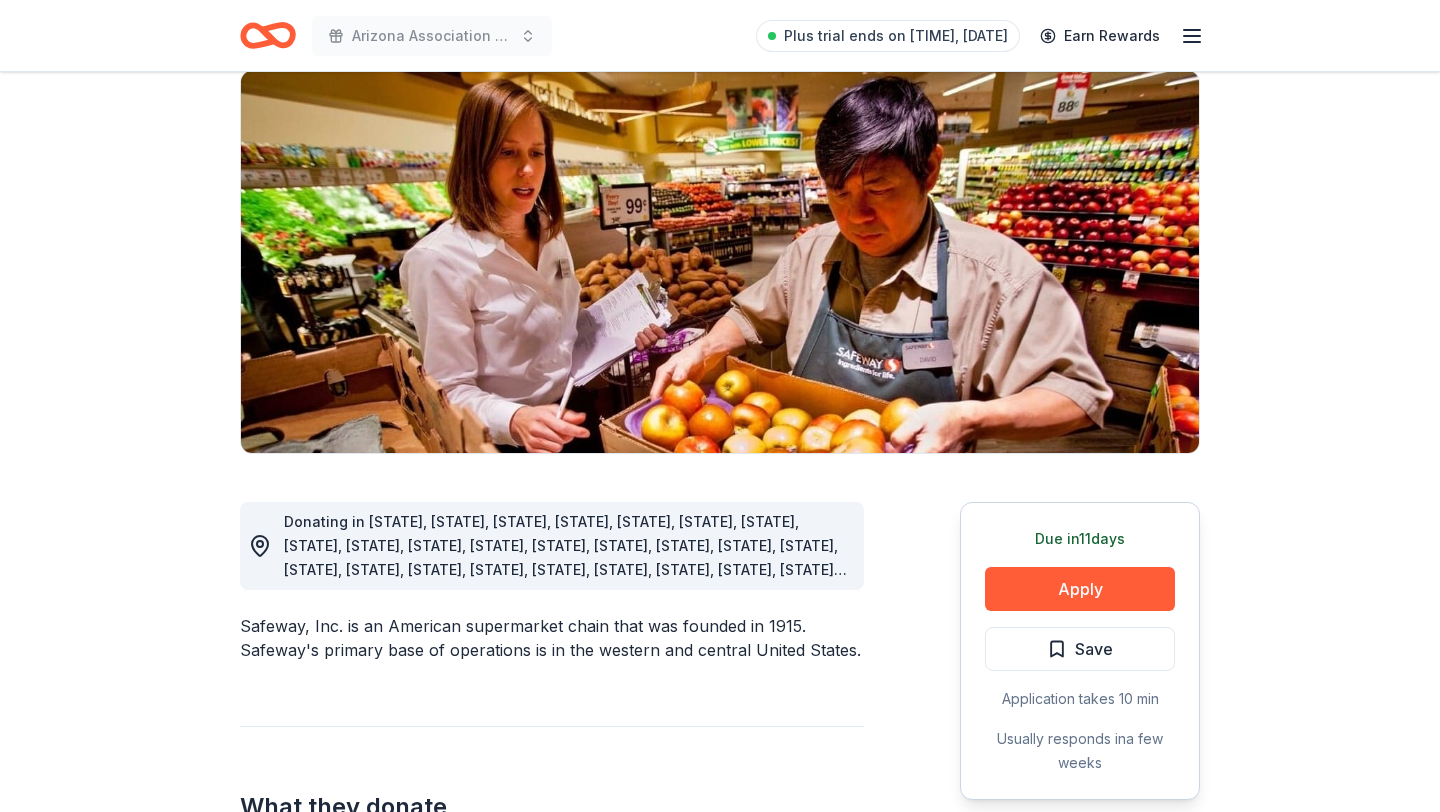 scroll, scrollTop: 156, scrollLeft: 0, axis: vertical 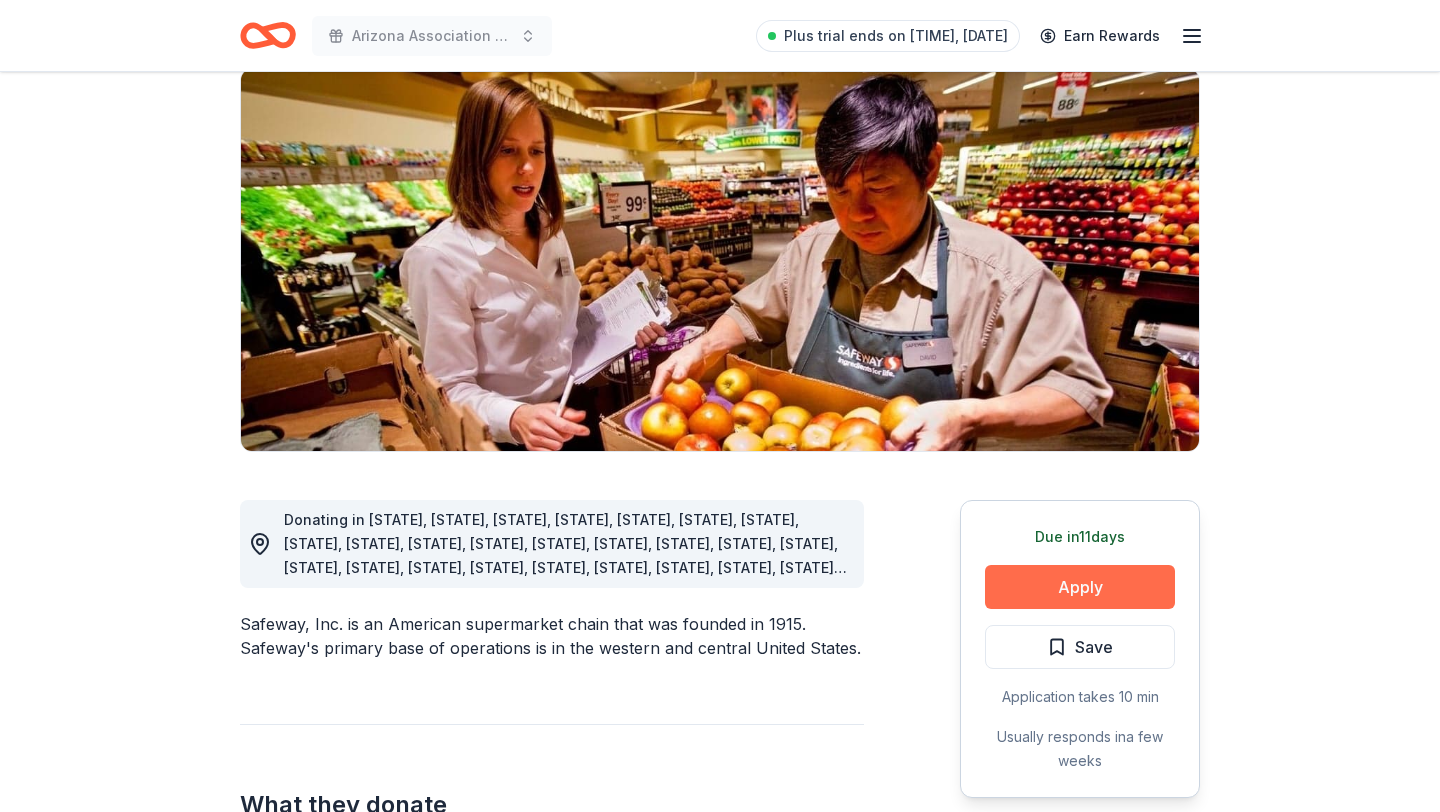 click on "Apply" at bounding box center [1080, 587] 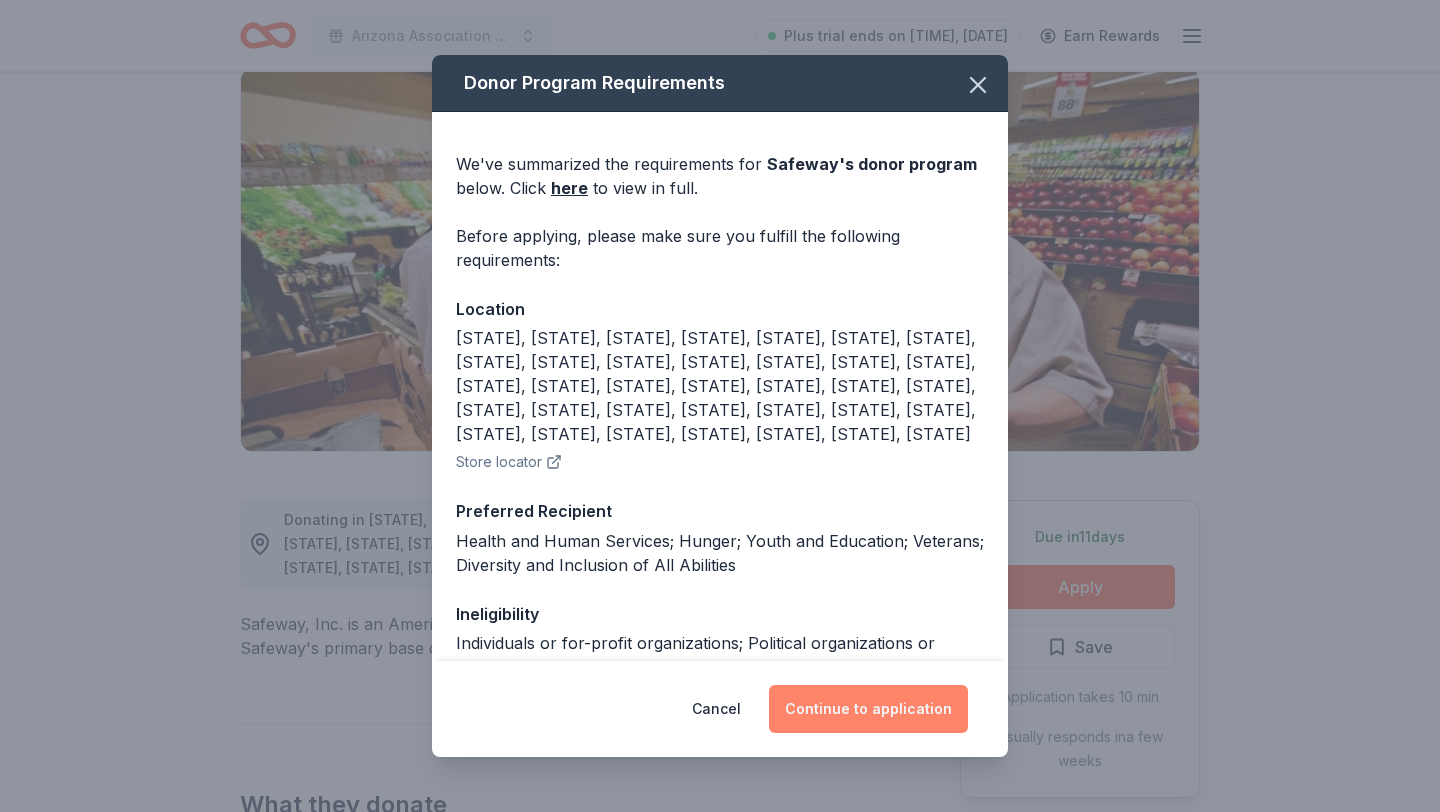 click on "Continue to application" at bounding box center (868, 709) 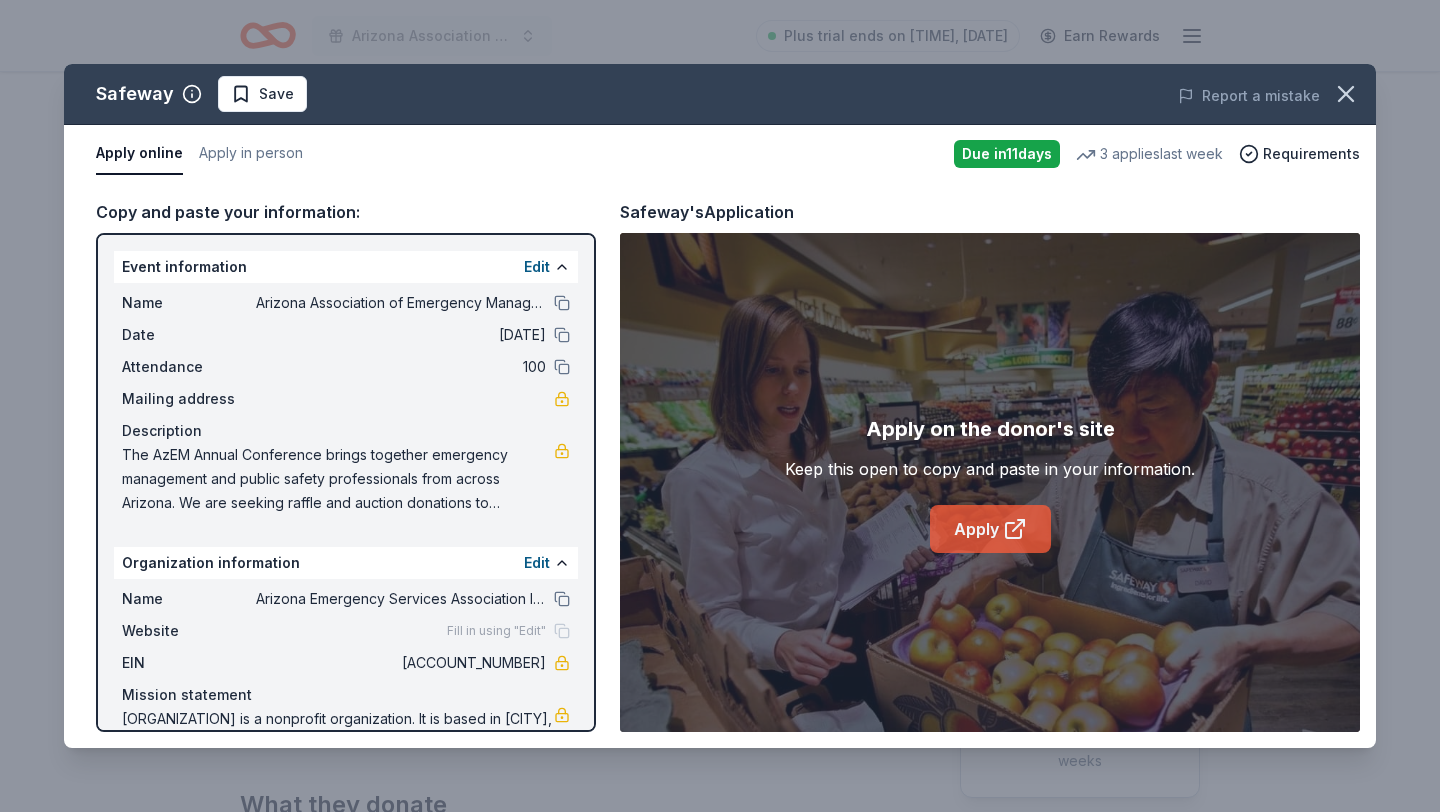 click on "Apply" at bounding box center (990, 529) 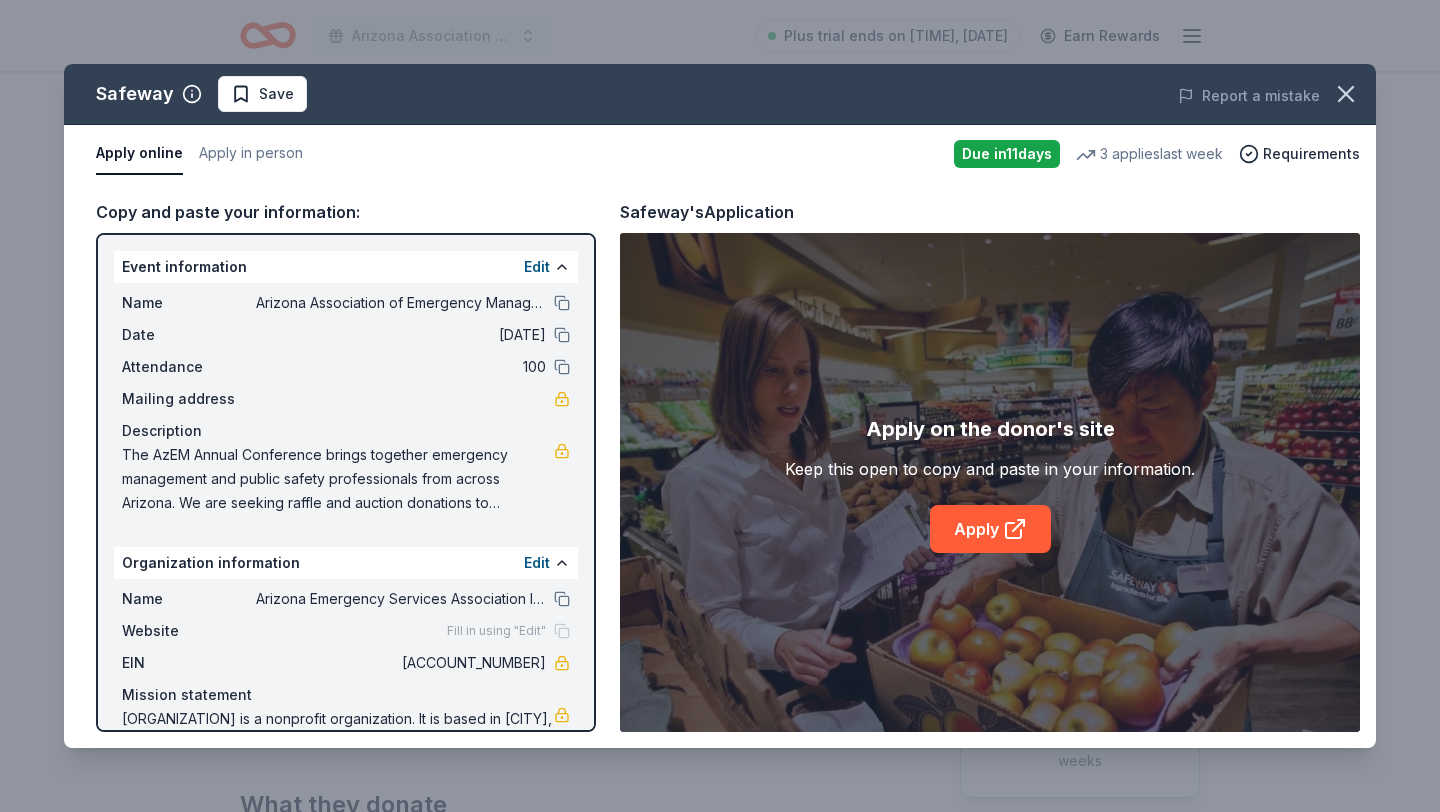 scroll, scrollTop: 73, scrollLeft: 0, axis: vertical 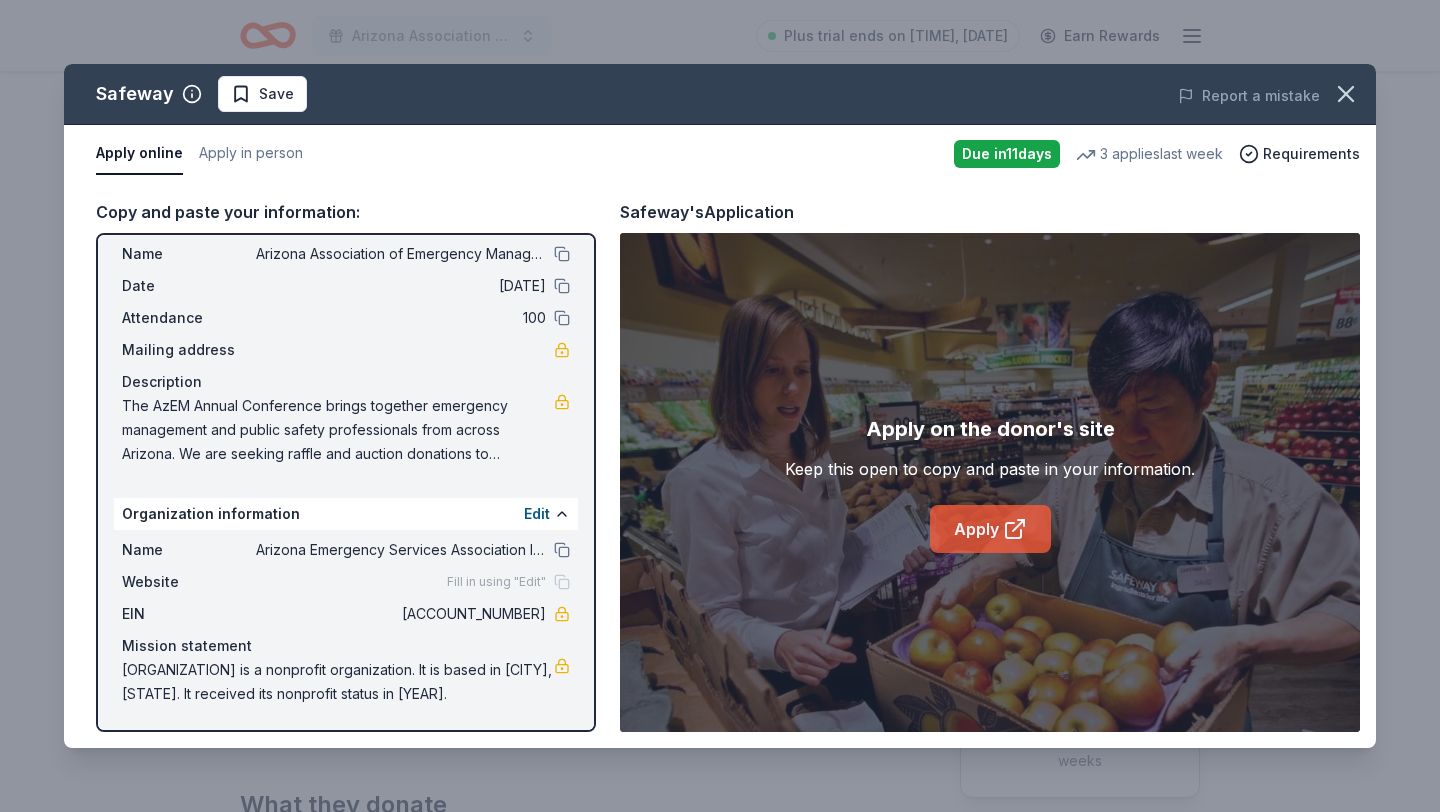 click 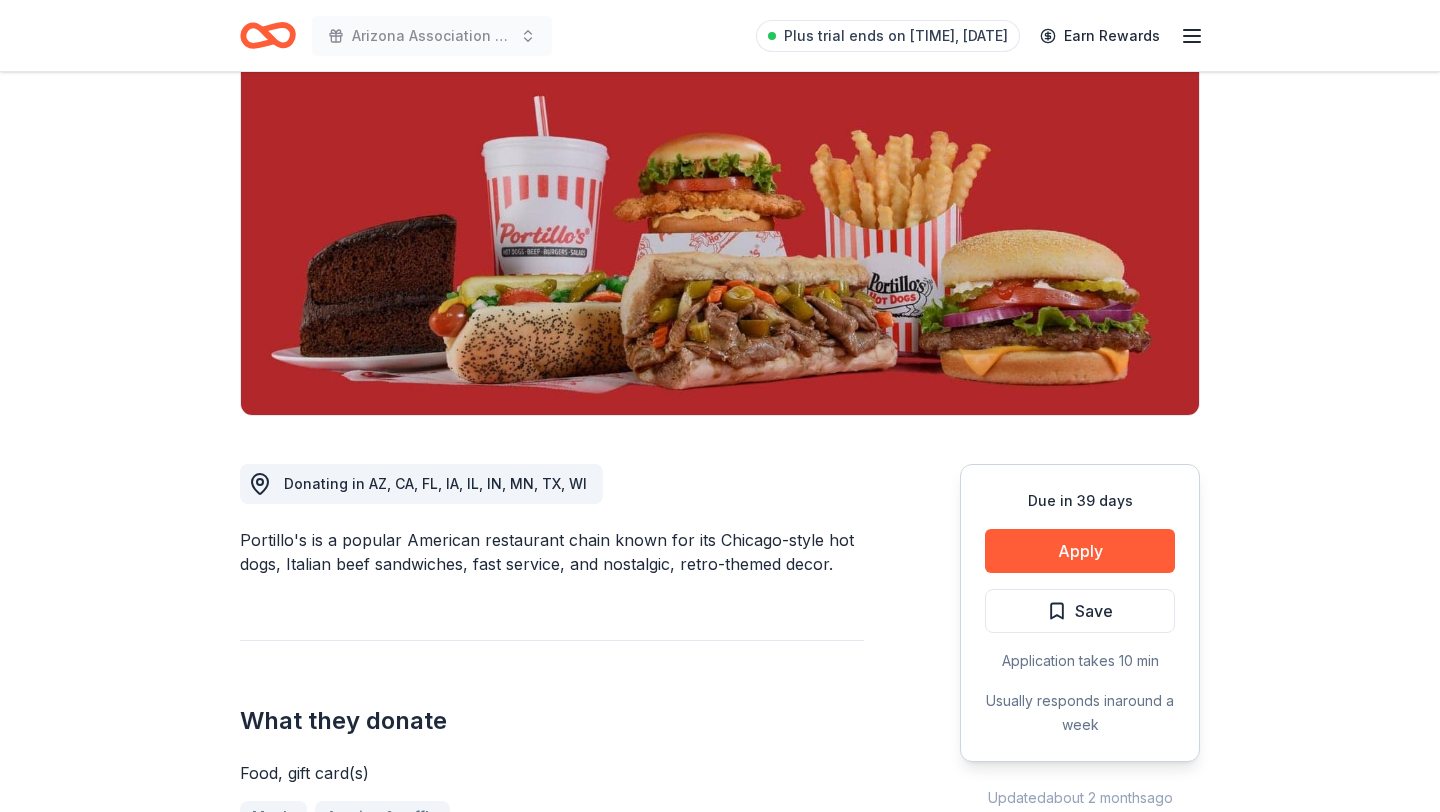 scroll, scrollTop: 195, scrollLeft: 0, axis: vertical 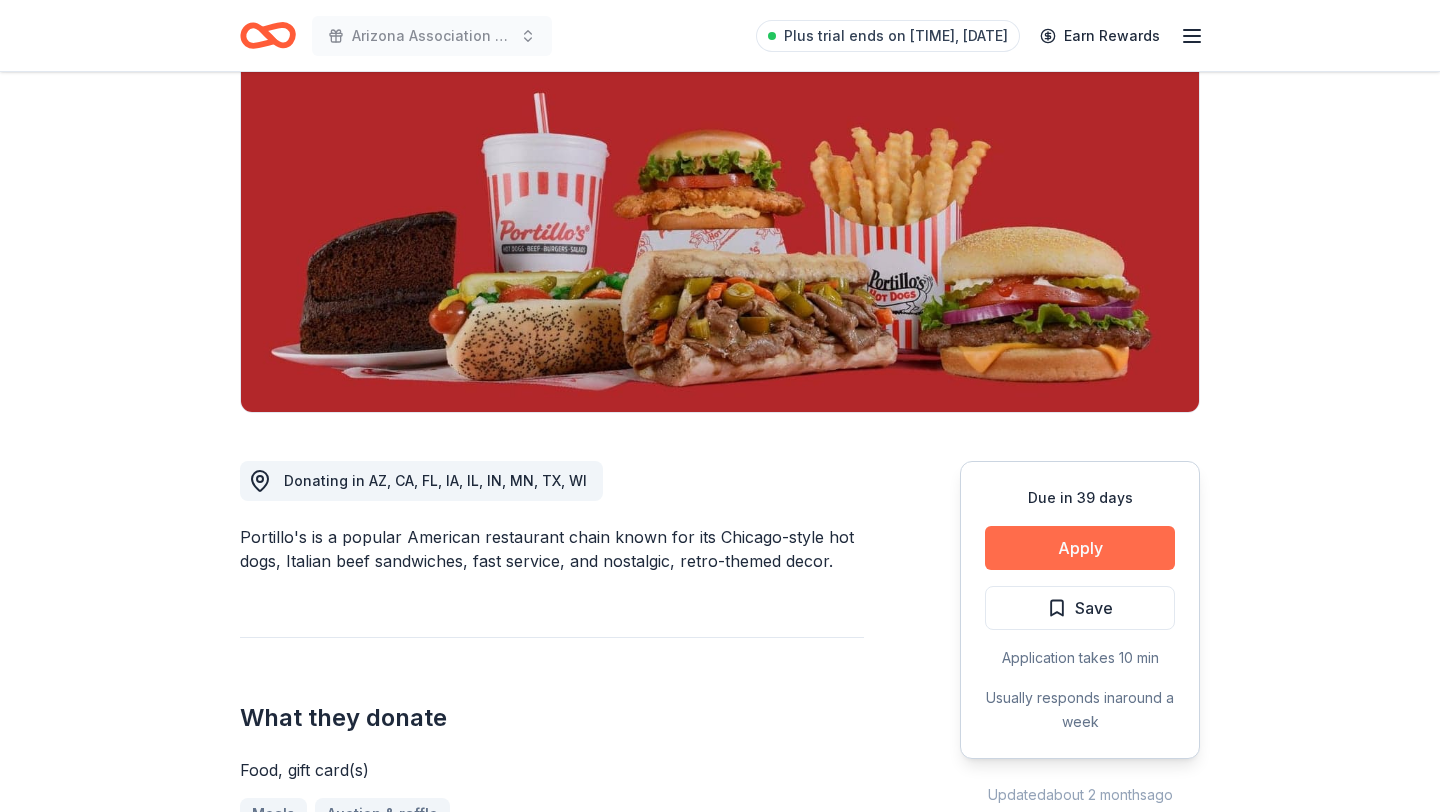 click on "Apply" at bounding box center (1080, 548) 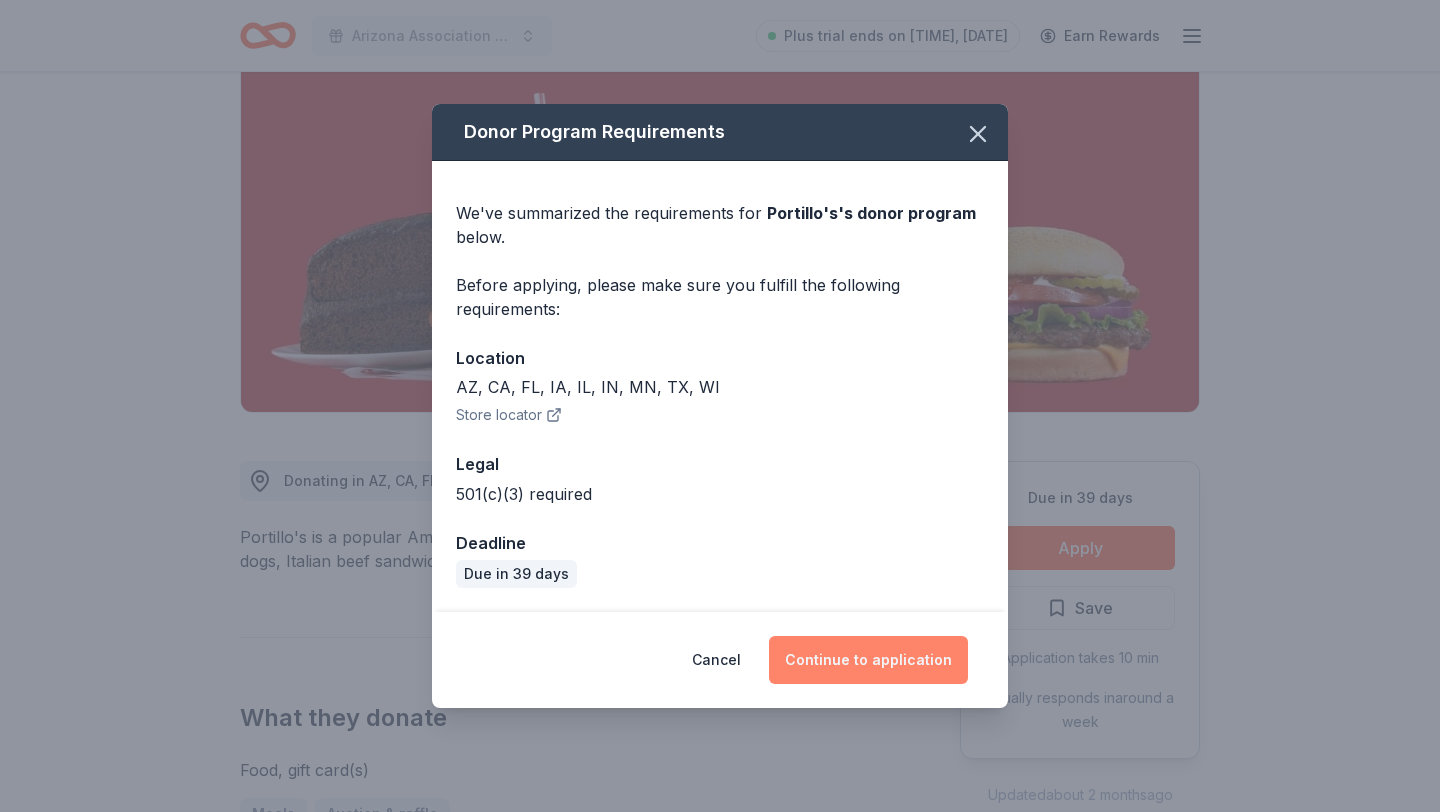 click on "Continue to application" at bounding box center (868, 660) 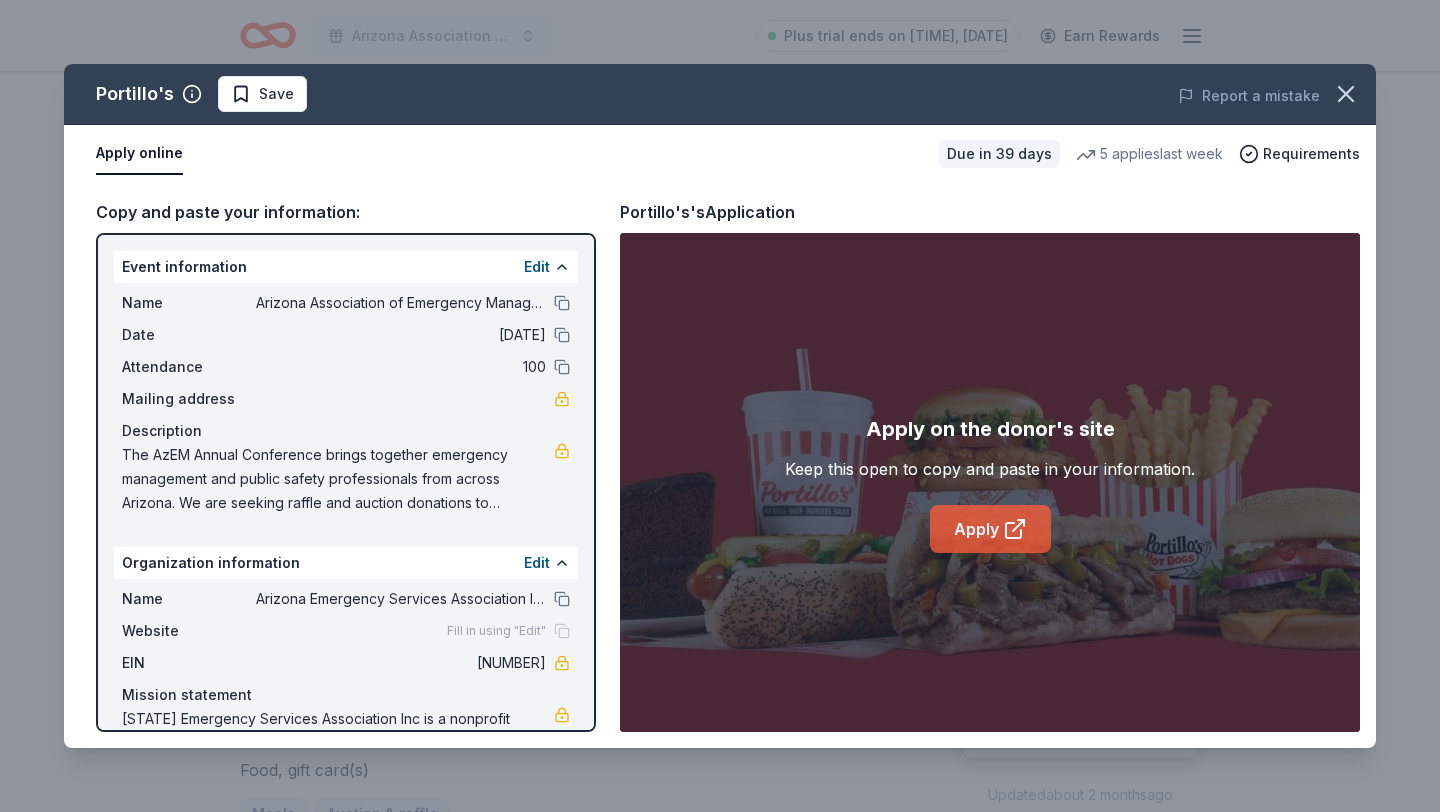 click on "Apply" at bounding box center [990, 529] 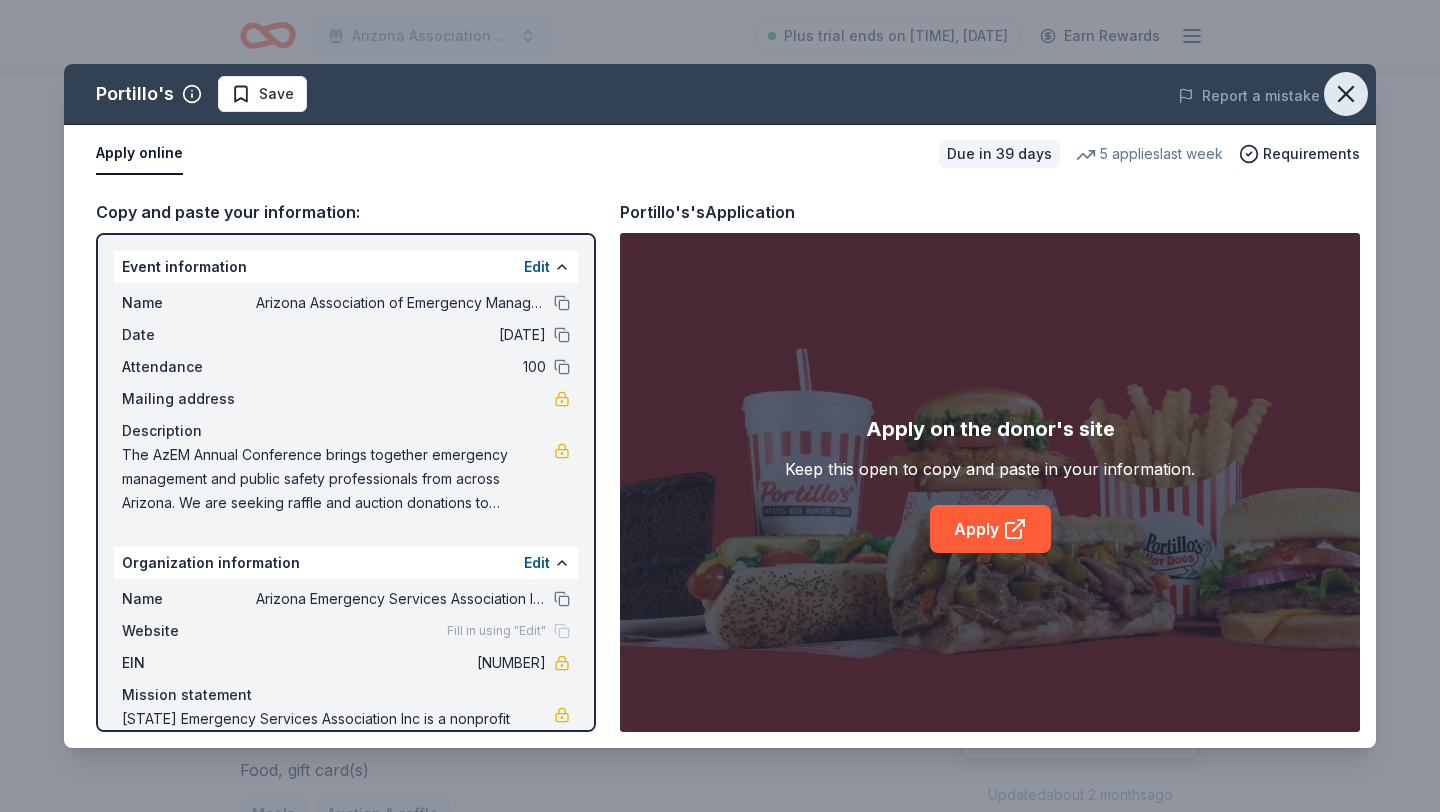 click 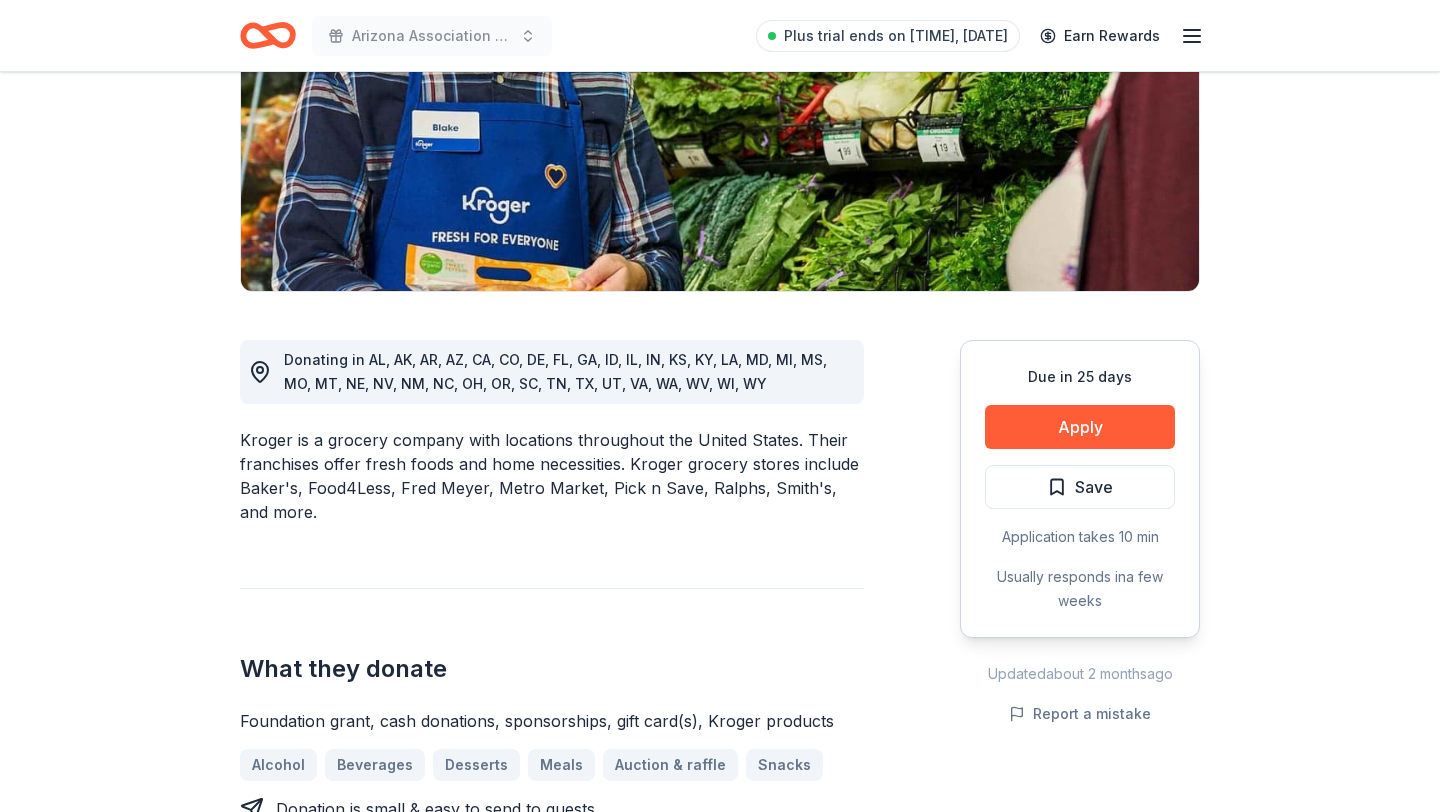 scroll, scrollTop: 314, scrollLeft: 0, axis: vertical 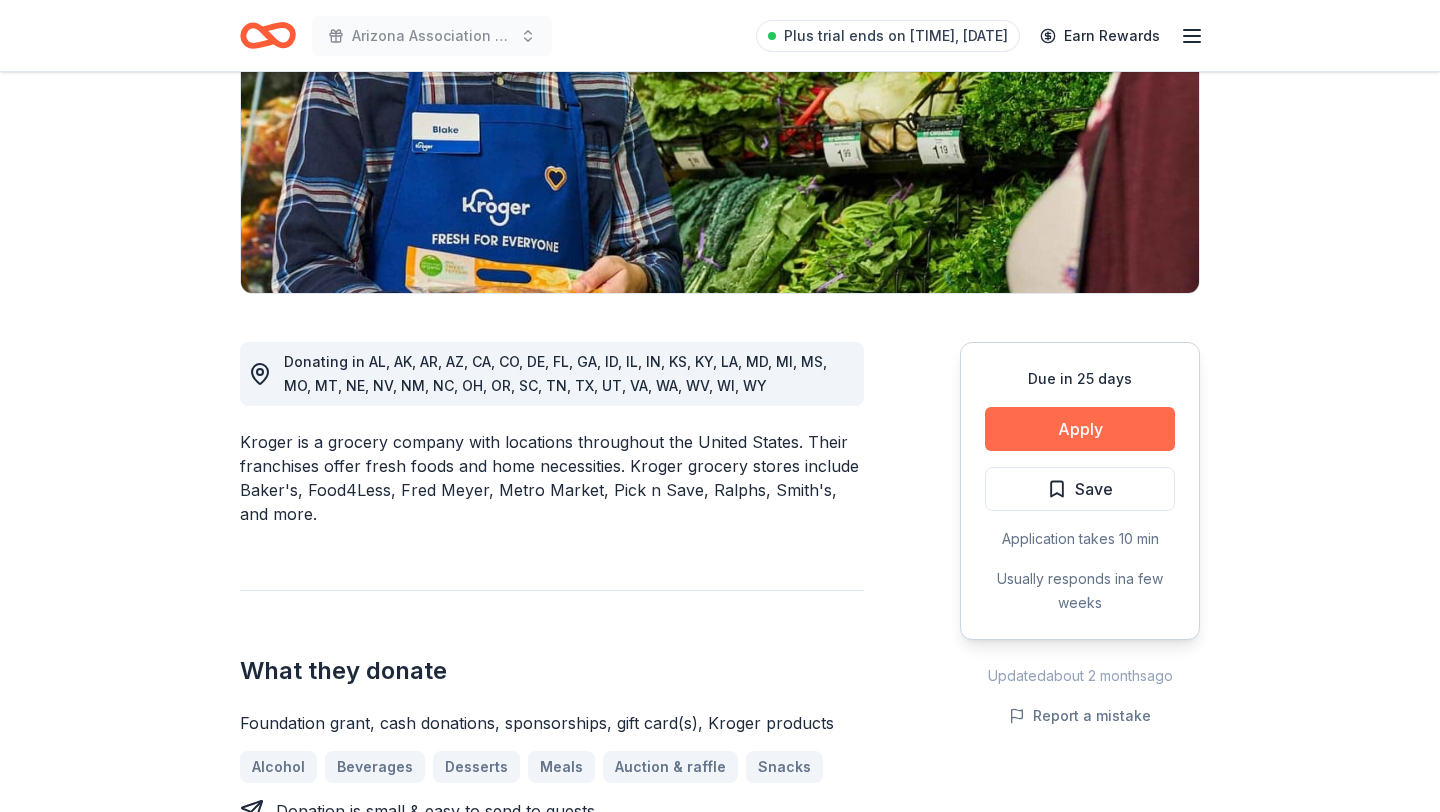 click on "Apply" at bounding box center [1080, 429] 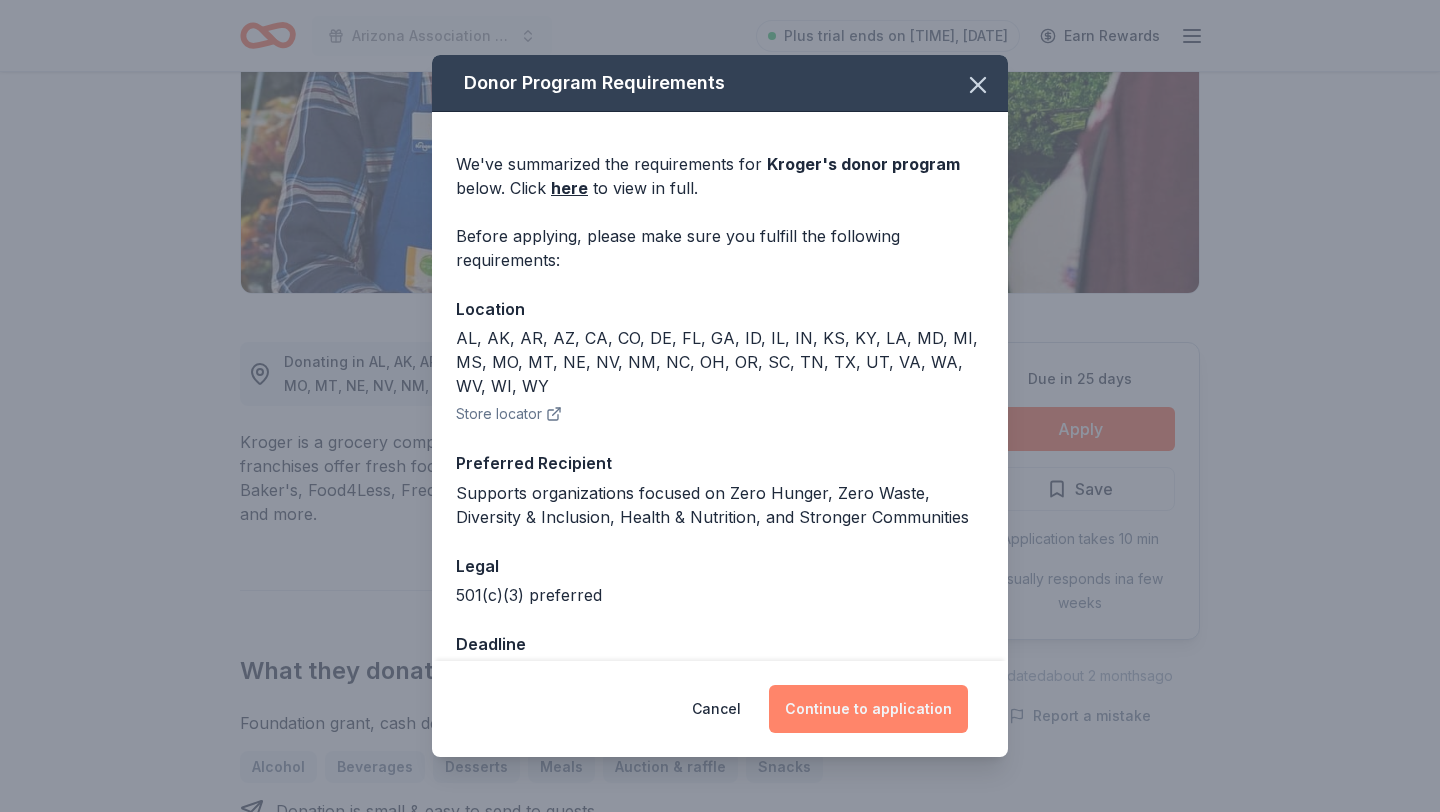 click on "Continue to application" at bounding box center [868, 709] 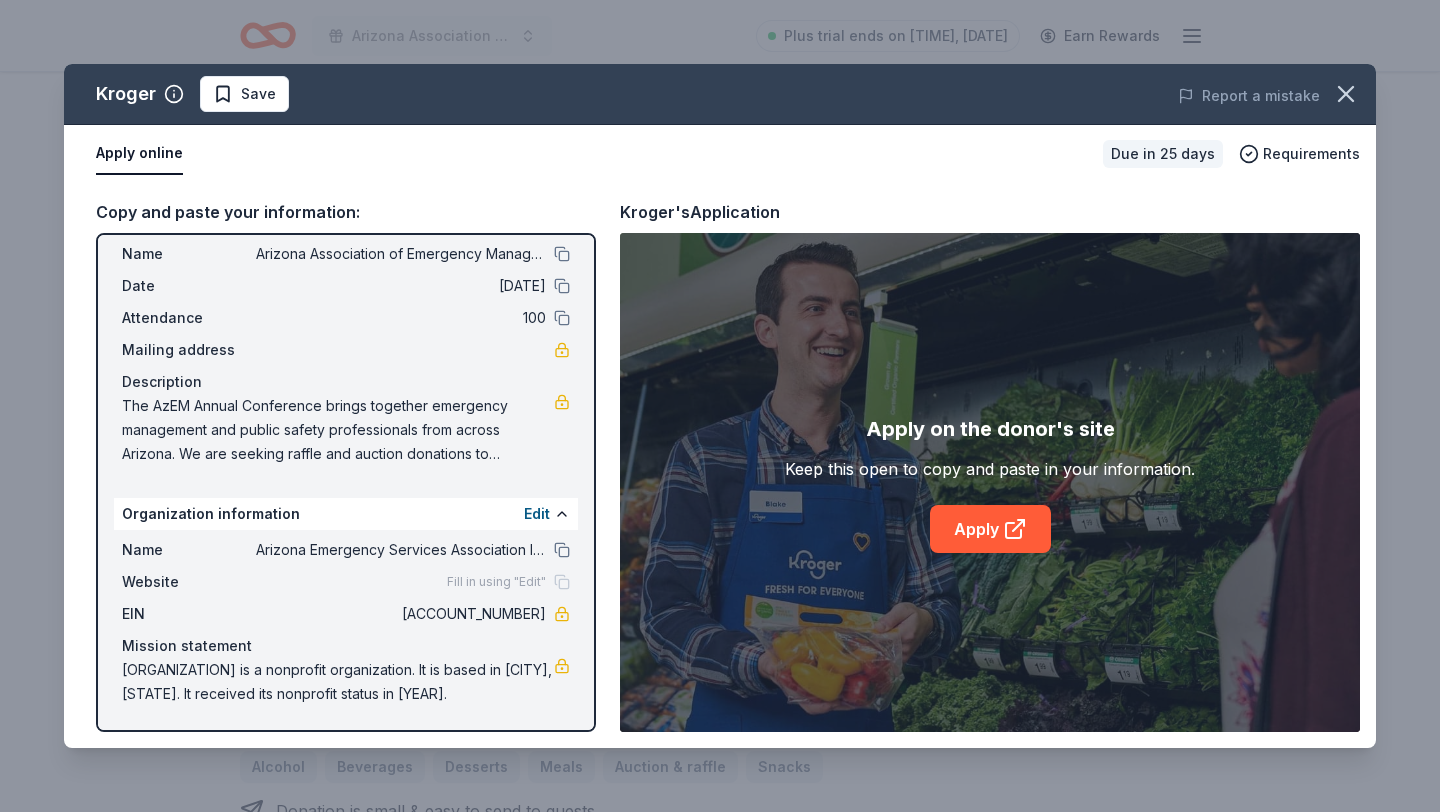 scroll, scrollTop: 0, scrollLeft: 0, axis: both 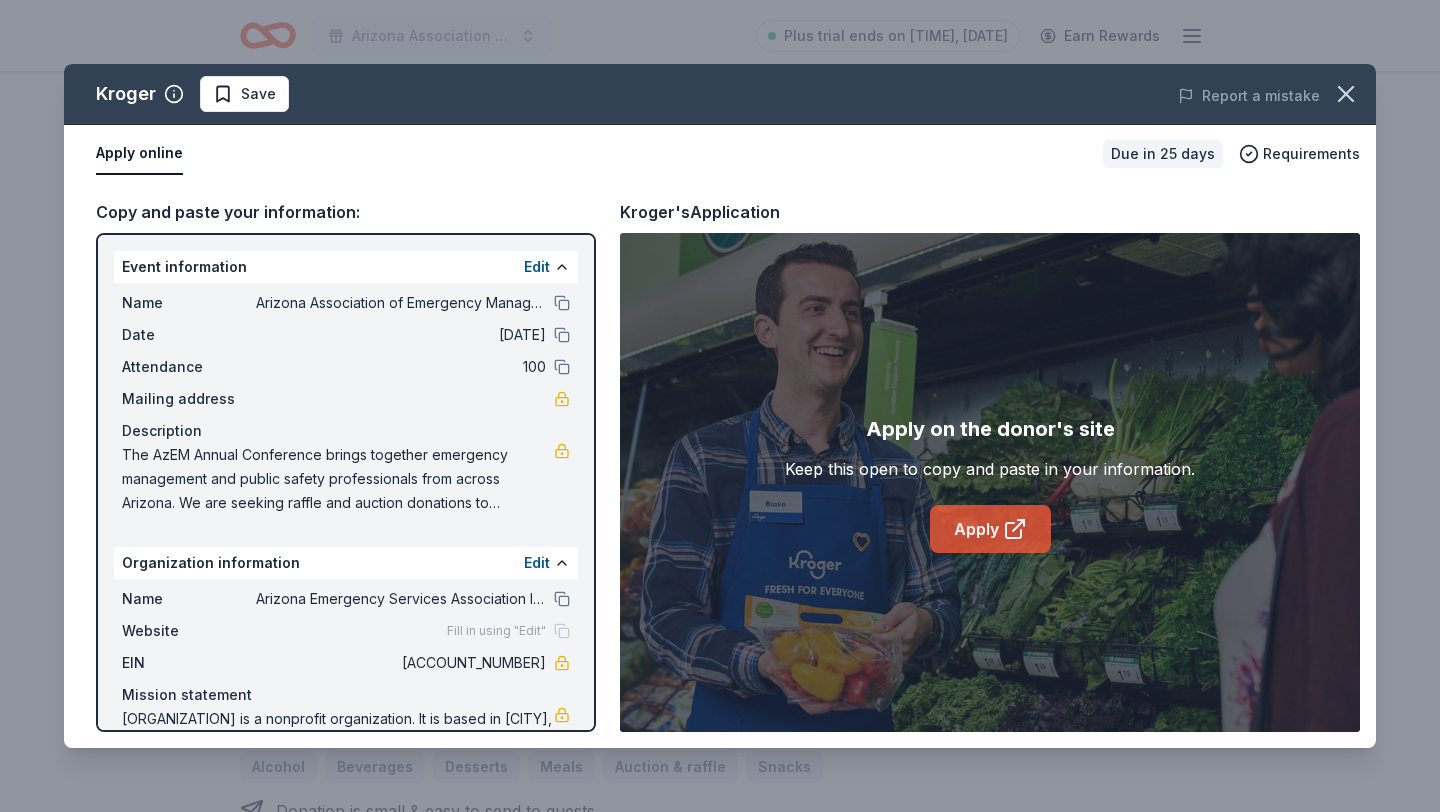 click on "Apply" at bounding box center [990, 529] 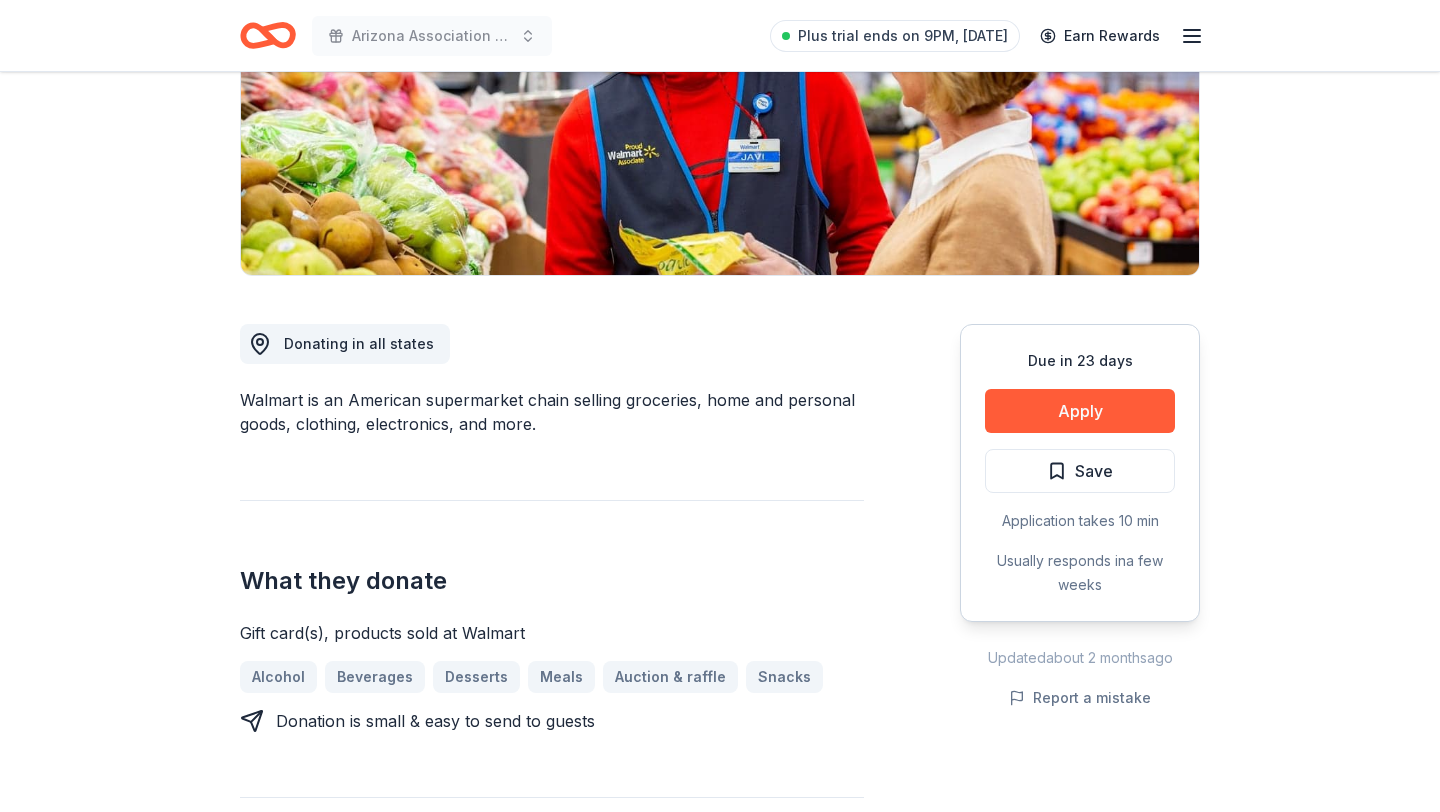 scroll, scrollTop: 379, scrollLeft: 0, axis: vertical 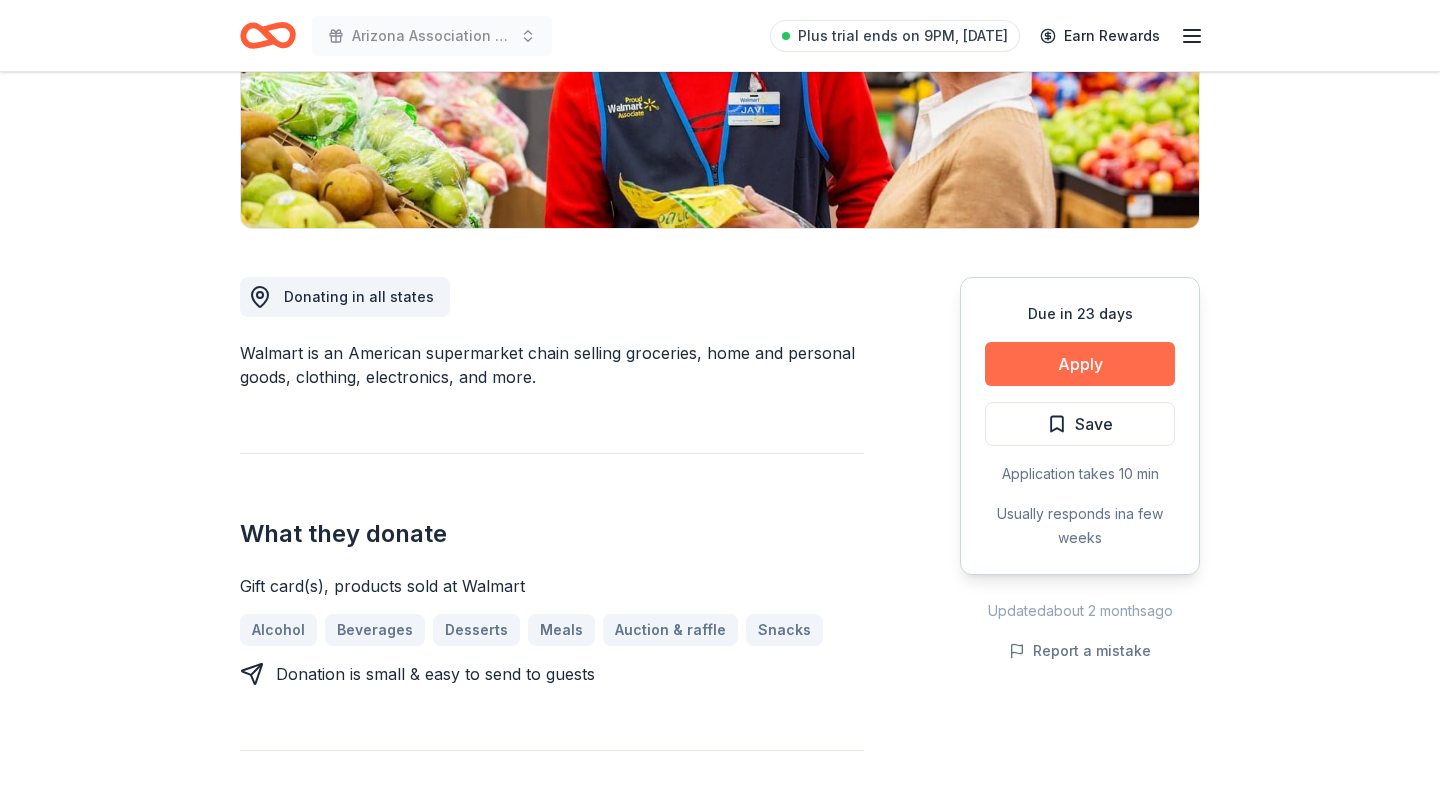 click on "Apply" at bounding box center [1080, 364] 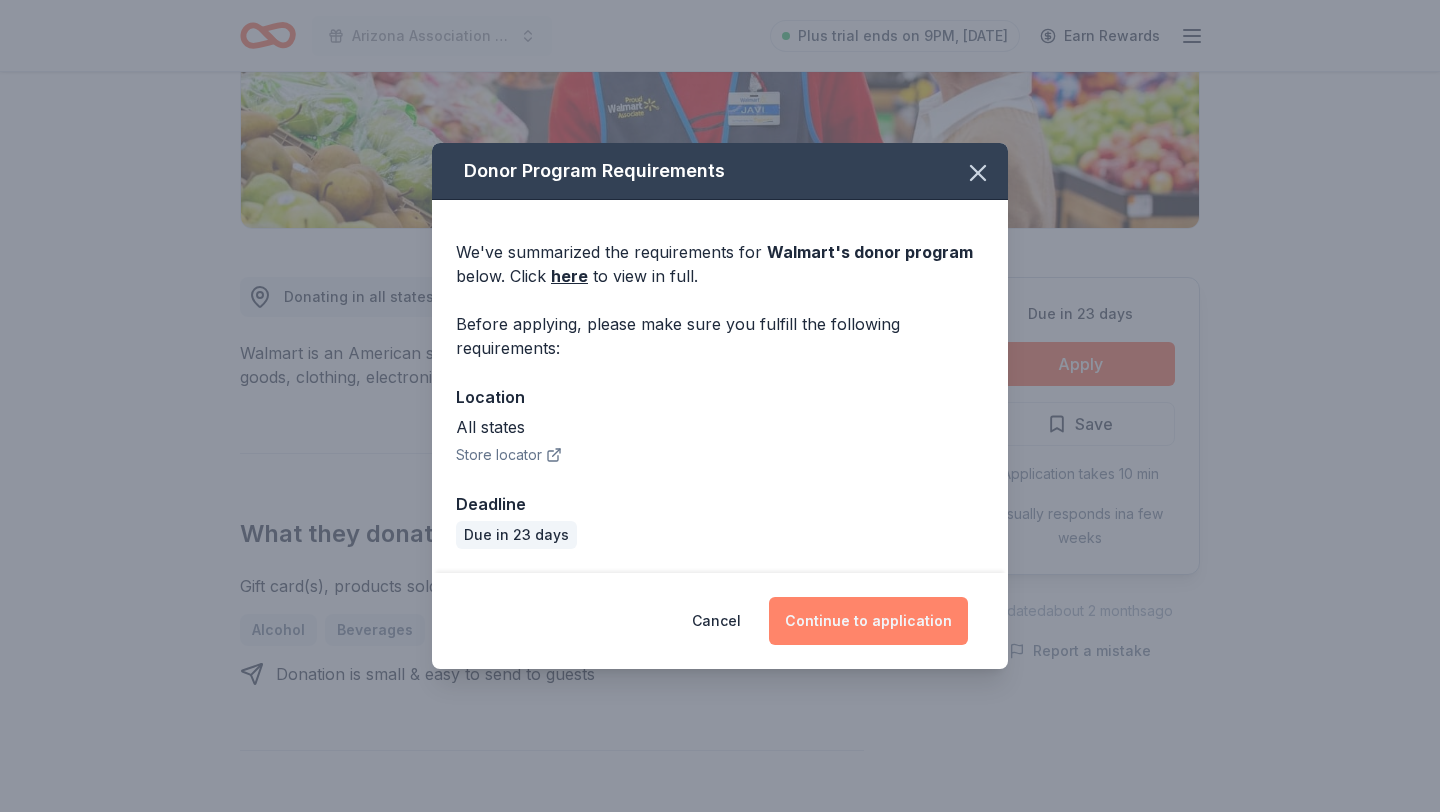 click on "Continue to application" at bounding box center (868, 621) 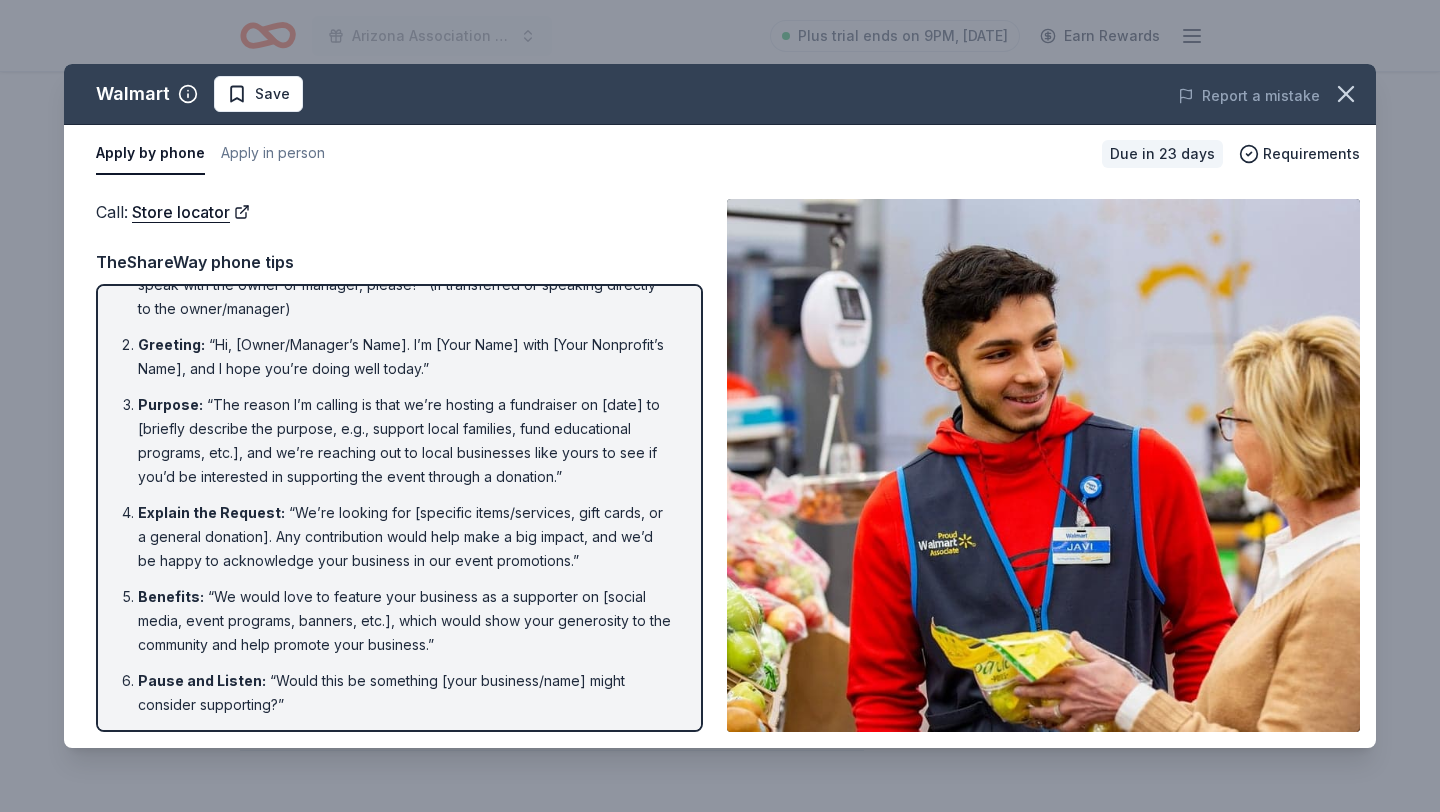 scroll, scrollTop: 0, scrollLeft: 0, axis: both 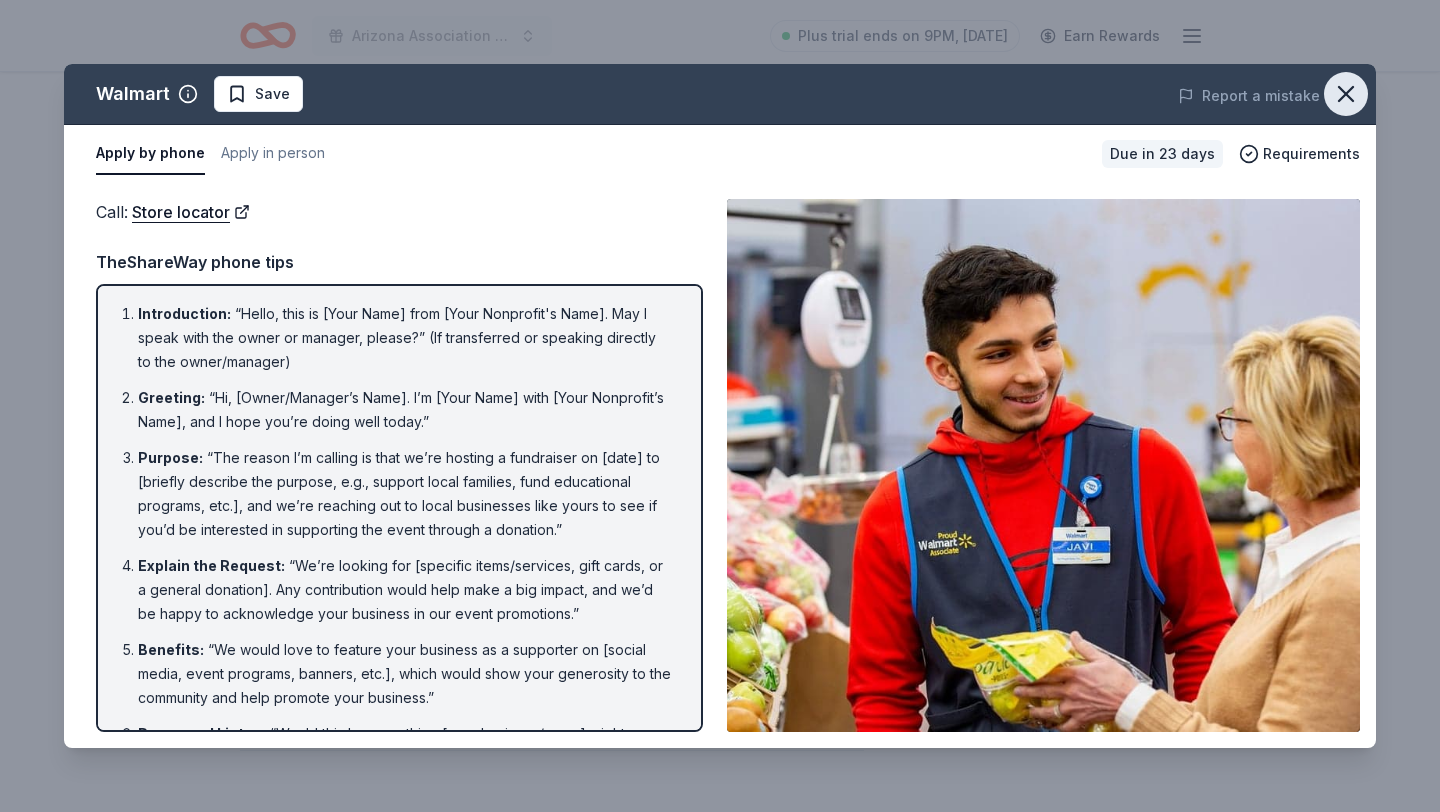 click 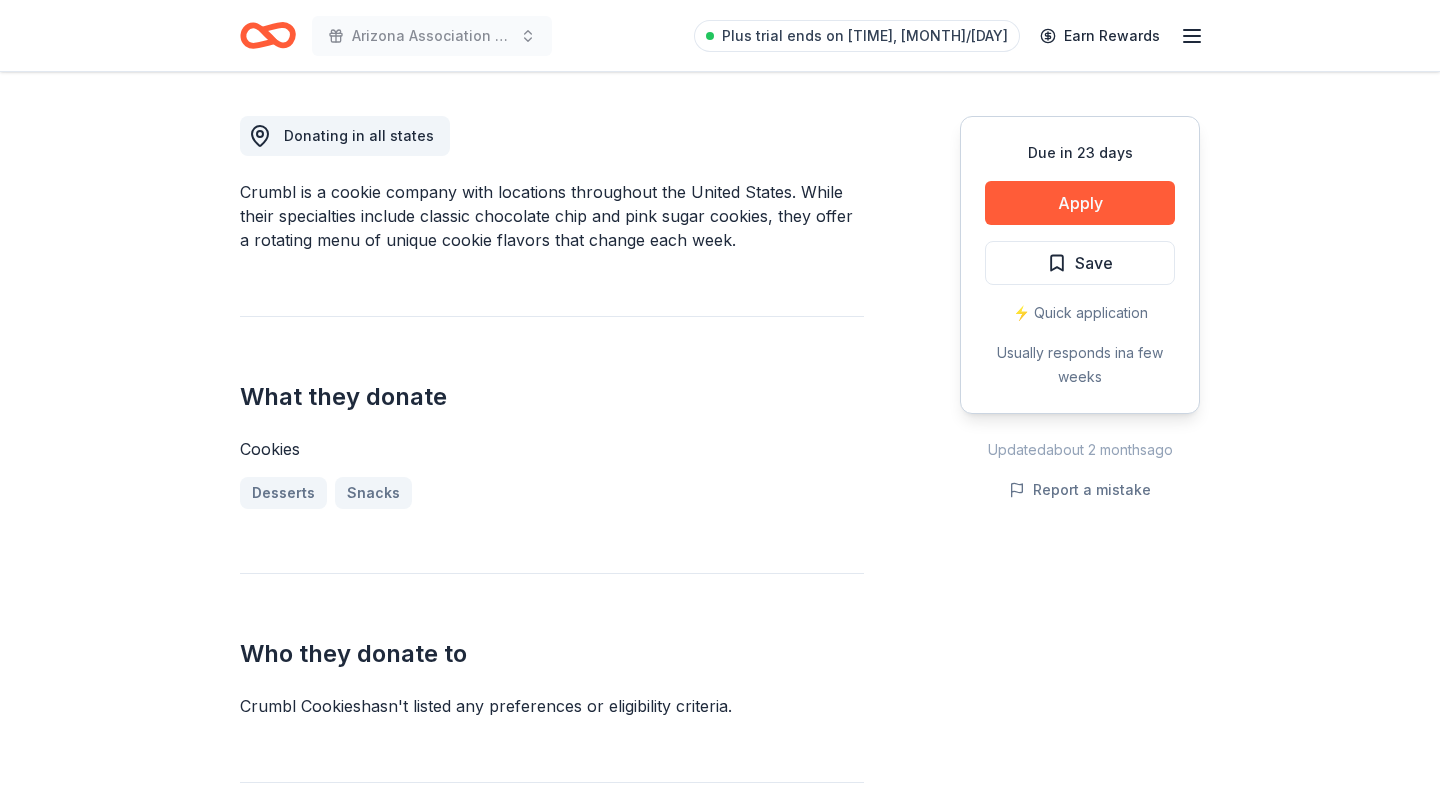 scroll, scrollTop: 568, scrollLeft: 0, axis: vertical 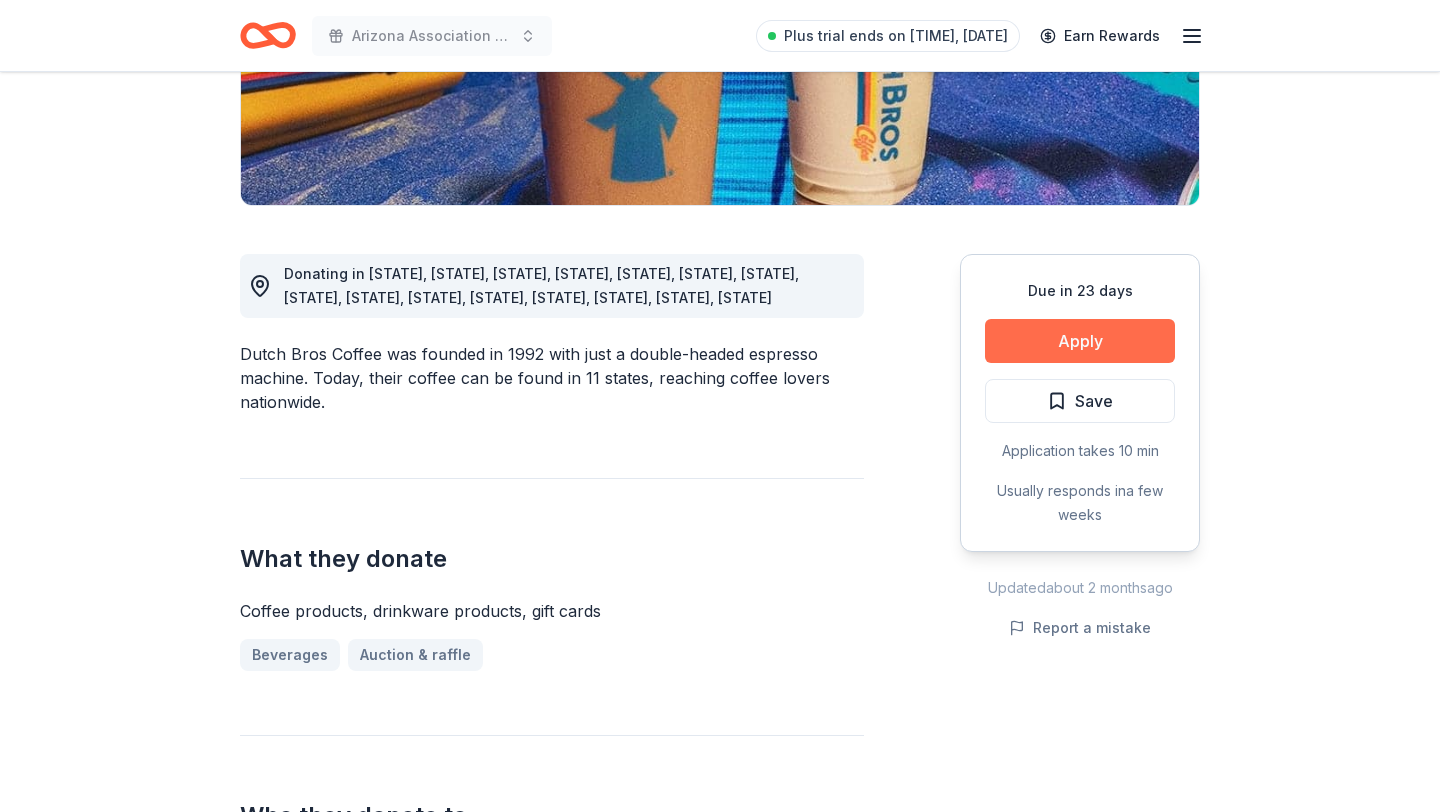 click on "Apply" at bounding box center (1080, 341) 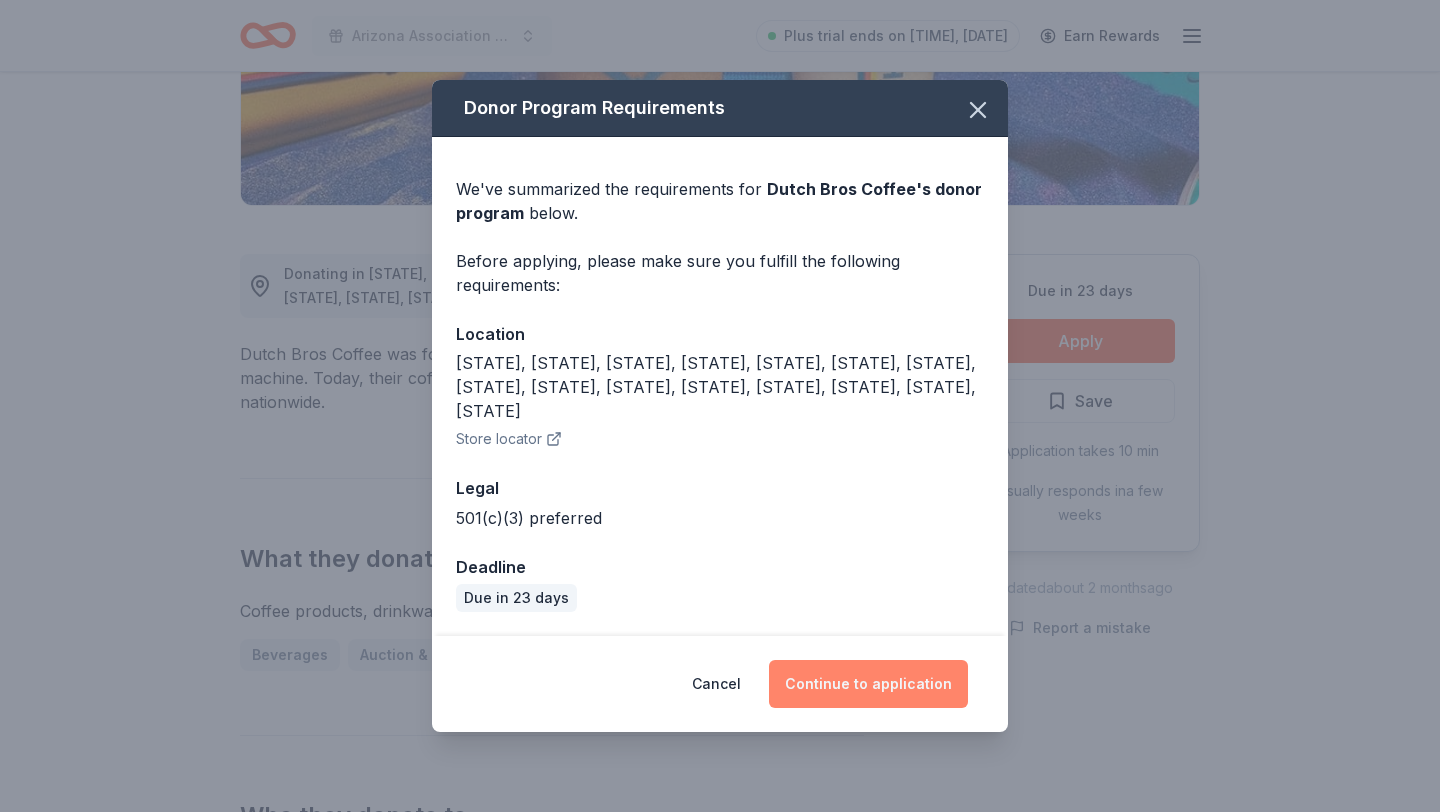 click on "Continue to application" at bounding box center [868, 684] 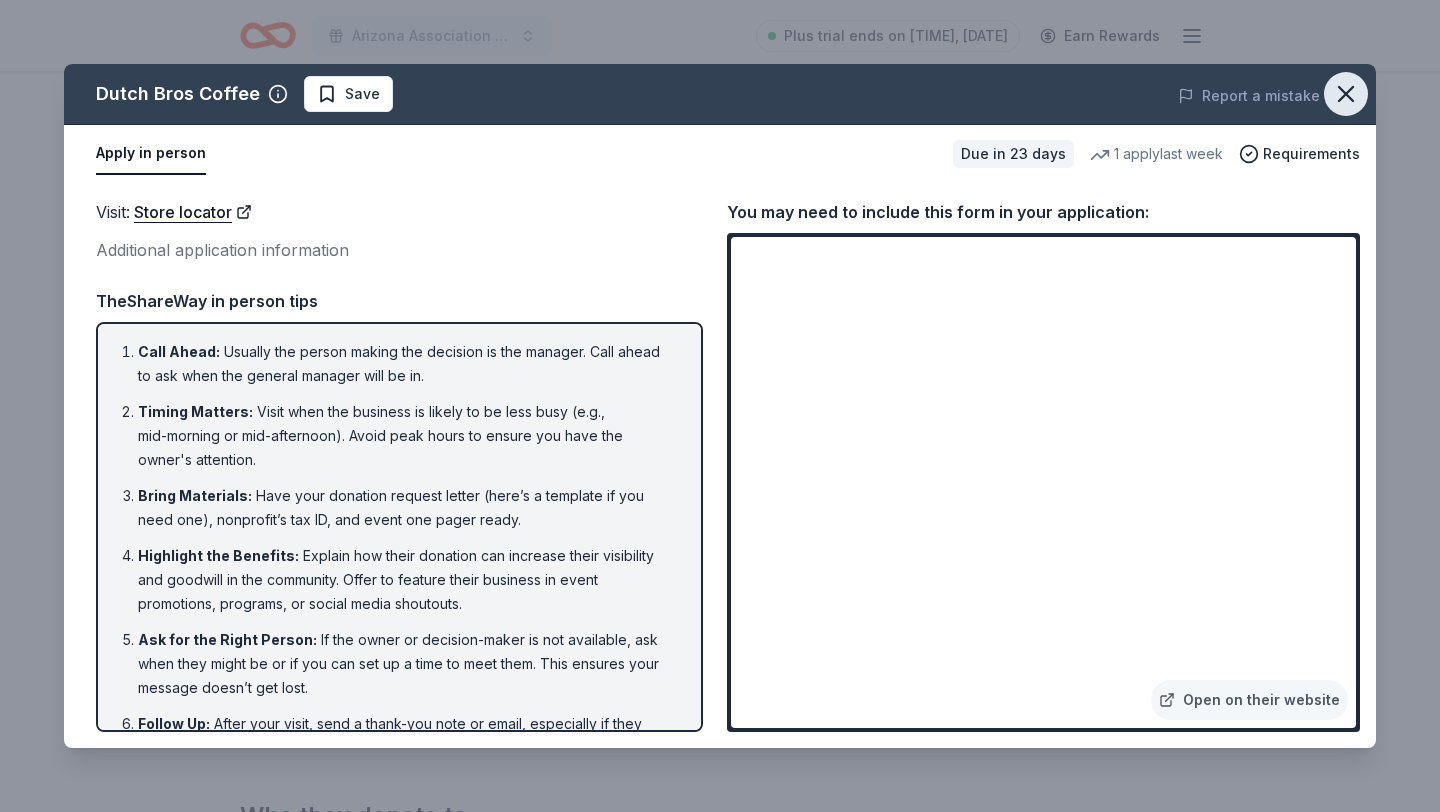 click 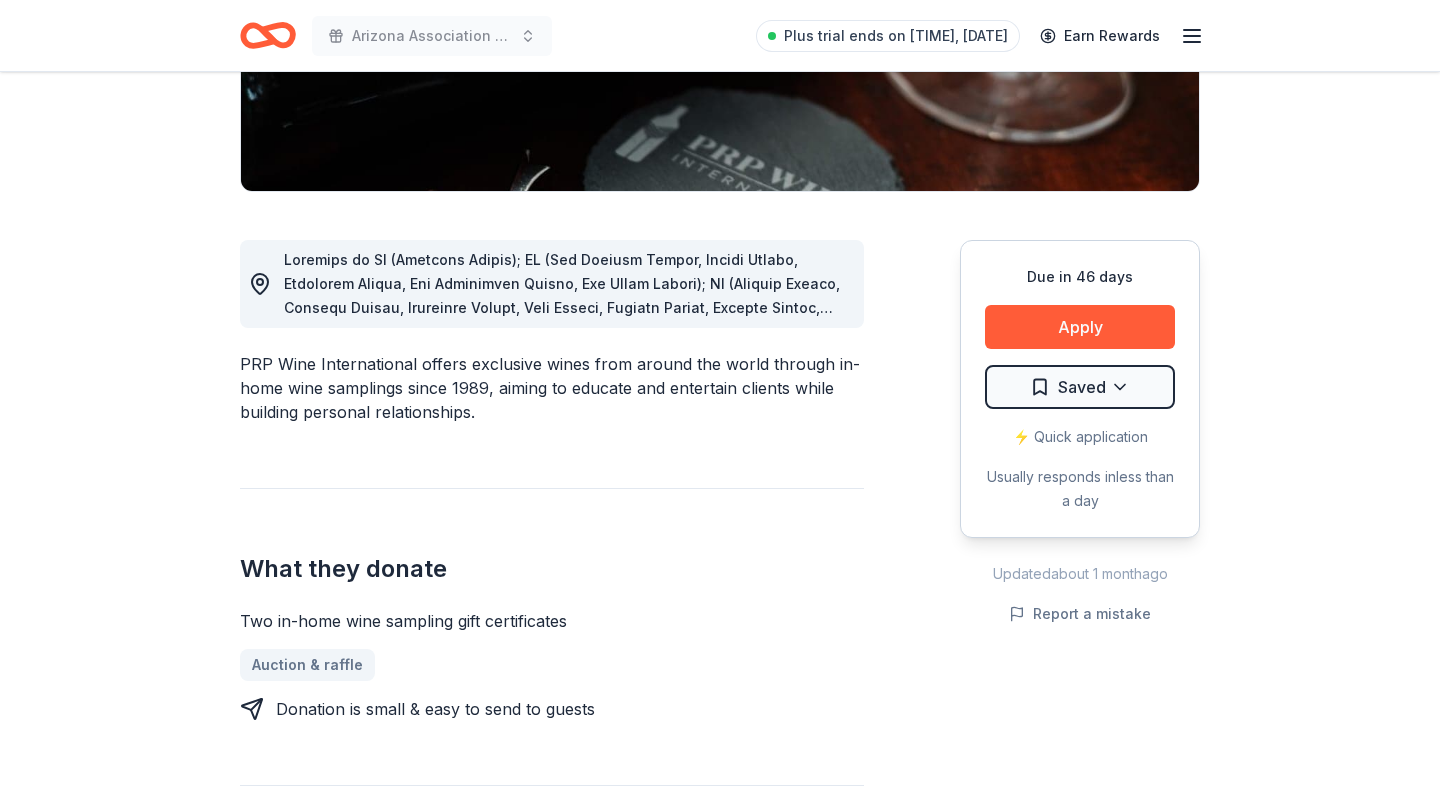 scroll, scrollTop: 418, scrollLeft: 0, axis: vertical 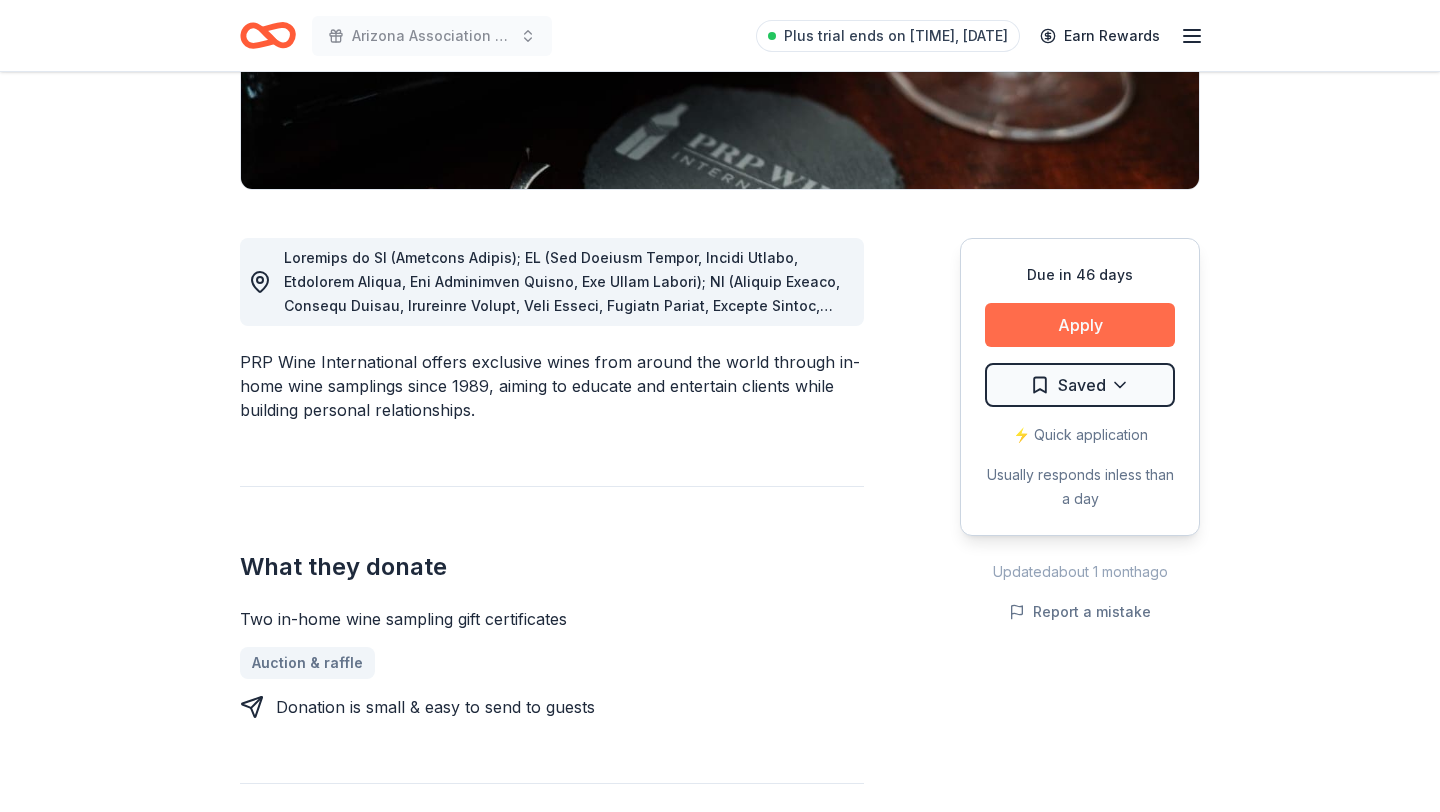 click on "Apply" at bounding box center [1080, 325] 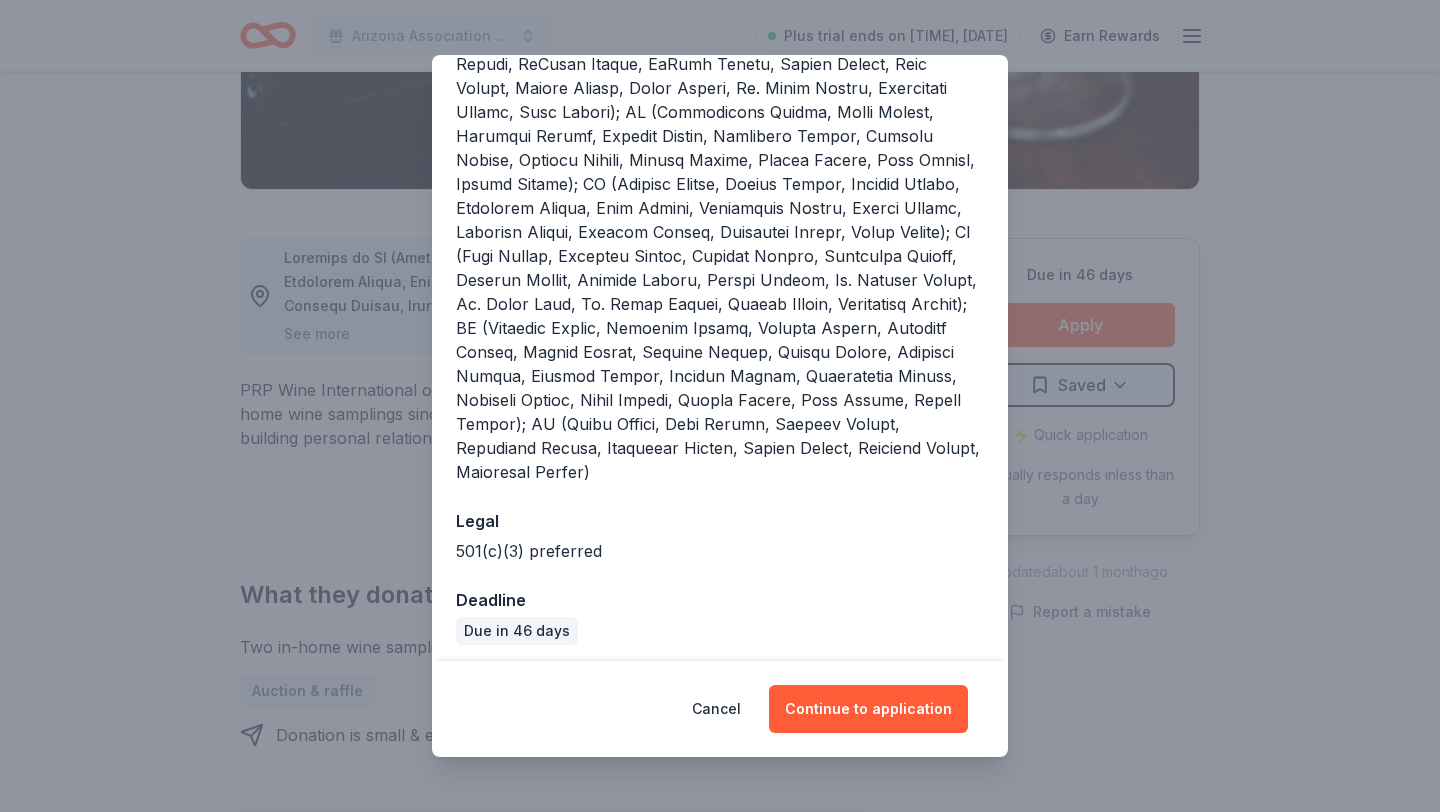 scroll, scrollTop: 541, scrollLeft: 0, axis: vertical 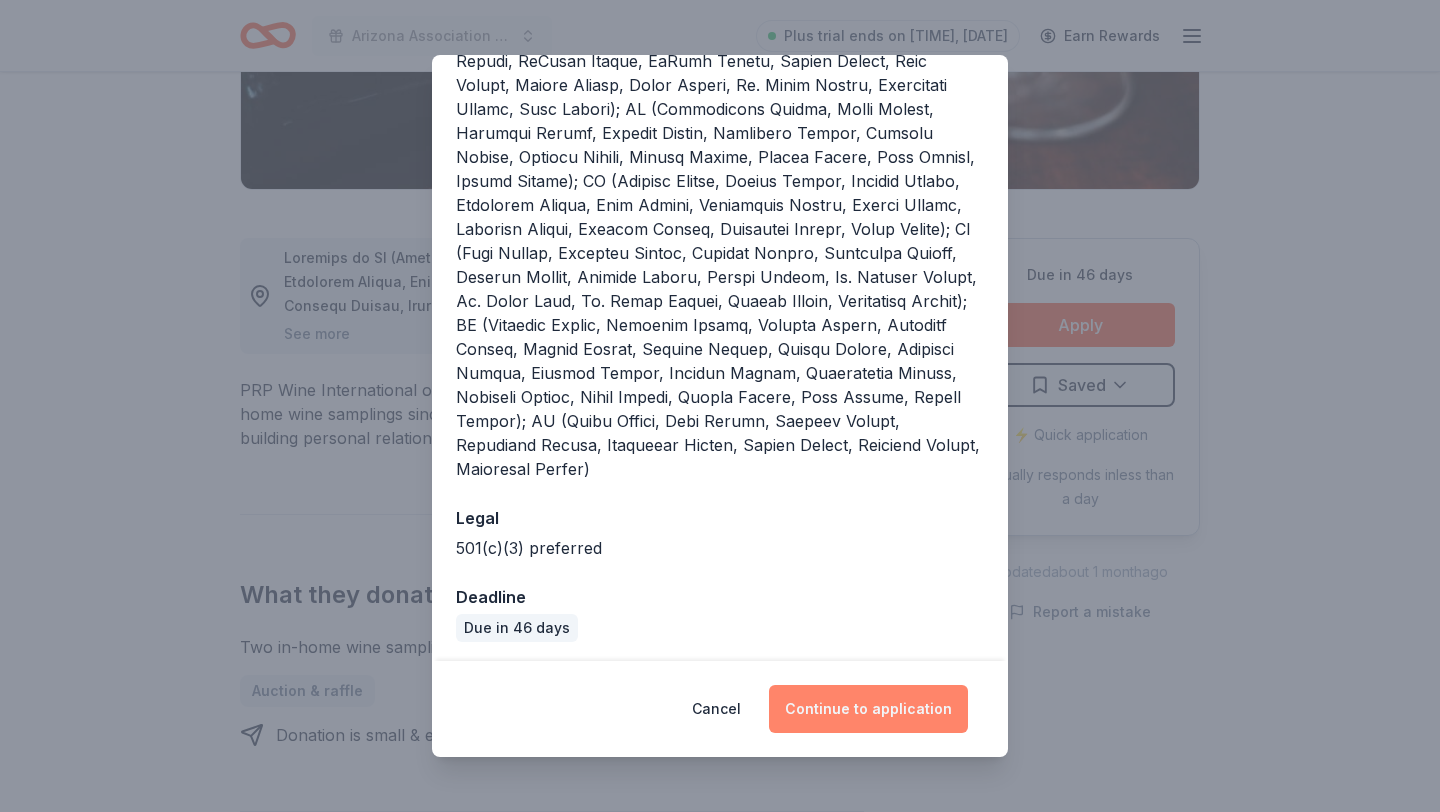 click on "Continue to application" at bounding box center (868, 709) 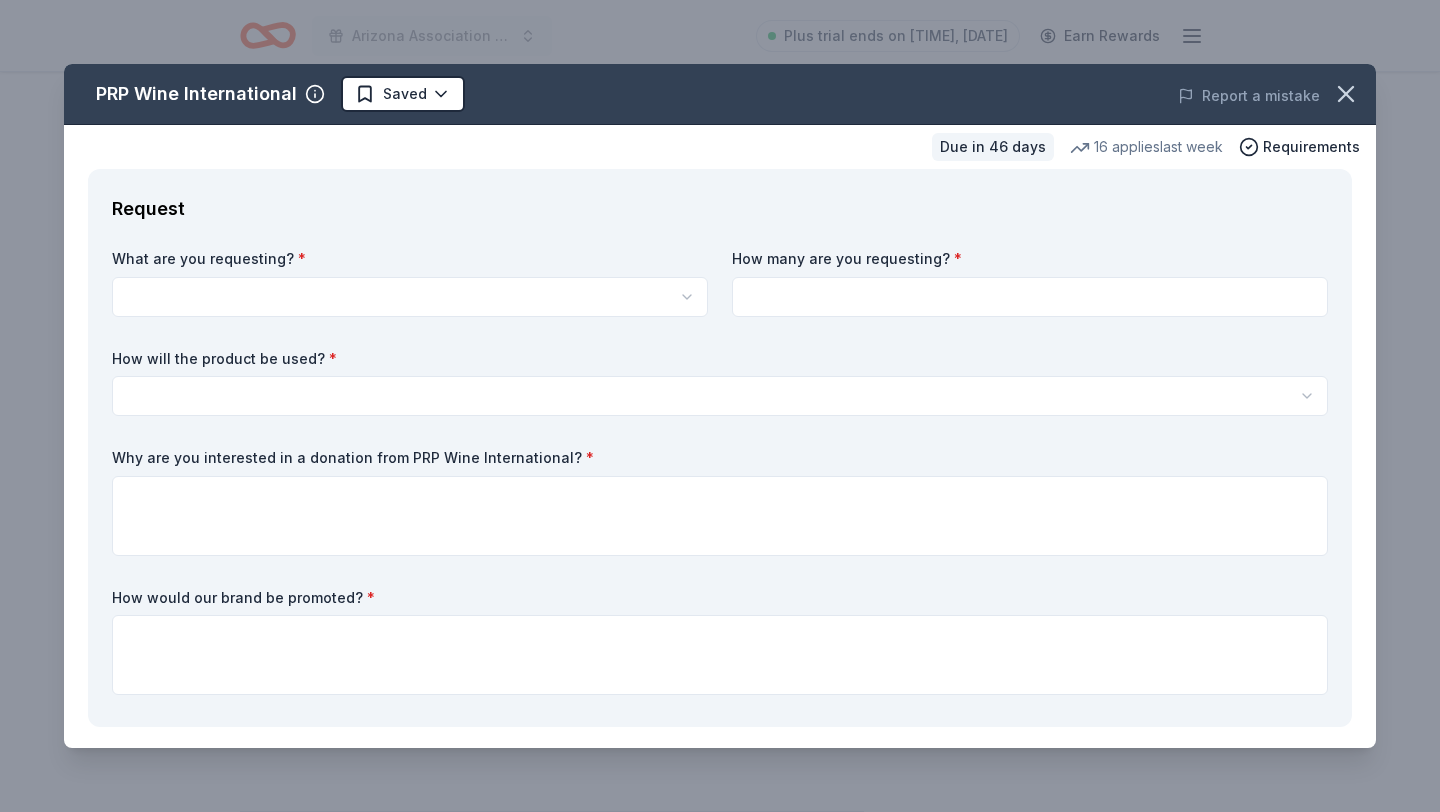 click on "[ORG NAME] Annual Conference Plus trial ends on [TIME], [DATE] Earn Rewards Due in 46 days Share [ORG NAME] New • 2  reviews 16   applies  last week approval rate Share See more [ORG NAME] offers exclusive wines from around the world through in-home wine samplings since 1989, aiming to educate and entertain clients while building personal relationships. What they donate Two in-home wine sampling gift certificates Auction  raffle Donation is small  easy to send to guests Who they donate to  Preferred 501(c)(3) preferred approval rate 20 % approved 30 % declined 50 % no response Upgrade to Pro to view approval rates and average donation values Due in 46 days Apply Saved ⚡️ Quick application Usually responds in  less than a day Updated  about 1 month  ago Report a mistake New • 2  reviews [PERSON'S NAME] [MONTH] [YEAR] • Approved They sent 2 Gift certificates via email. Almost Home Chicago Inc.  [MONTH] [YEAR] • Approved Leave a review Similar donors 3" at bounding box center (720, -12) 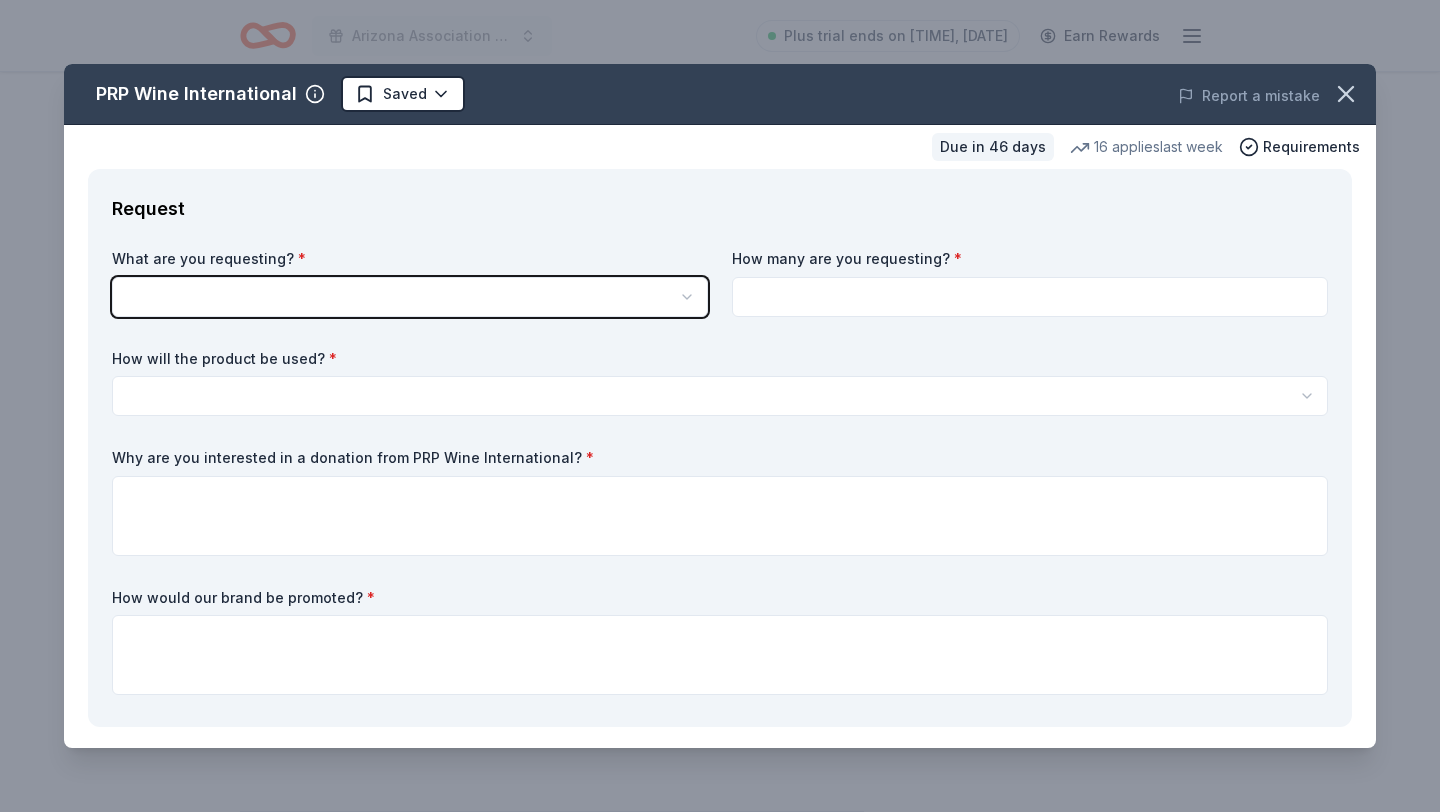 scroll, scrollTop: 0, scrollLeft: 0, axis: both 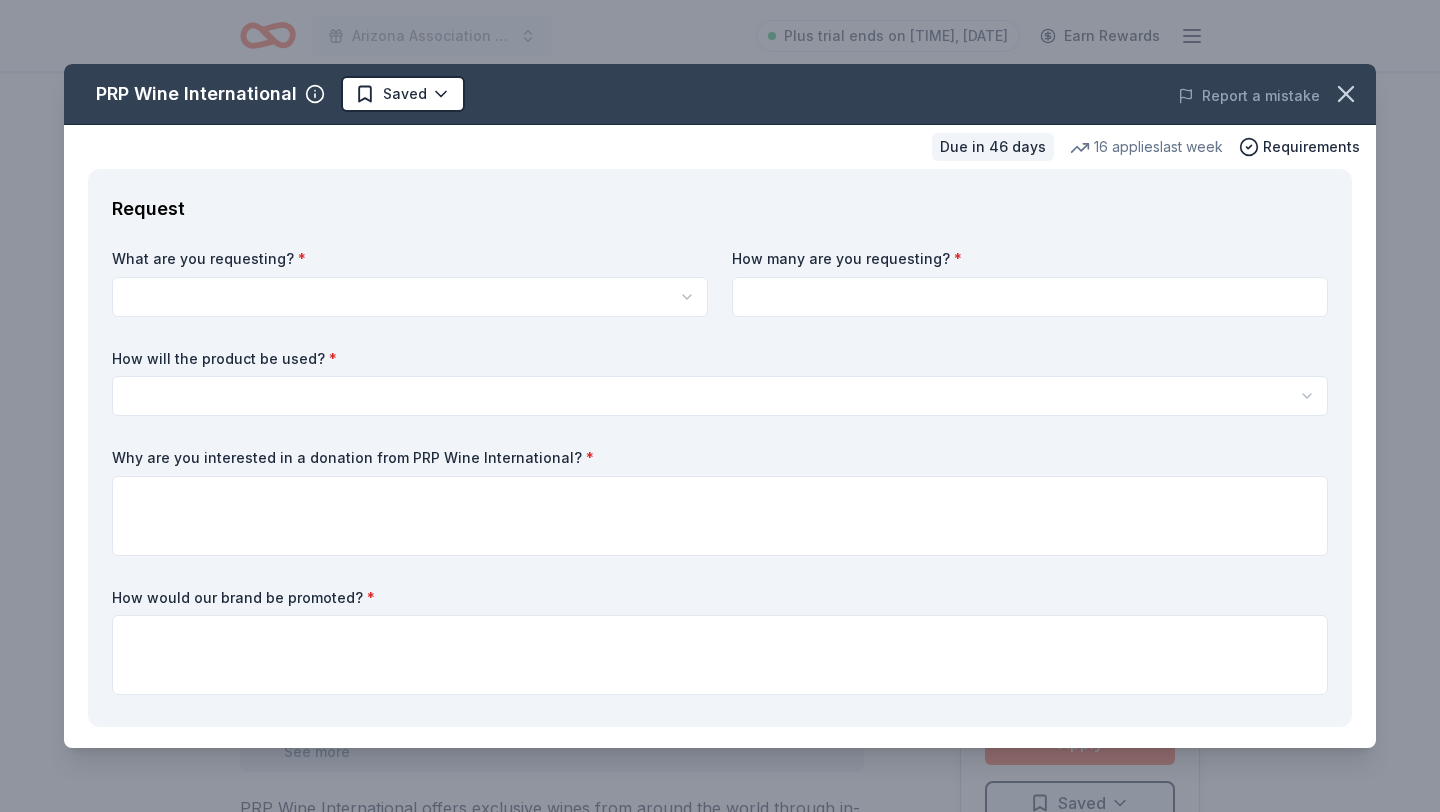 click on "[ORG NAME] Annual Conference Plus trial ends on [TIME], [DATE] Earn Rewards Due in 46 days Share [ORG NAME] New • 2  reviews 16   applies  last week approval rate Share See more [ORG NAME] offers exclusive wines from around the world through in-home wine samplings since 1989, aiming to educate and entertain clients while building personal relationships. What they donate Two in-home wine sampling gift certificates Auction  raffle Donation is small  easy to send to guests Who they donate to  Preferred 501(c)(3) preferred approval rate 20 % approved 30 % declined 50 % no response Upgrade to Pro to view approval rates and average donation values Due in 46 days Apply Saved ⚡️ Quick application Usually responds in  less than a day Updated  about 1 month  ago Report a mistake New • 2  reviews [PERSON'S NAME] [MONTH] [YEAR] • Approved They sent 2 Gift certificates via email. Almost Home Chicago Inc.  [MONTH] [YEAR] • Approved Leave a review Similar donors 3" at bounding box center [720, 406] 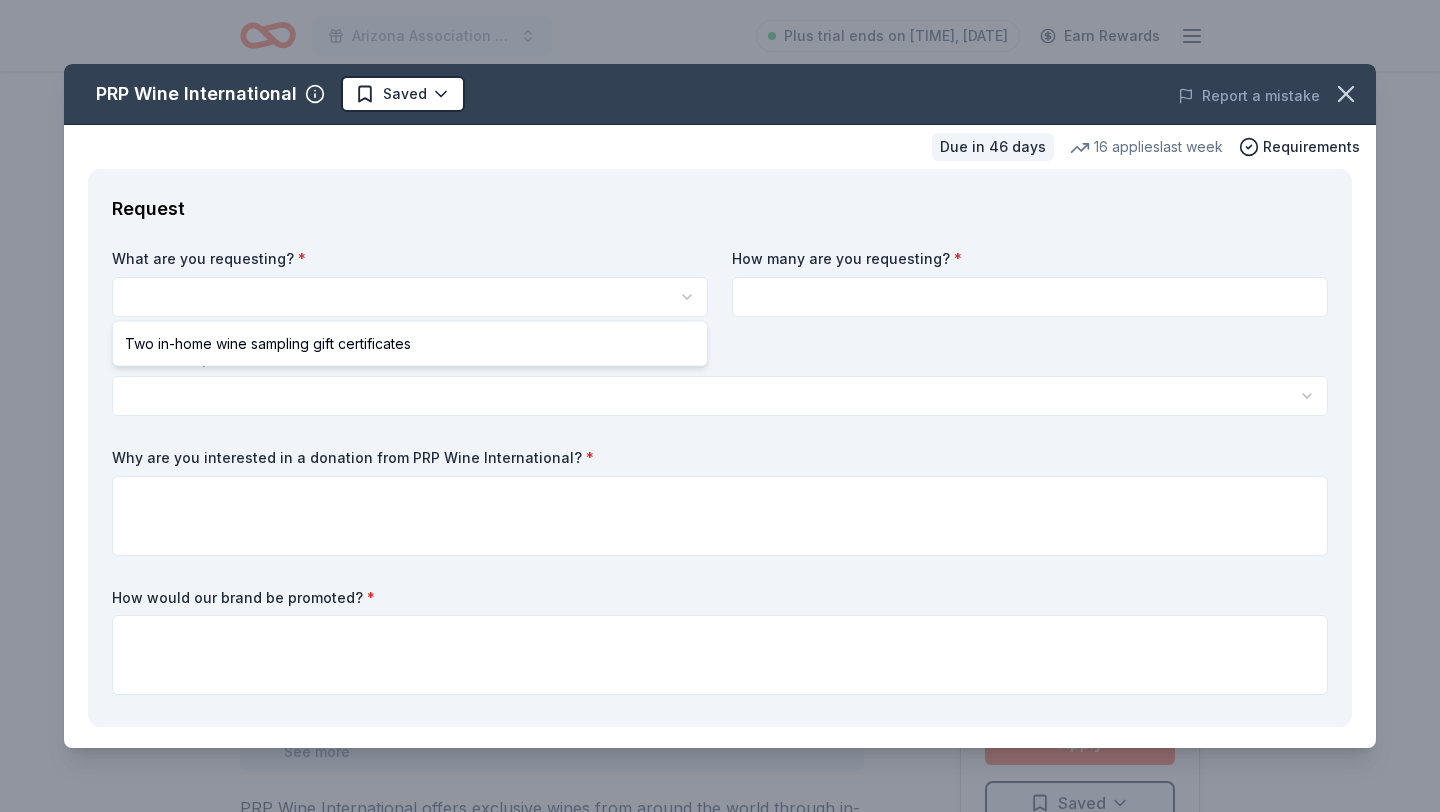 select on "Two in-home wine sampling gift certificates" 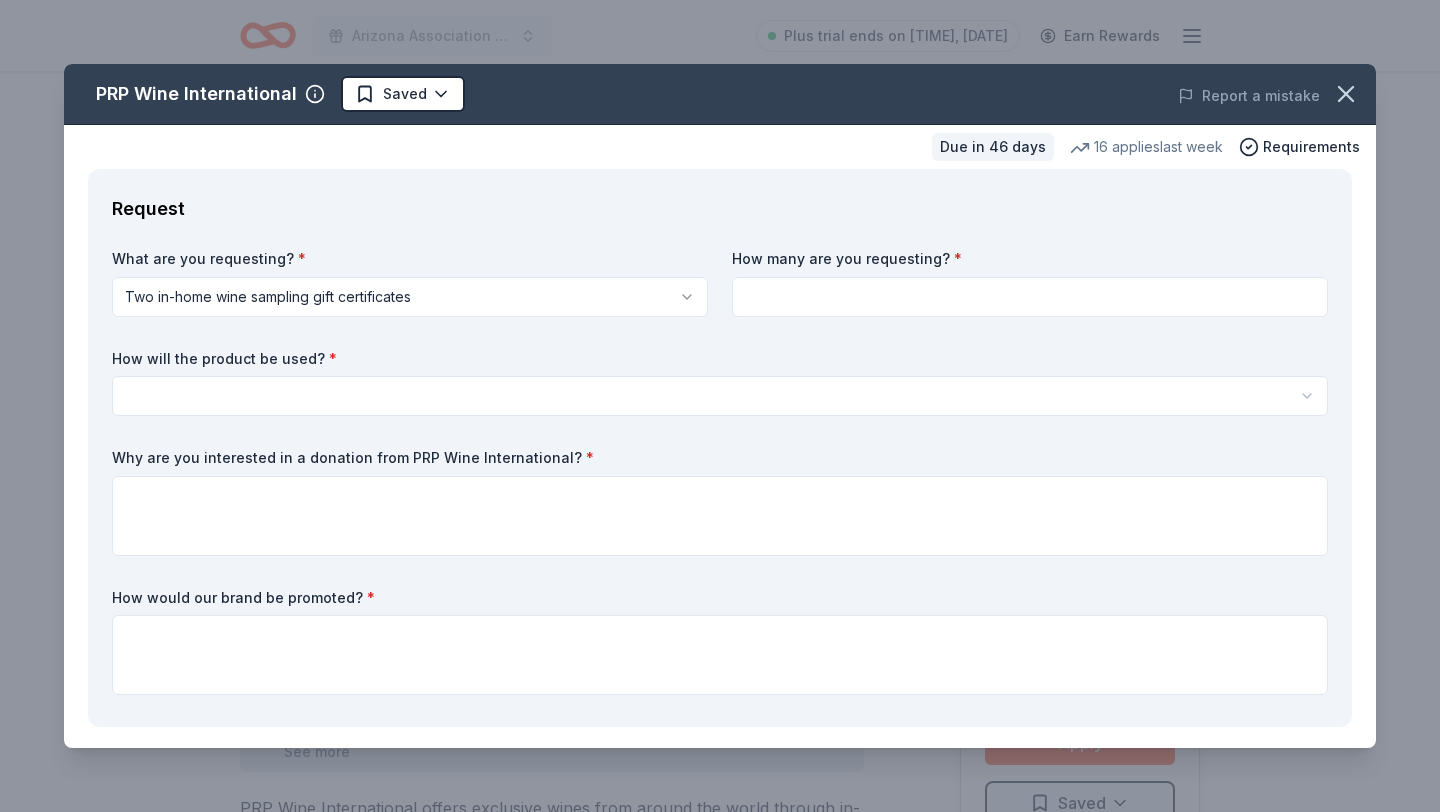 click at bounding box center [1030, 297] 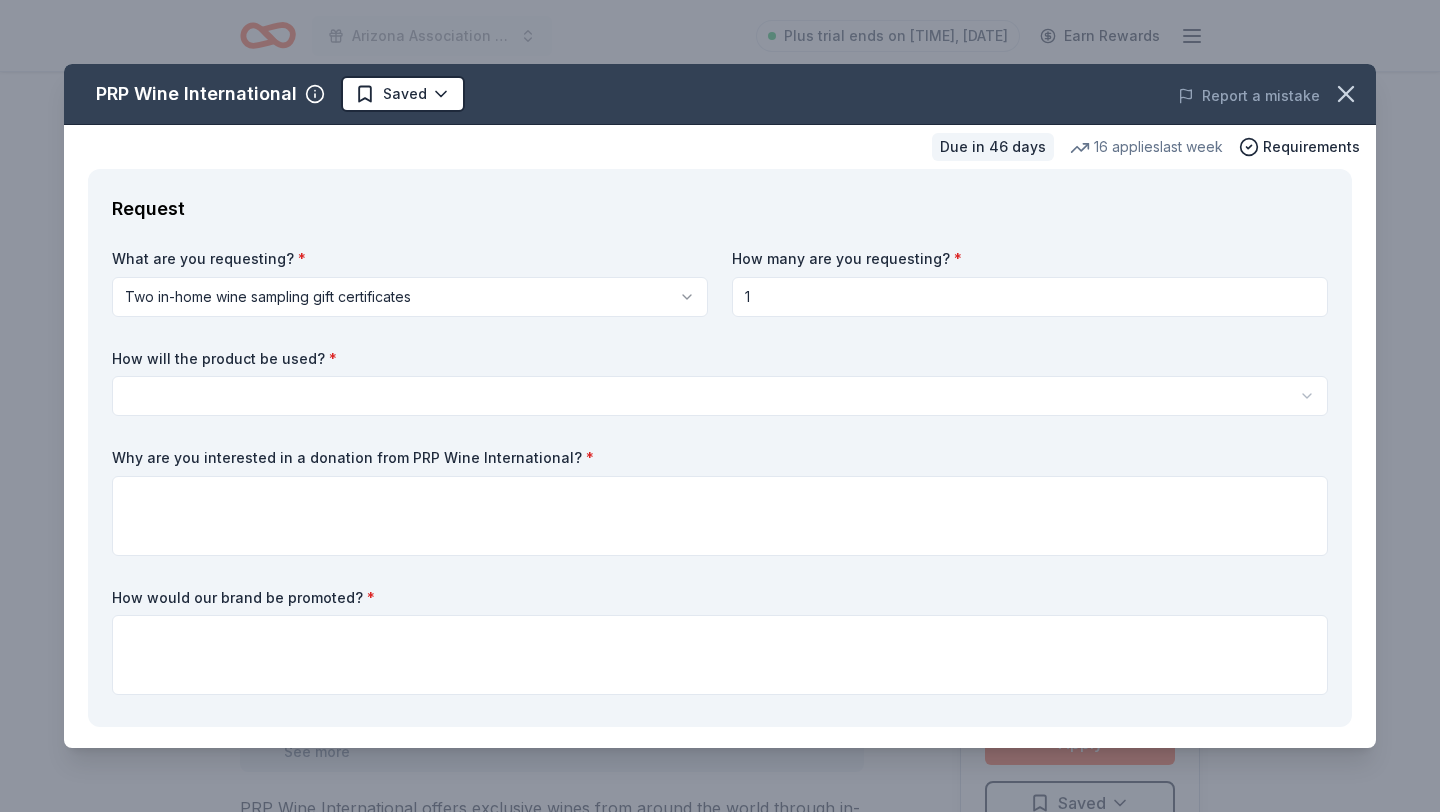 type on "1" 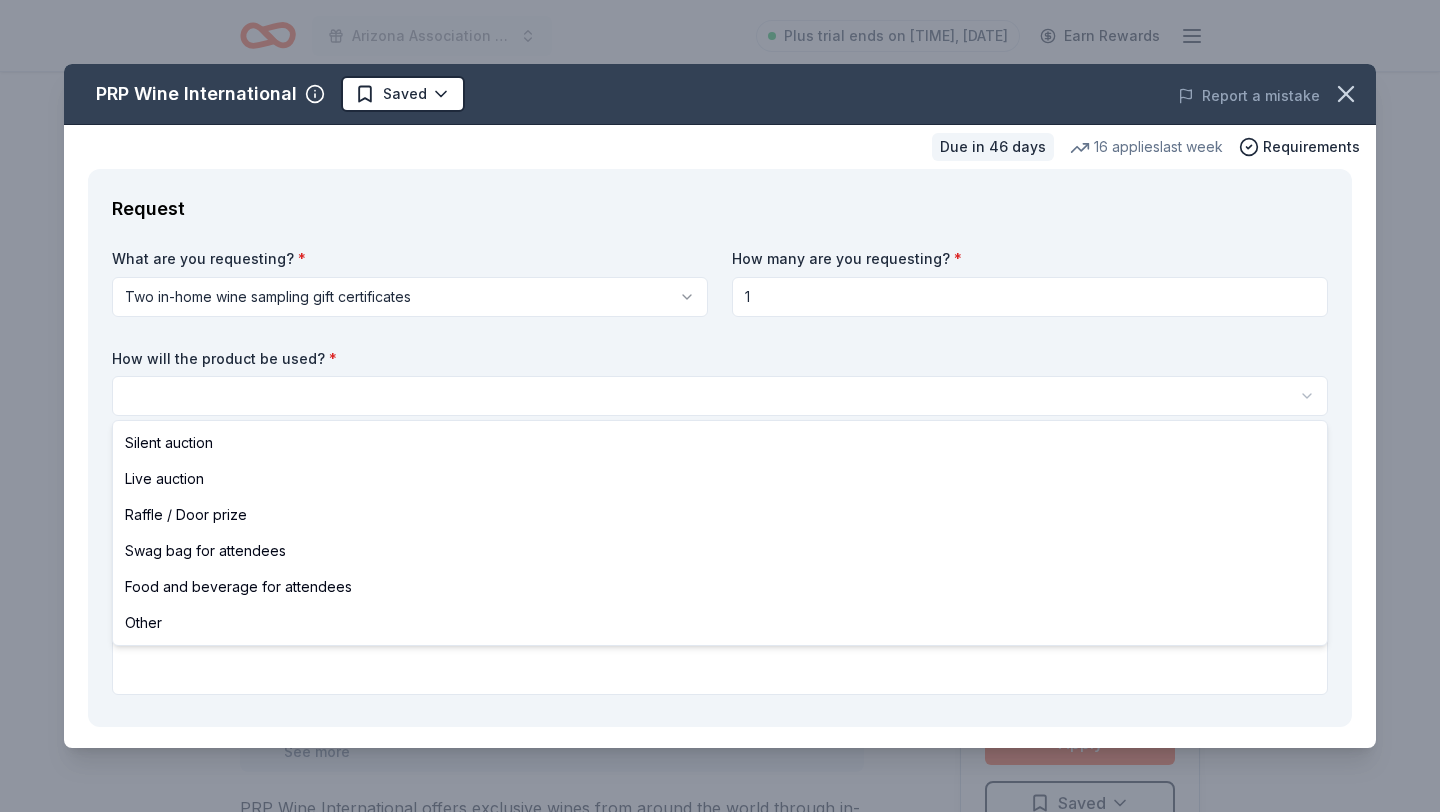 select on "raffleDoorPrize" 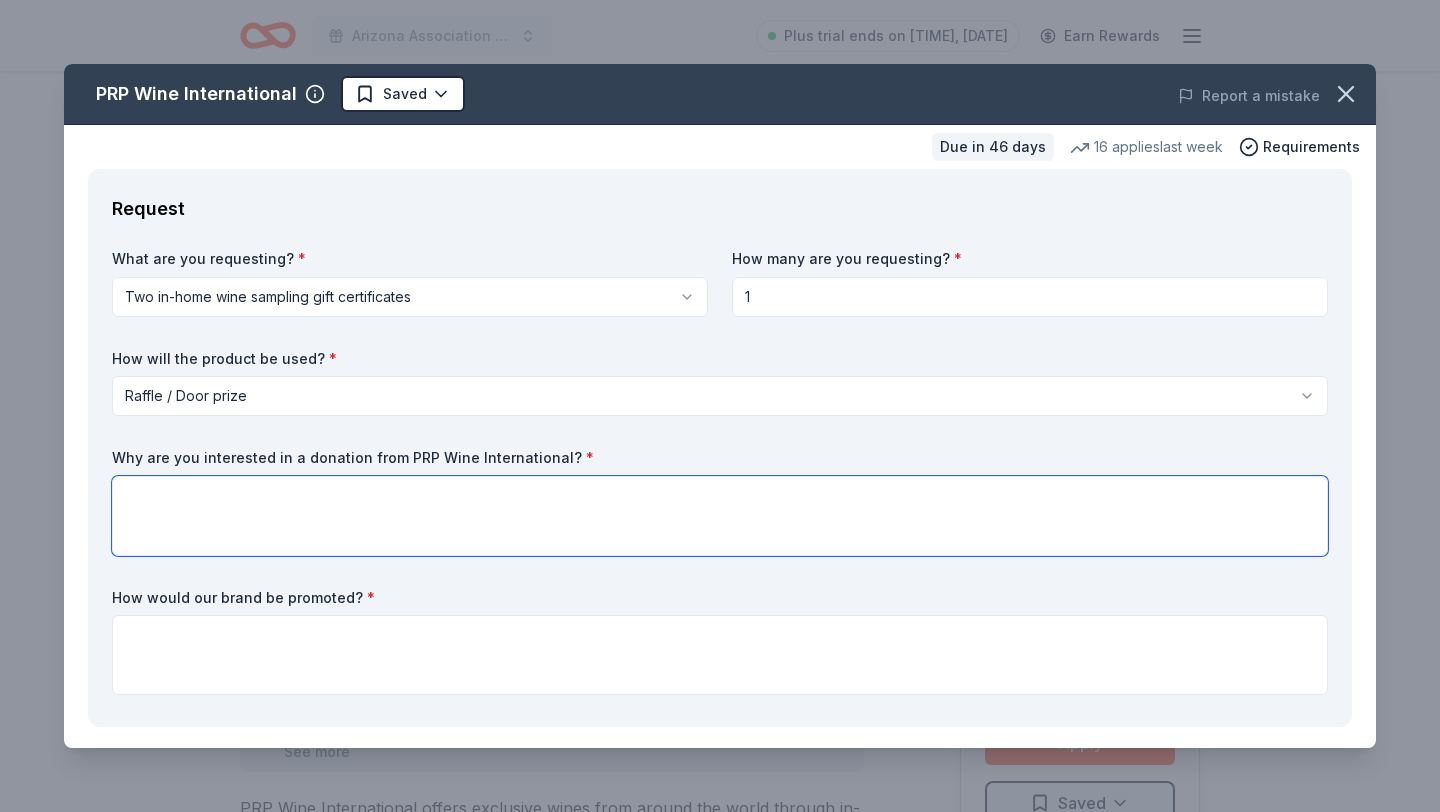 click at bounding box center [720, 516] 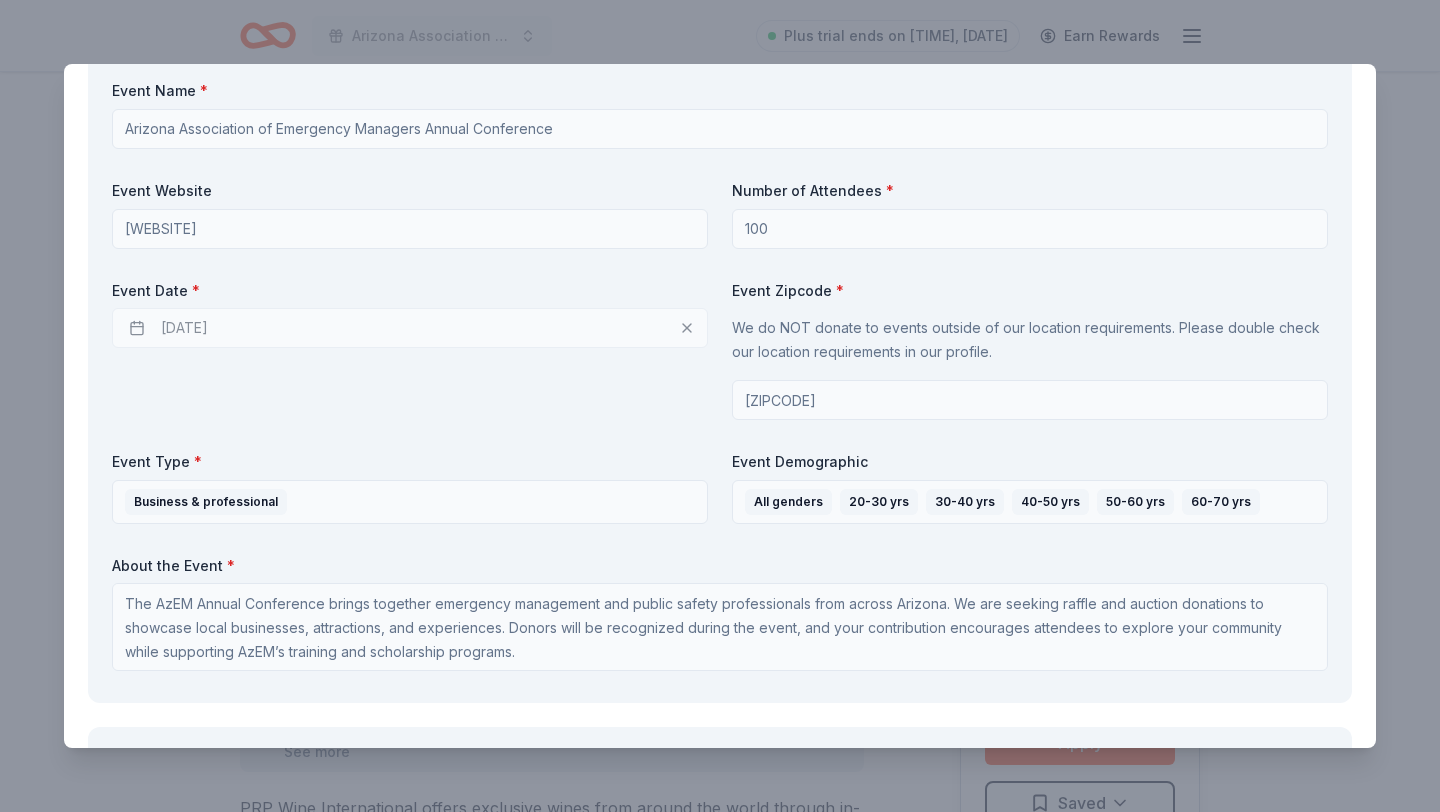 scroll, scrollTop: 778, scrollLeft: 0, axis: vertical 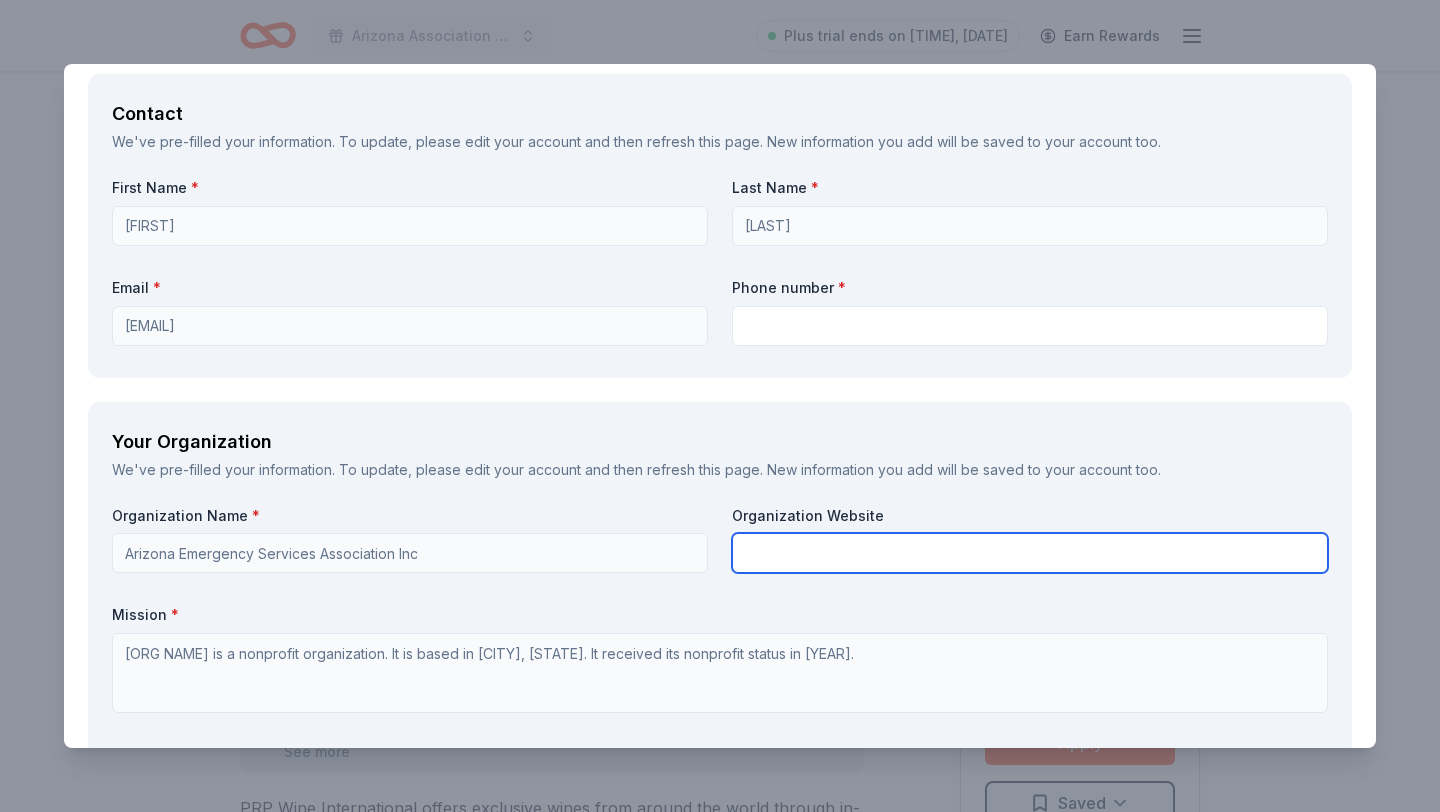 click at bounding box center (1030, 553) 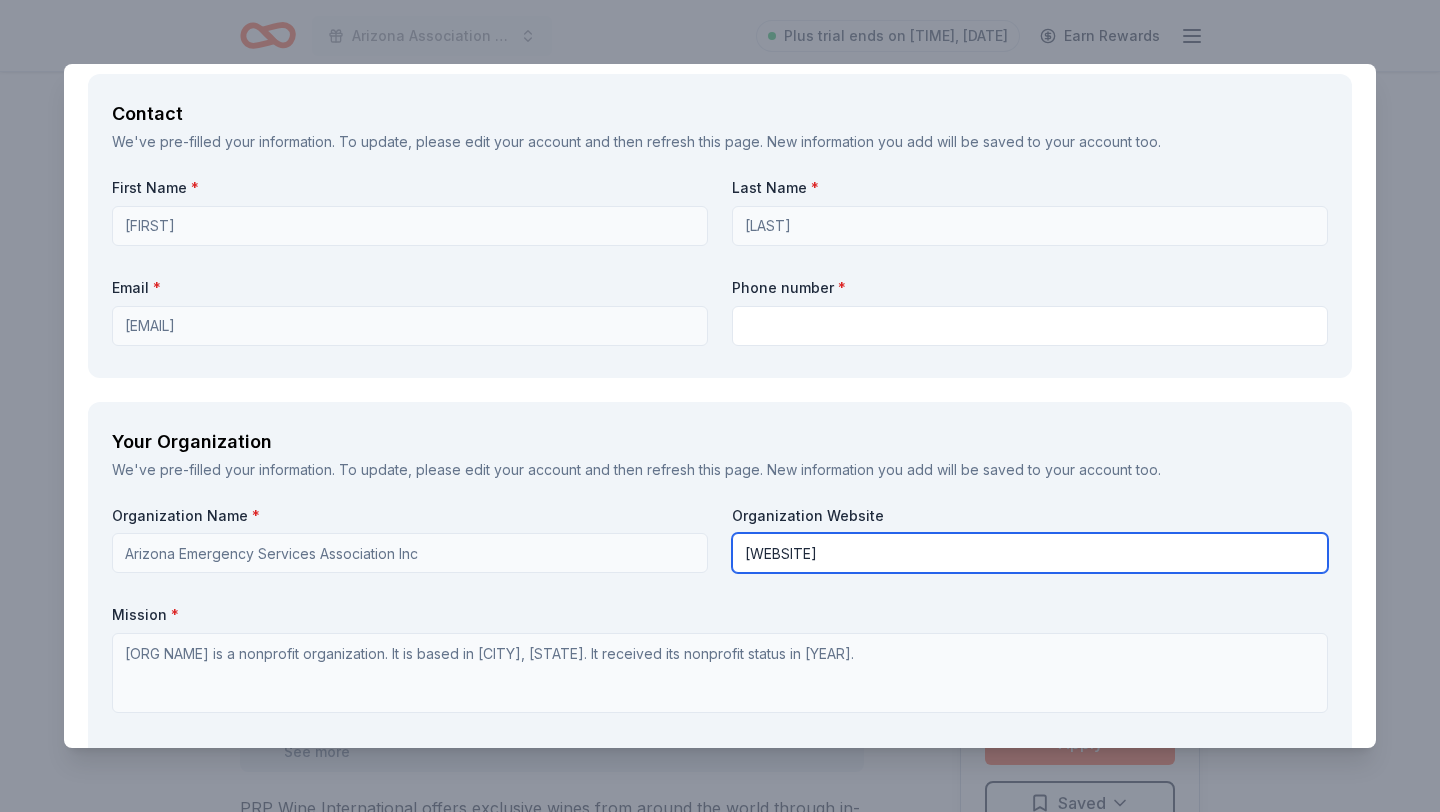 type on "azemergencymanagers.org" 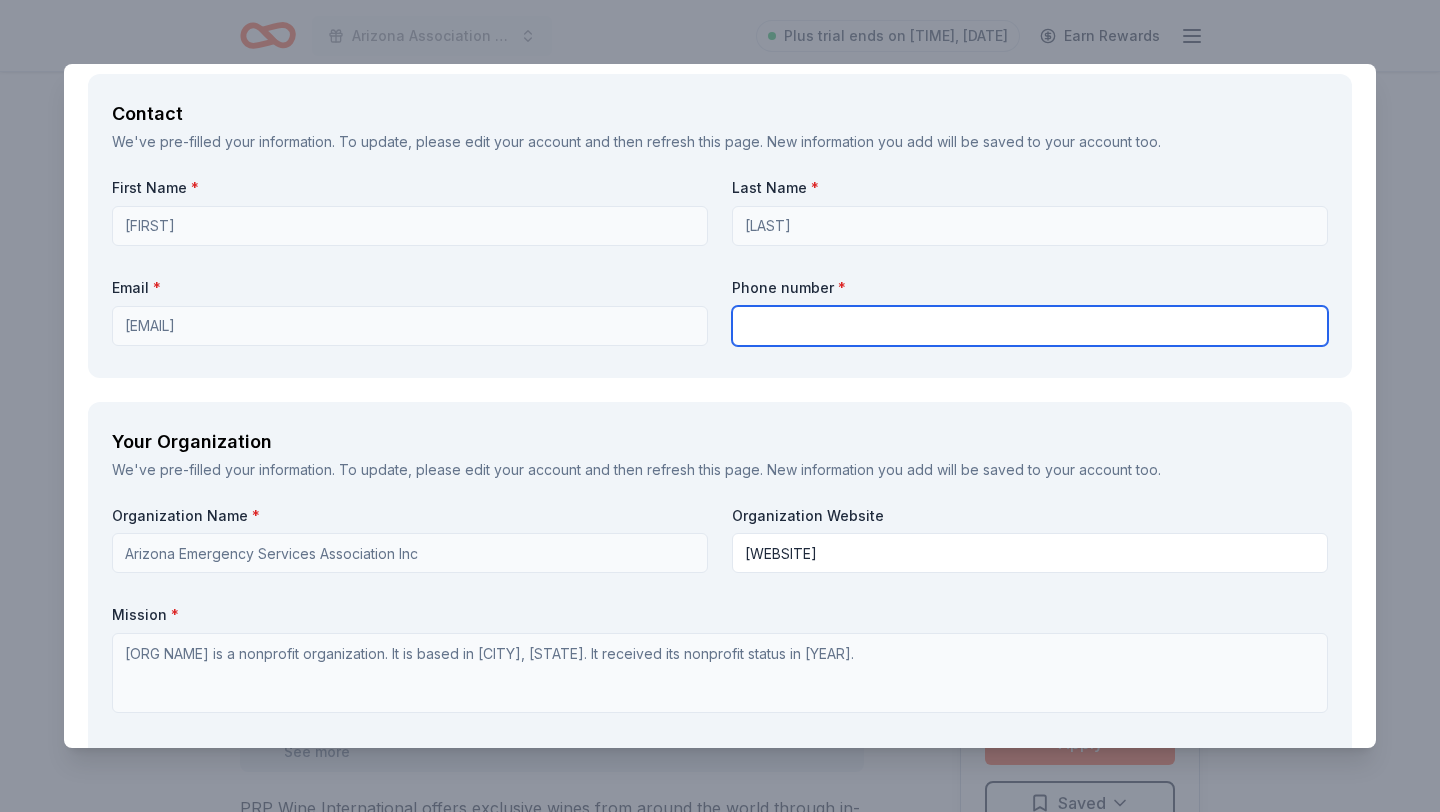 click at bounding box center (1030, 326) 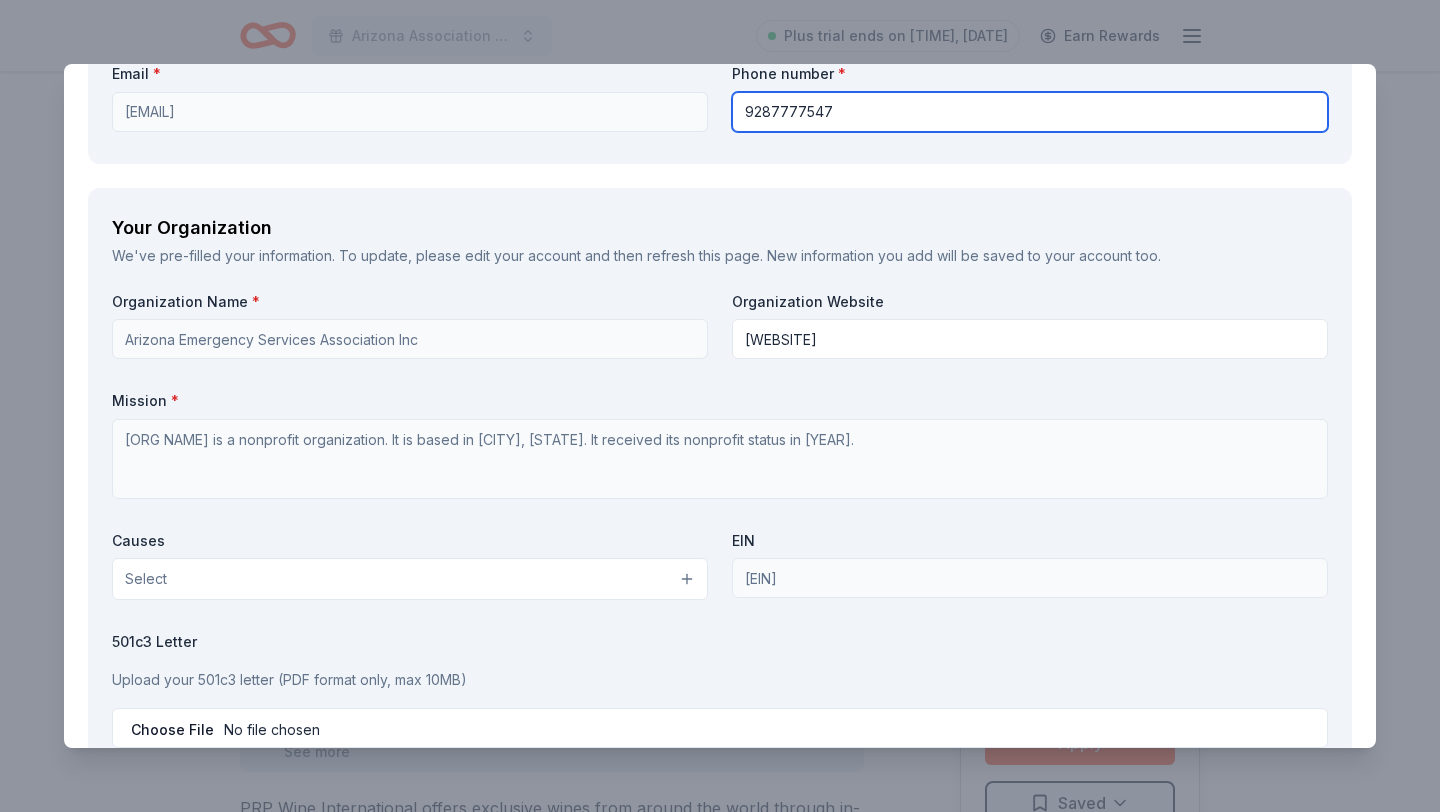 scroll, scrollTop: 1642, scrollLeft: 0, axis: vertical 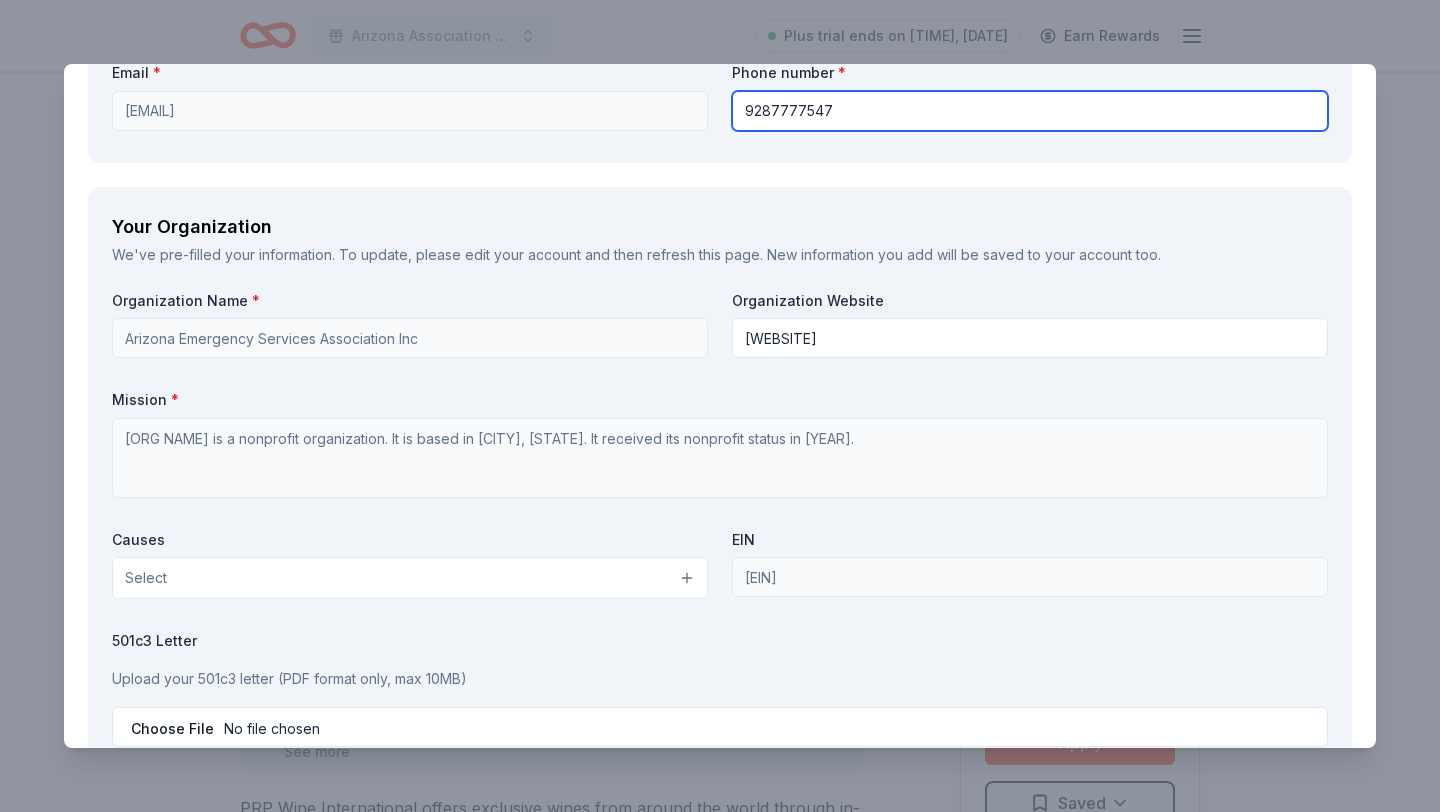 type on "9287777547" 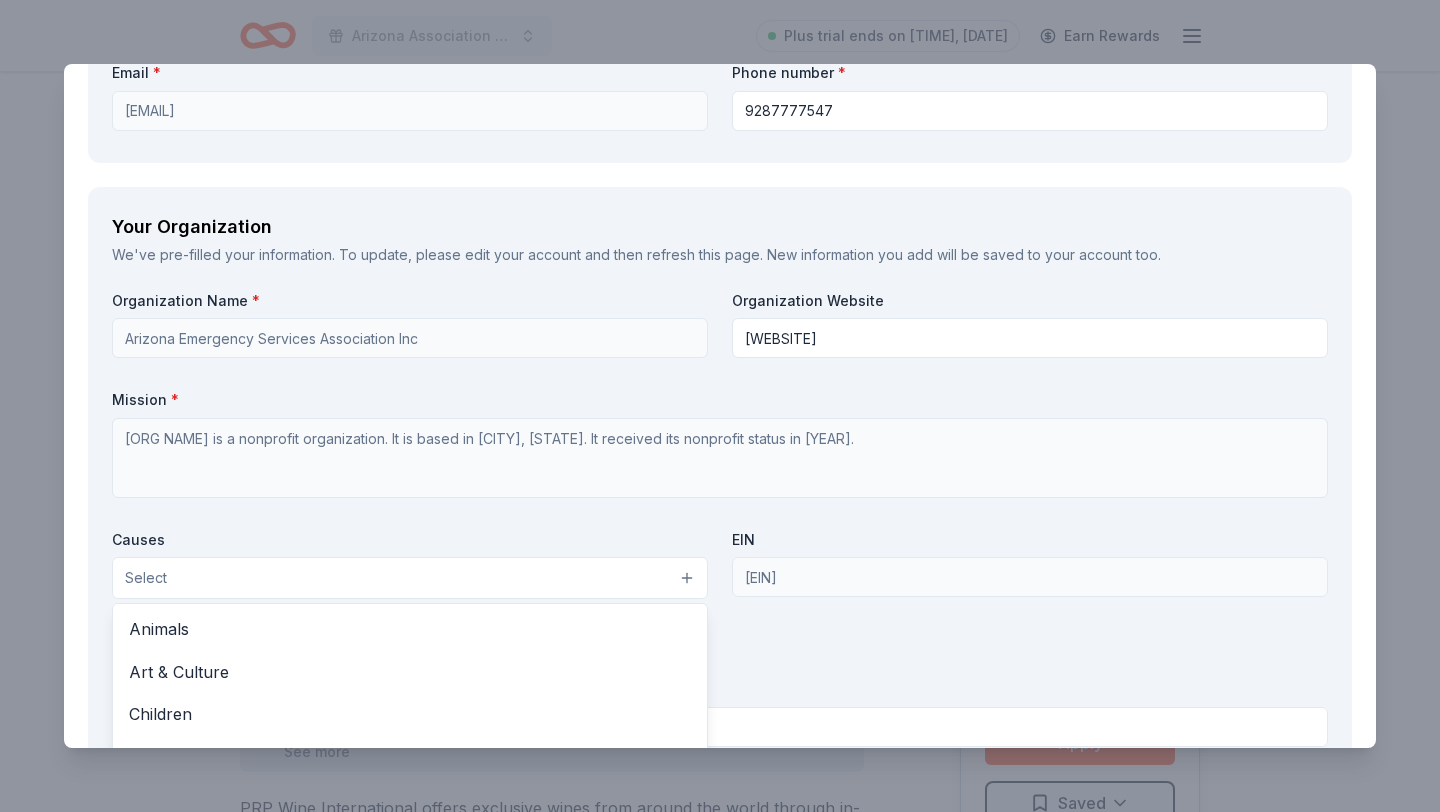 click on "Select" at bounding box center [410, 578] 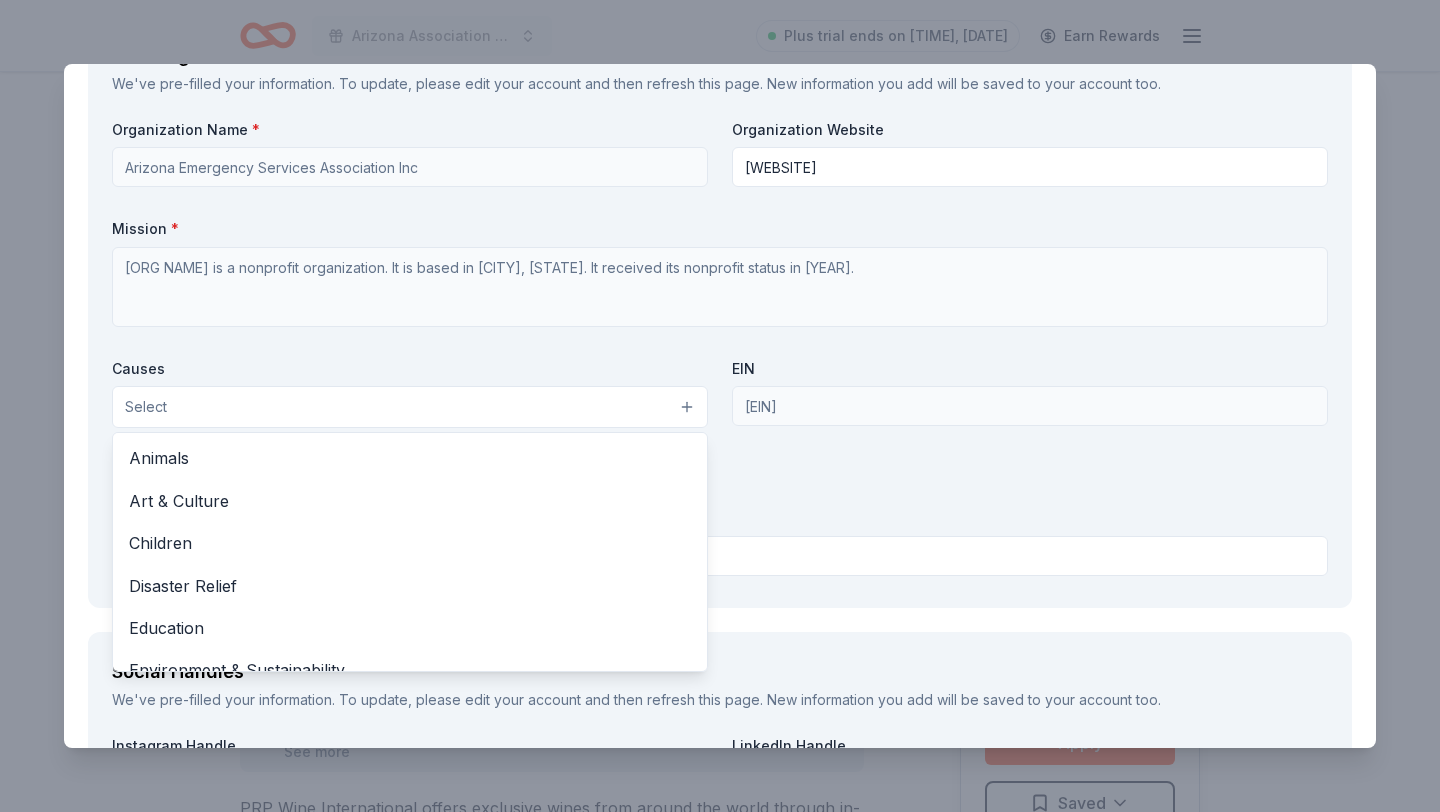 scroll, scrollTop: 1826, scrollLeft: 0, axis: vertical 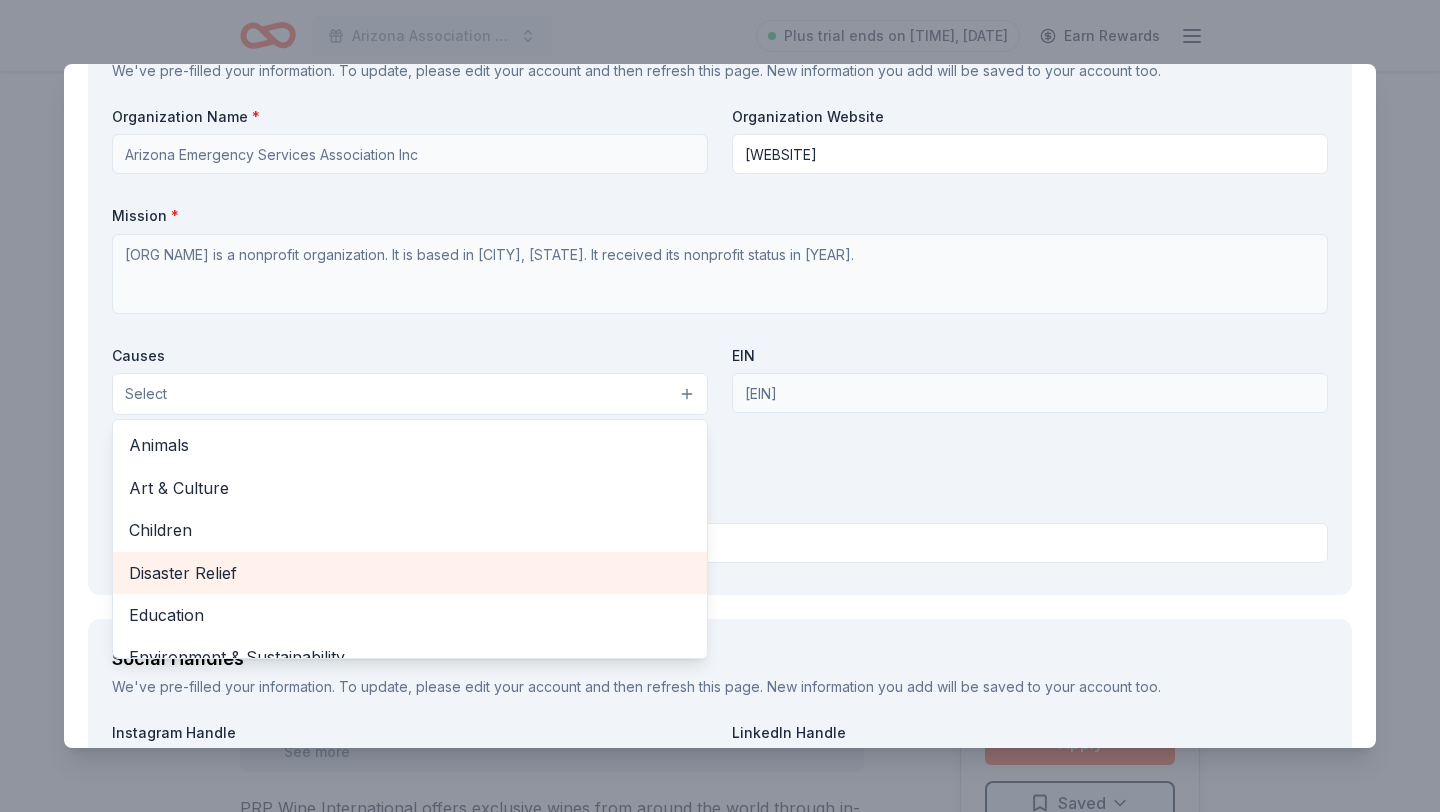 click on "Disaster Relief" at bounding box center (410, 573) 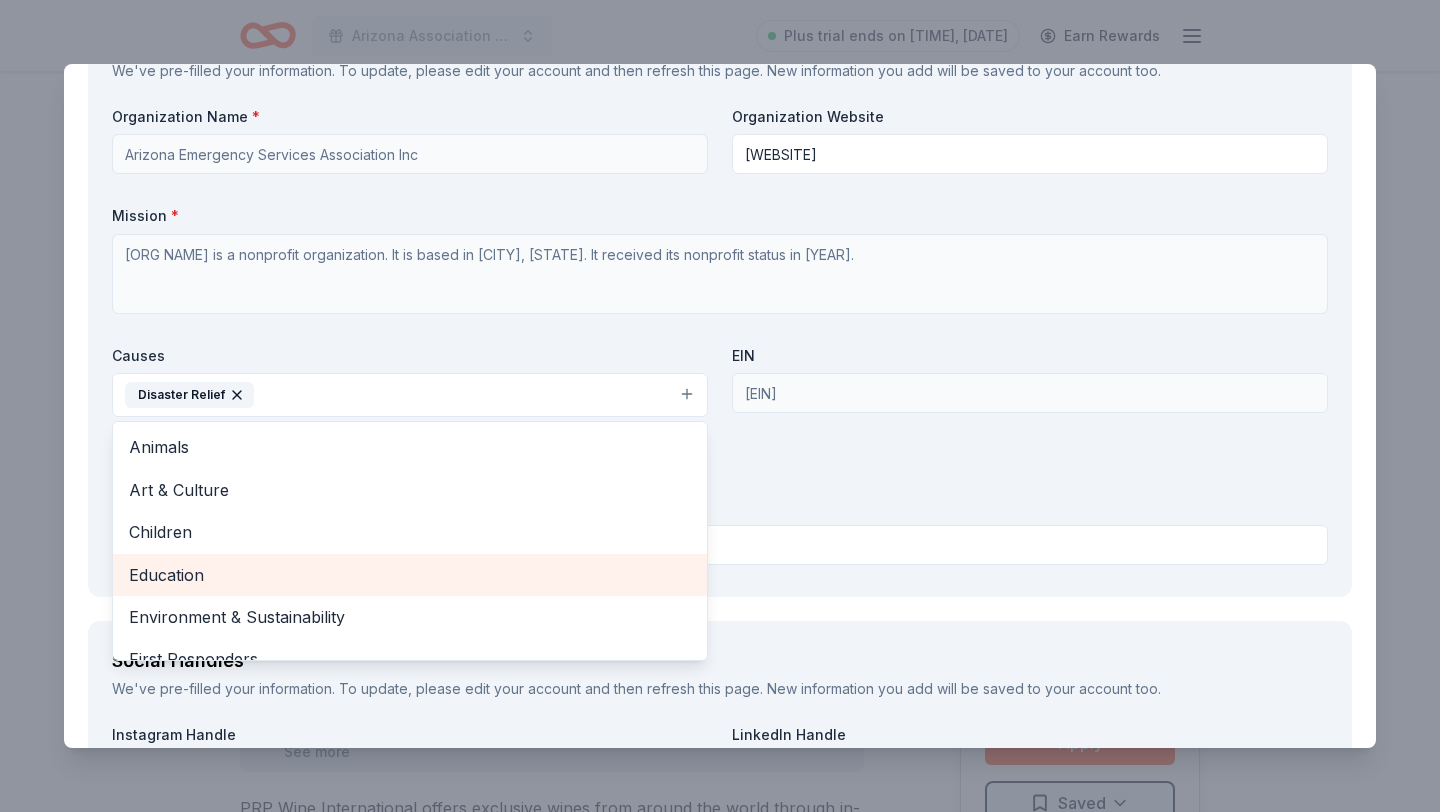 click on "Education" at bounding box center [410, 575] 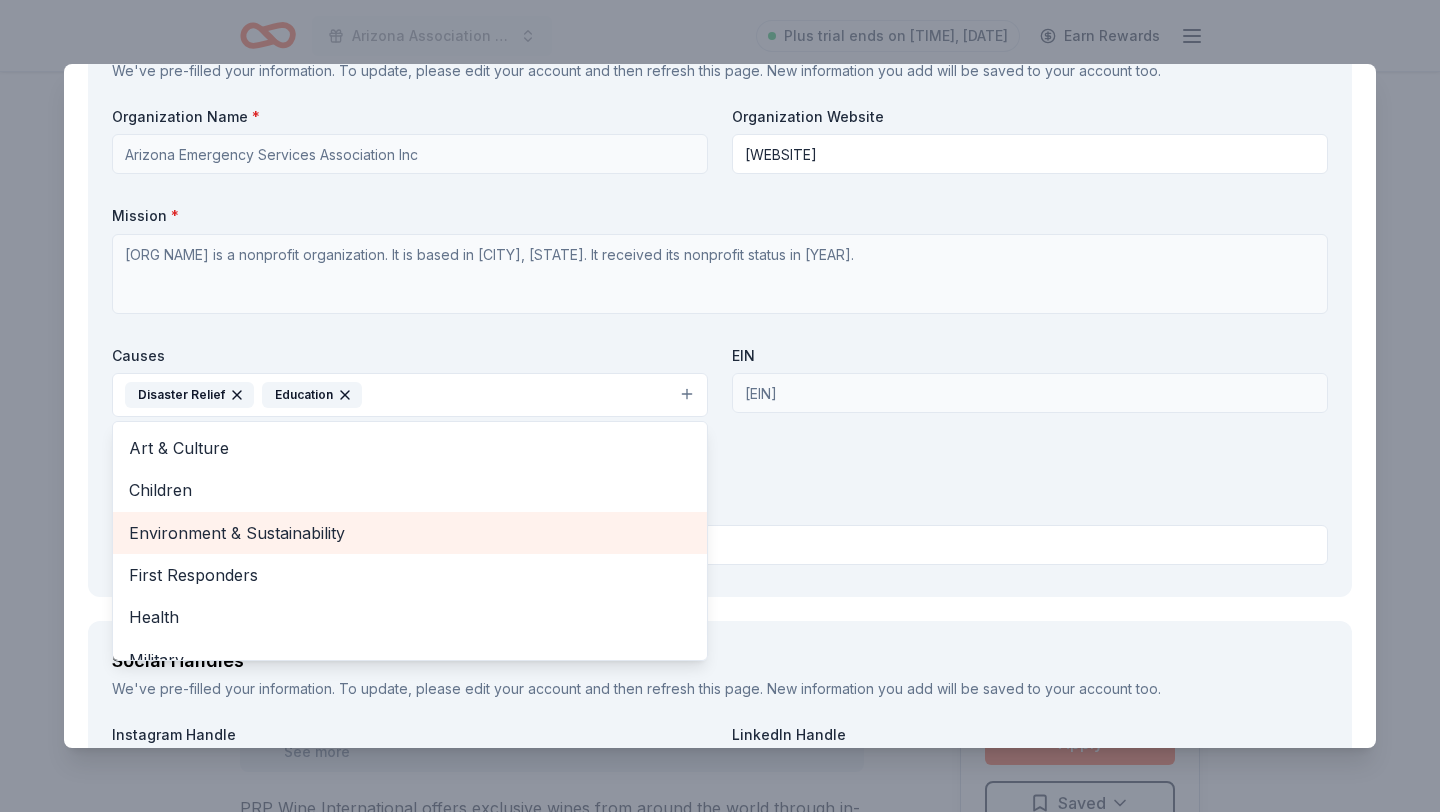 scroll, scrollTop: 72, scrollLeft: 0, axis: vertical 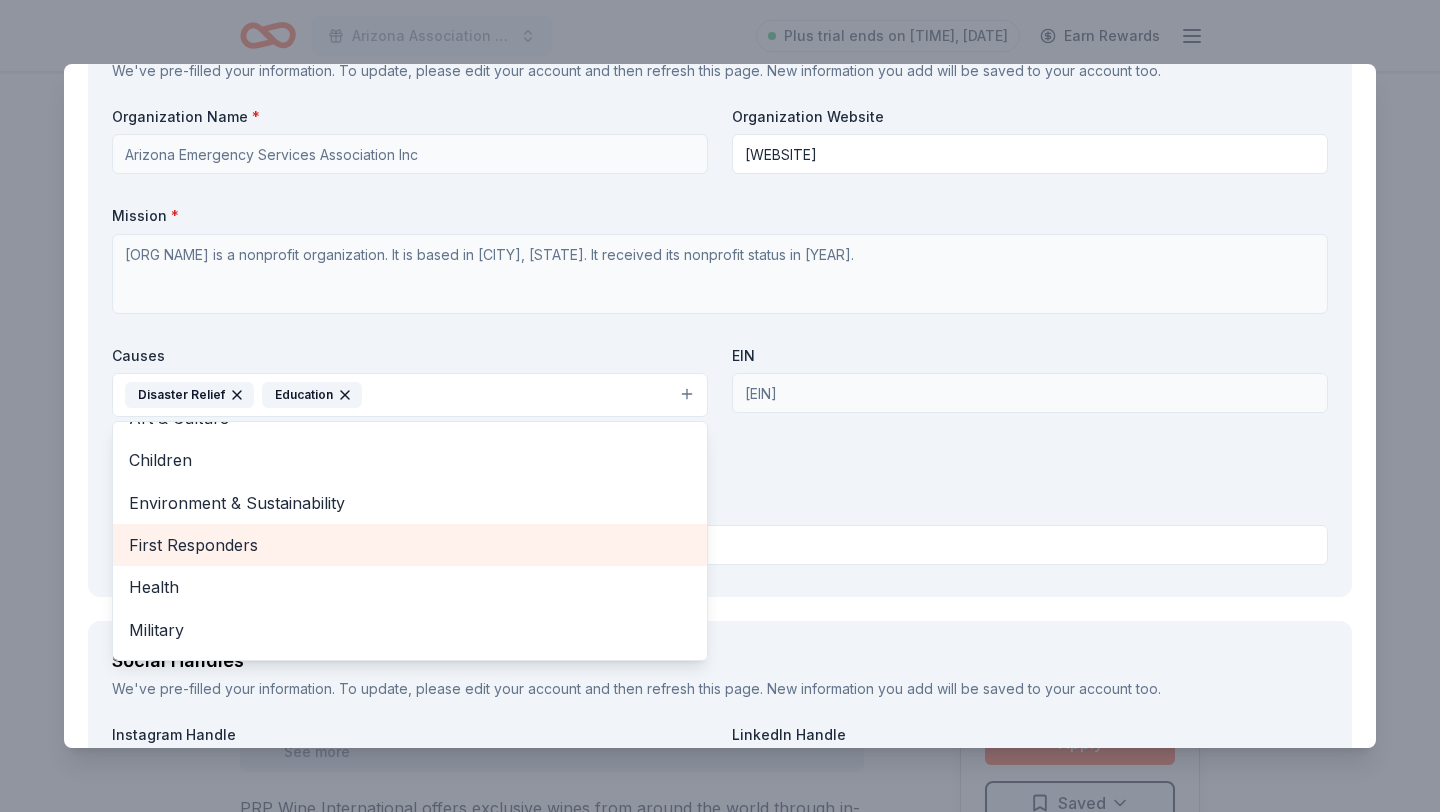 click on "First Responders" at bounding box center [410, 545] 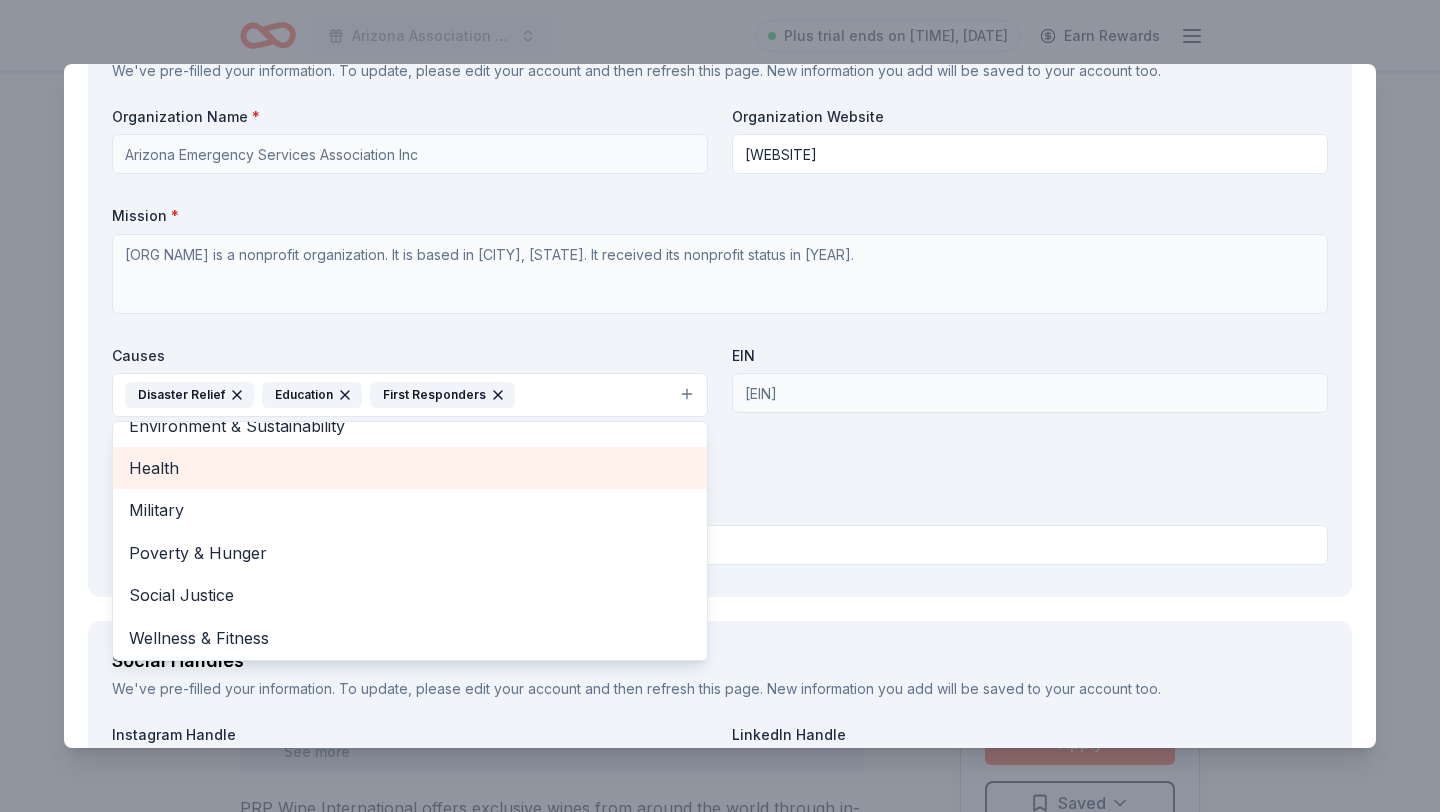scroll, scrollTop: 151, scrollLeft: 0, axis: vertical 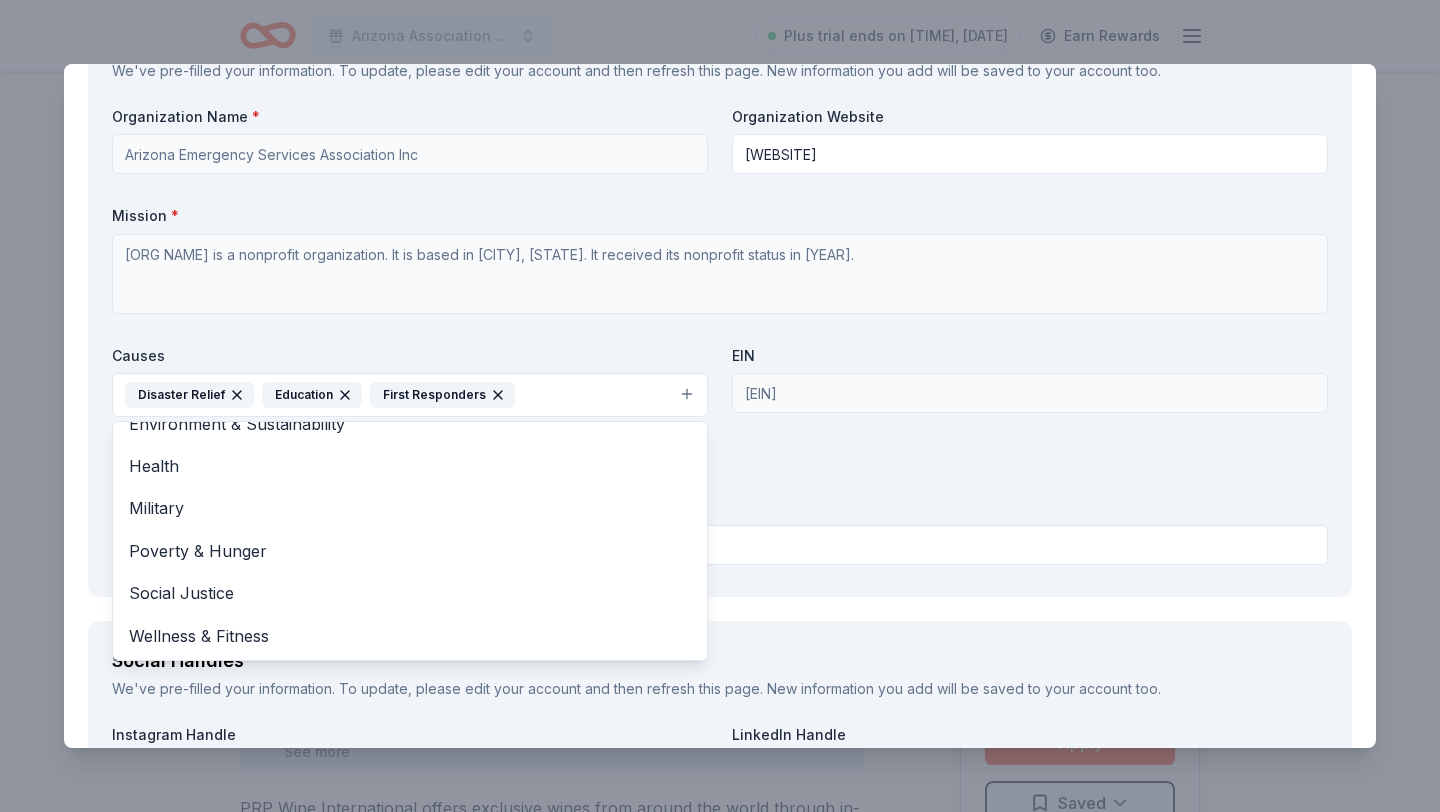 click on "Organization Name * Arizona Emergency Services Association Inc Organization Website azemergencymanagers.org Mission * Arizona Emergency Services Association Inc is a nonprofit organization. It is based in Phoenix, AZ. It received its nonprofit status in 1993. Causes Disaster Relief Education First Responders Animals Art & Culture Children Environment & Sustainability Health Military Poverty & Hunger Social Justice Wellness & Fitness EIN 860736394 501c3 Letter Upload your 501c3 letter (PDF format only, max 10MB)" at bounding box center (720, 340) 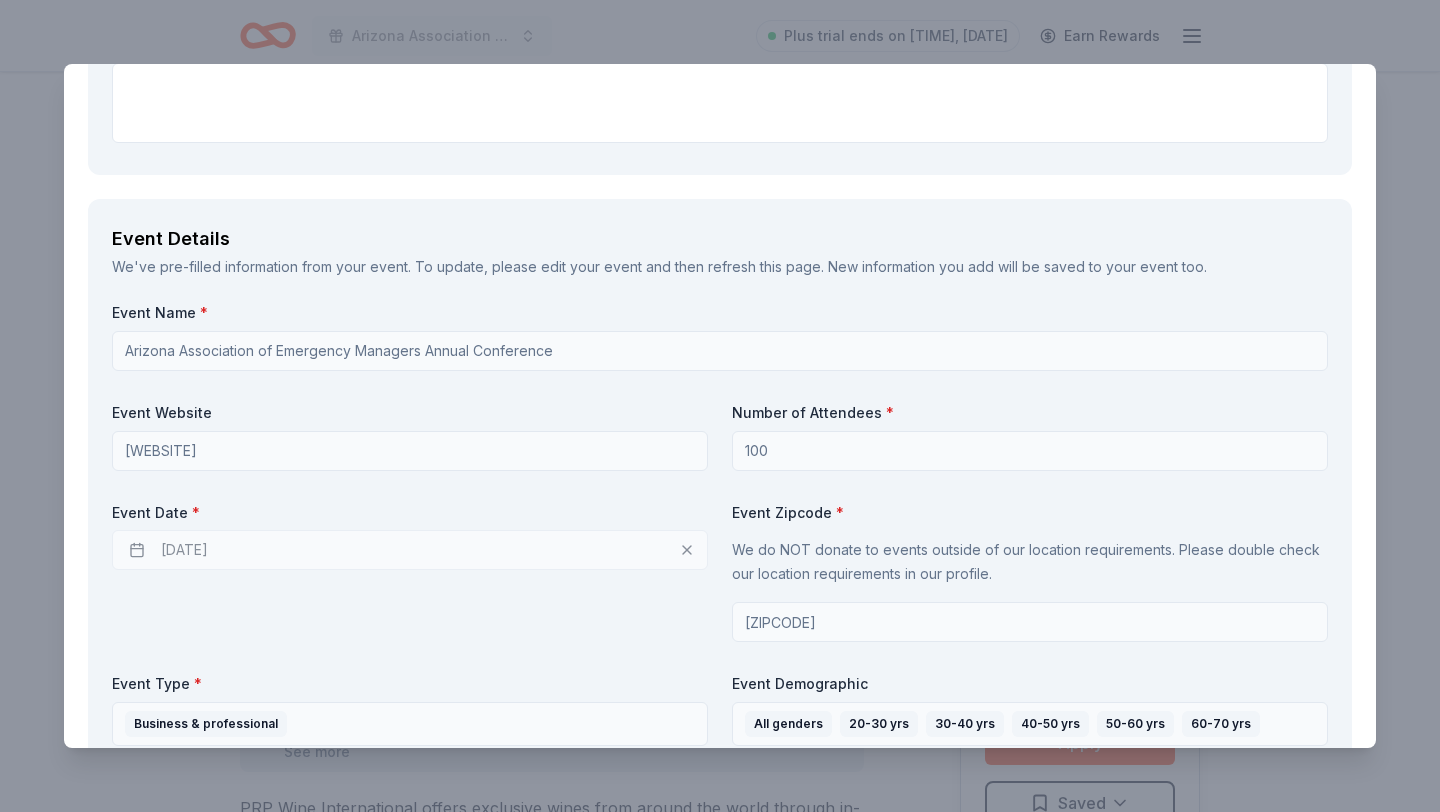 scroll, scrollTop: 0, scrollLeft: 0, axis: both 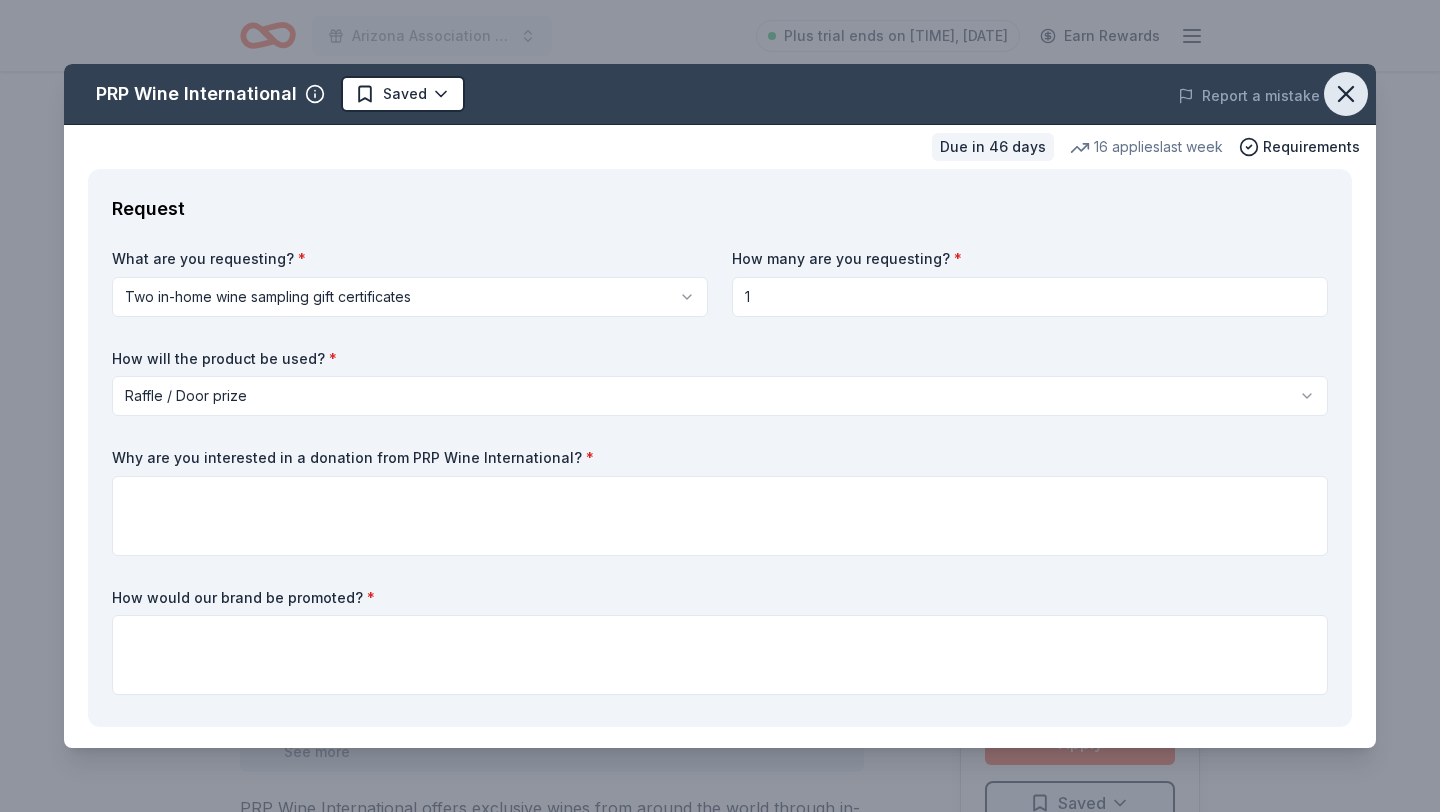 click 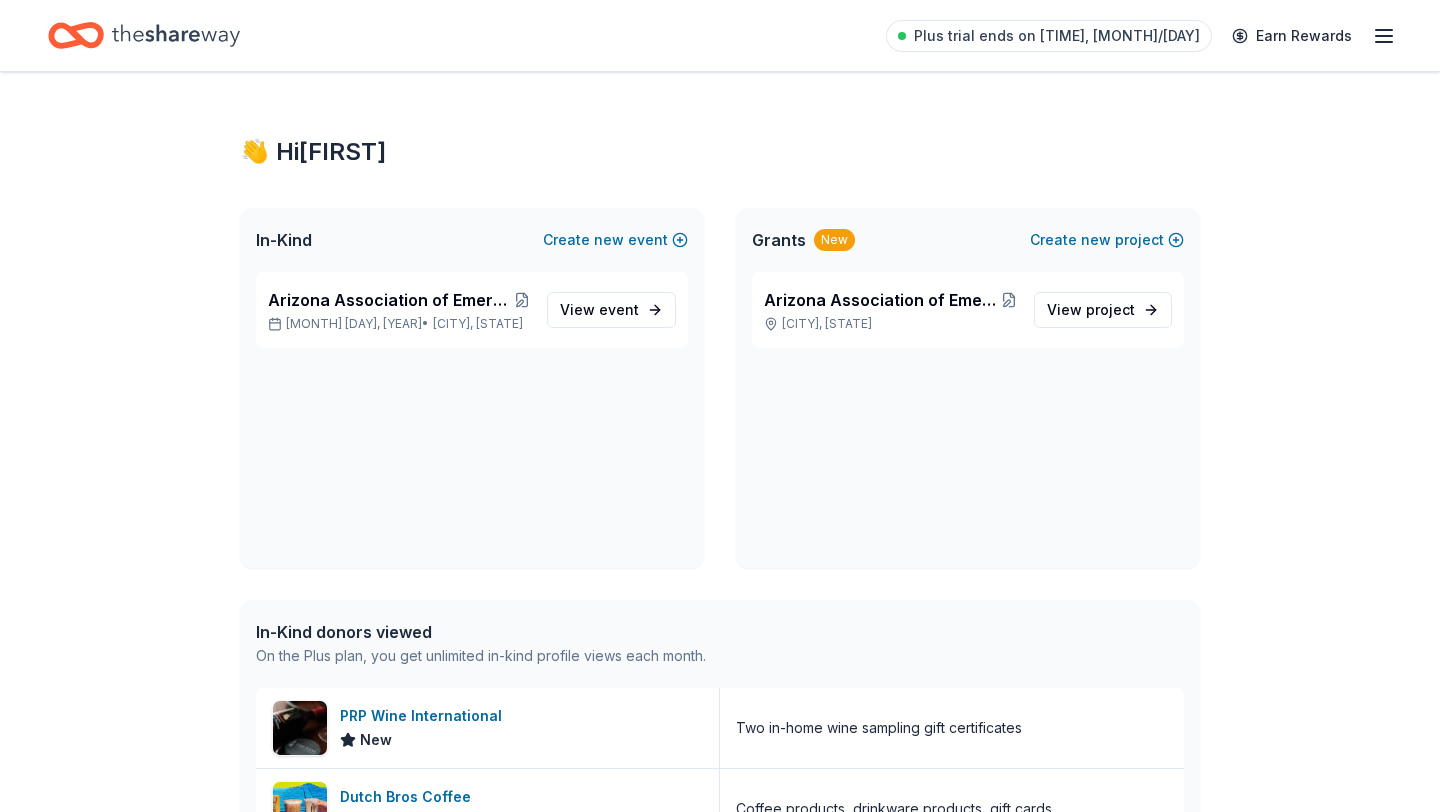scroll, scrollTop: 0, scrollLeft: 0, axis: both 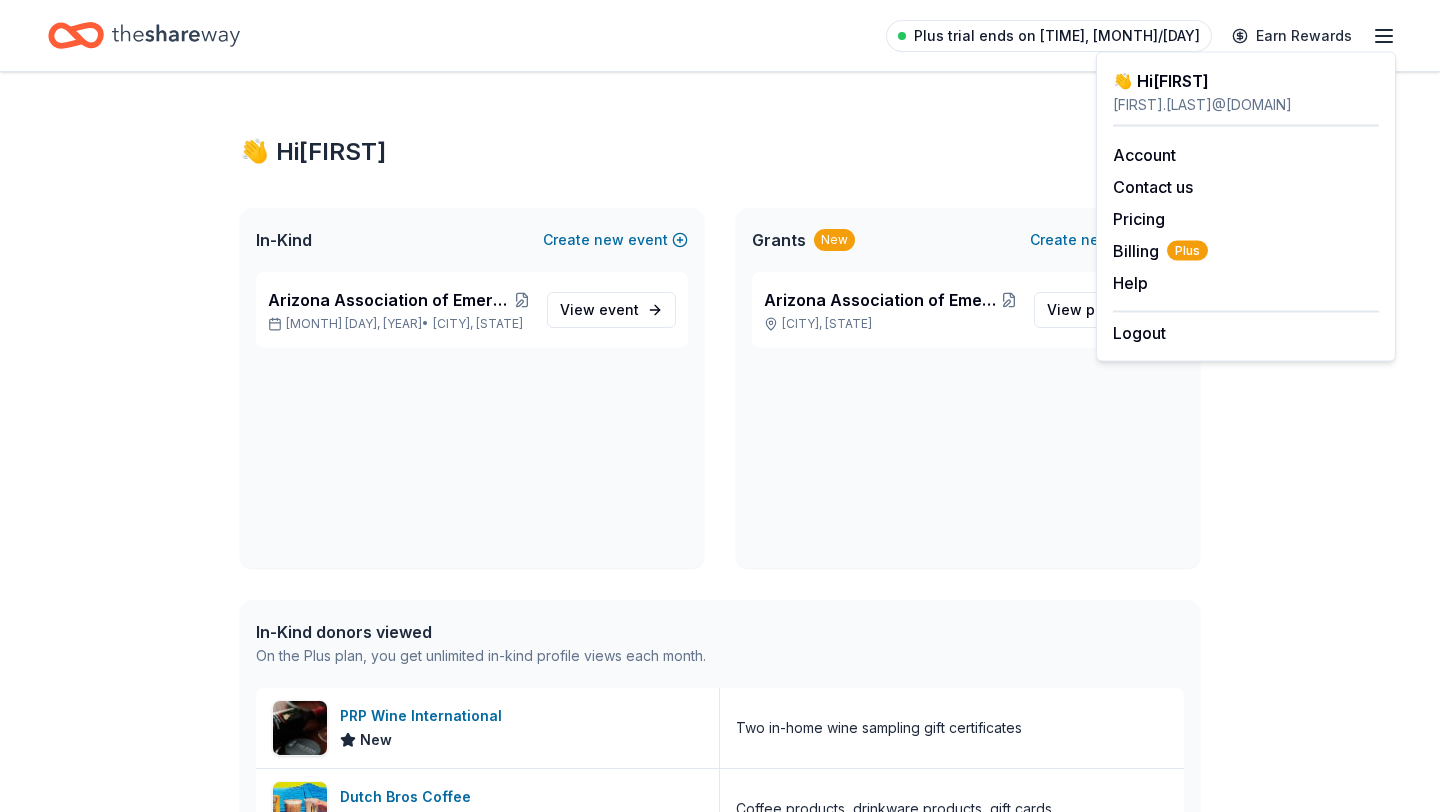 click on "Plus trial ends on [TIME], [MONTH]/[DAY]" at bounding box center (1057, 36) 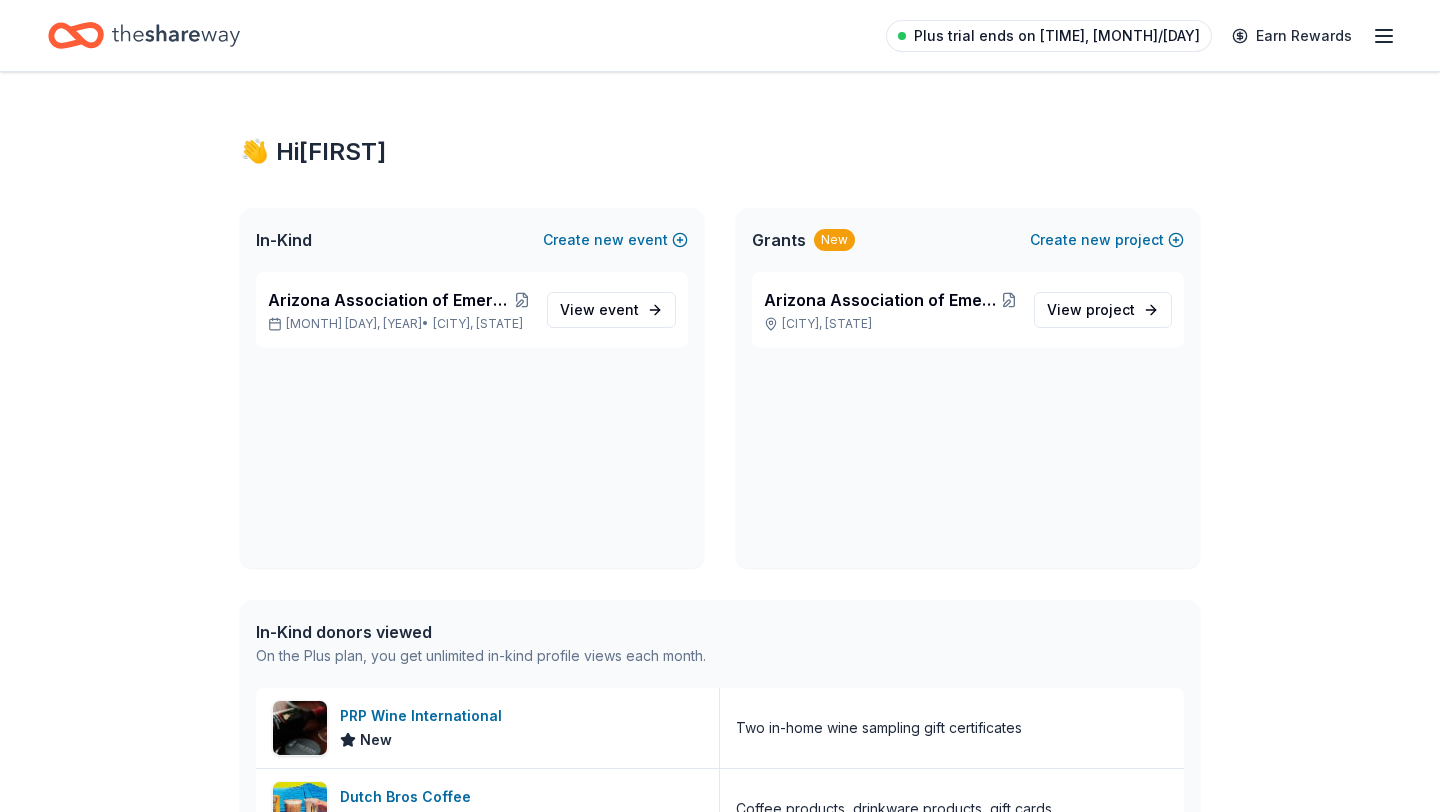 click on "Plus trial ends on [TIME], [MONTH]/[DAY]" at bounding box center [1057, 36] 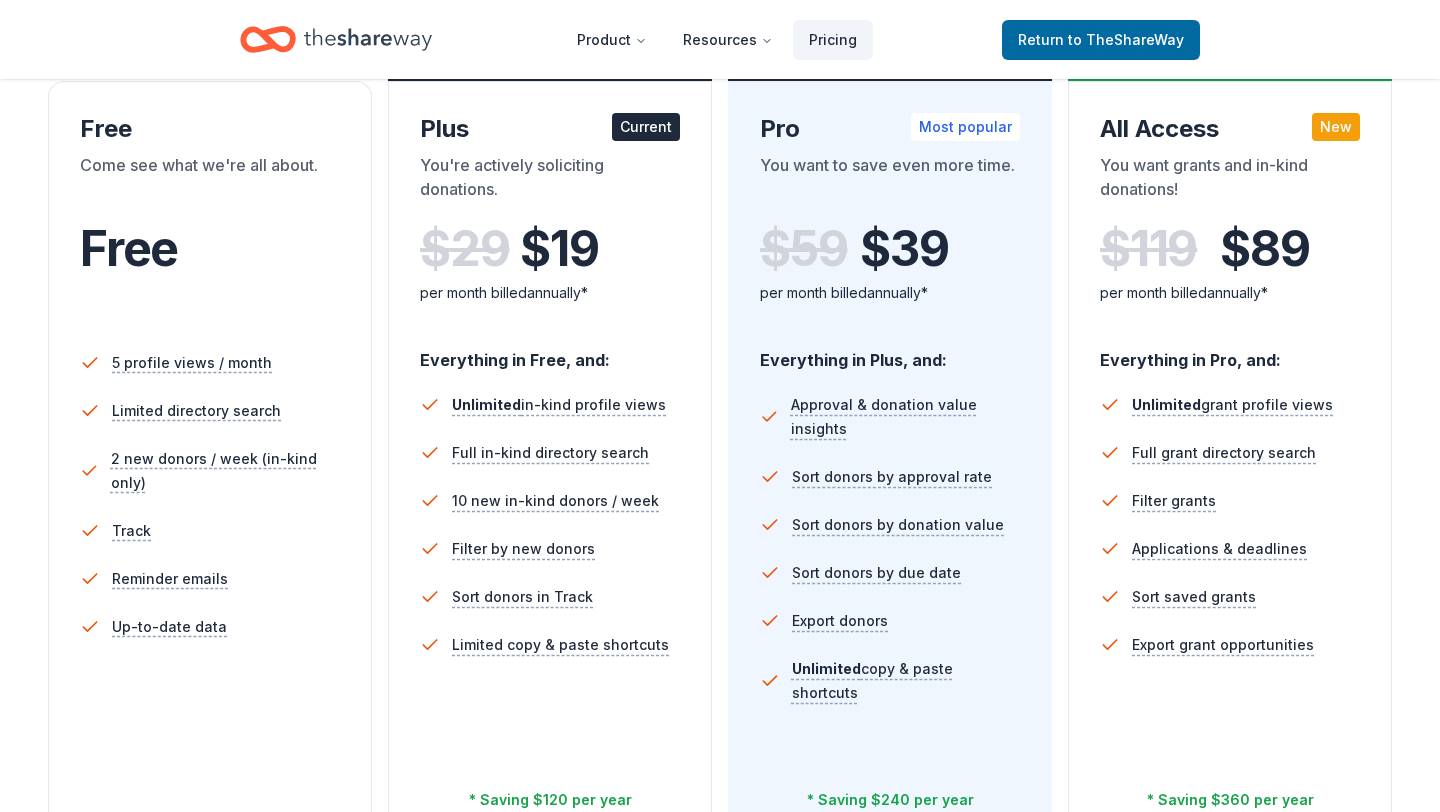 scroll, scrollTop: 0, scrollLeft: 0, axis: both 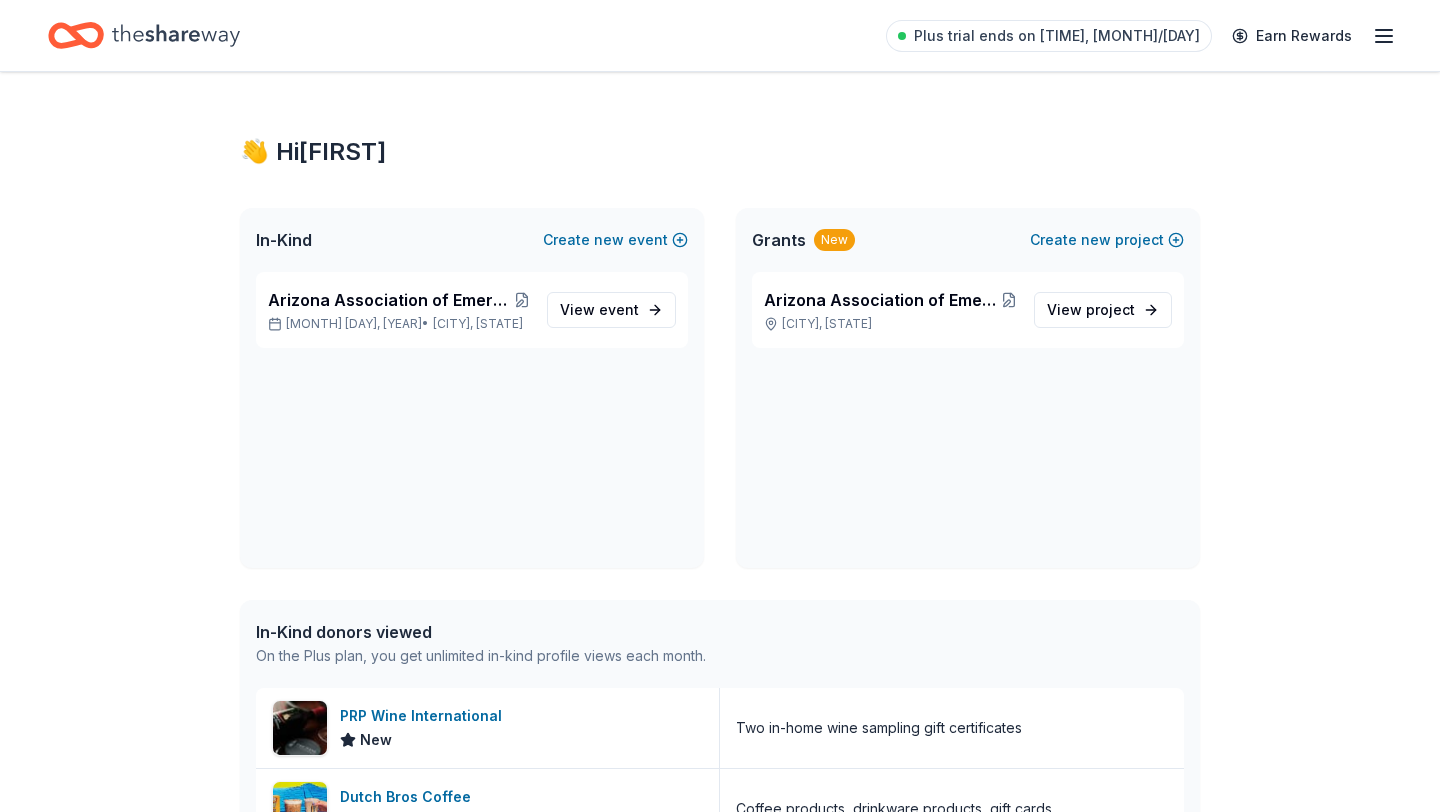 click 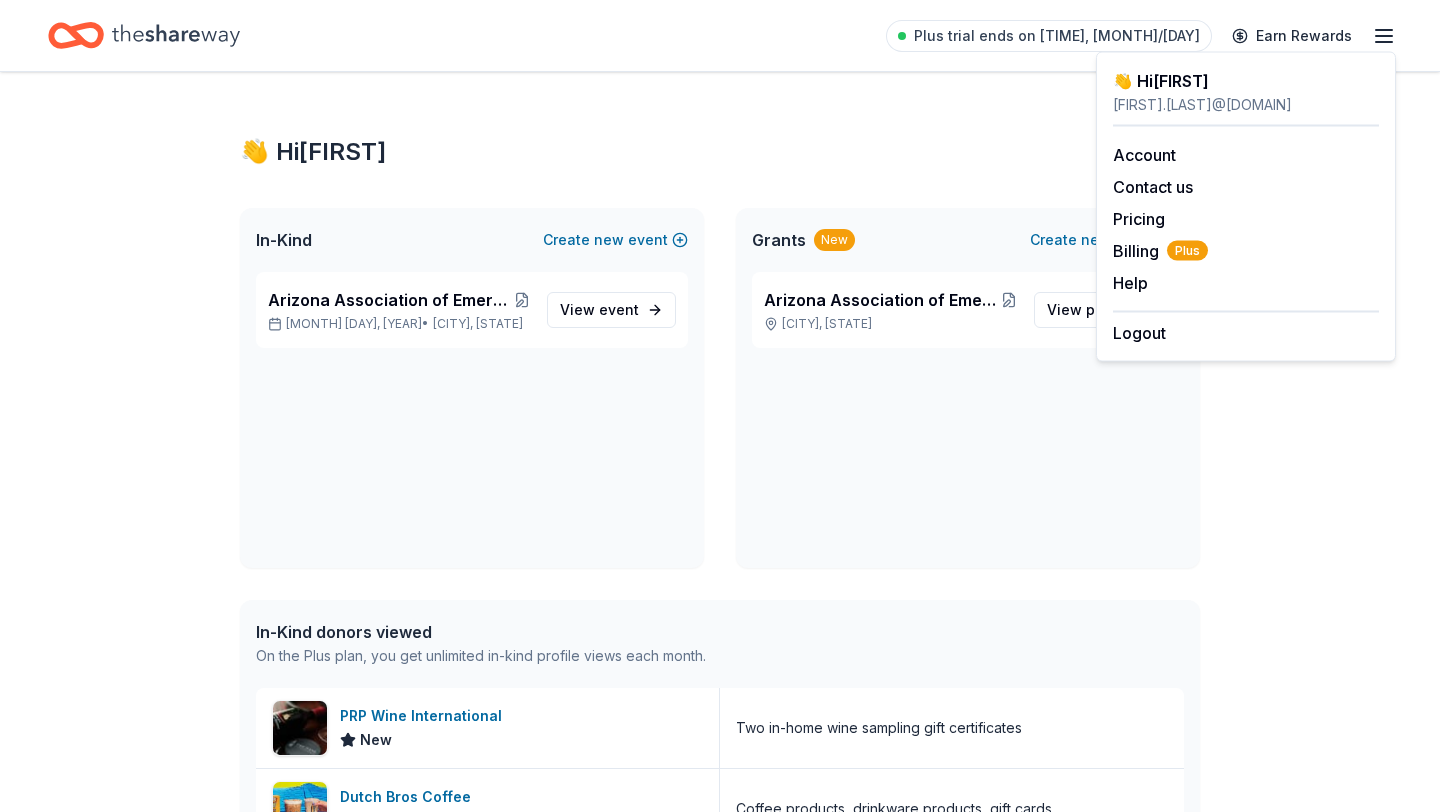 click on "👋 Hi  [FIRST]" at bounding box center [1246, 81] 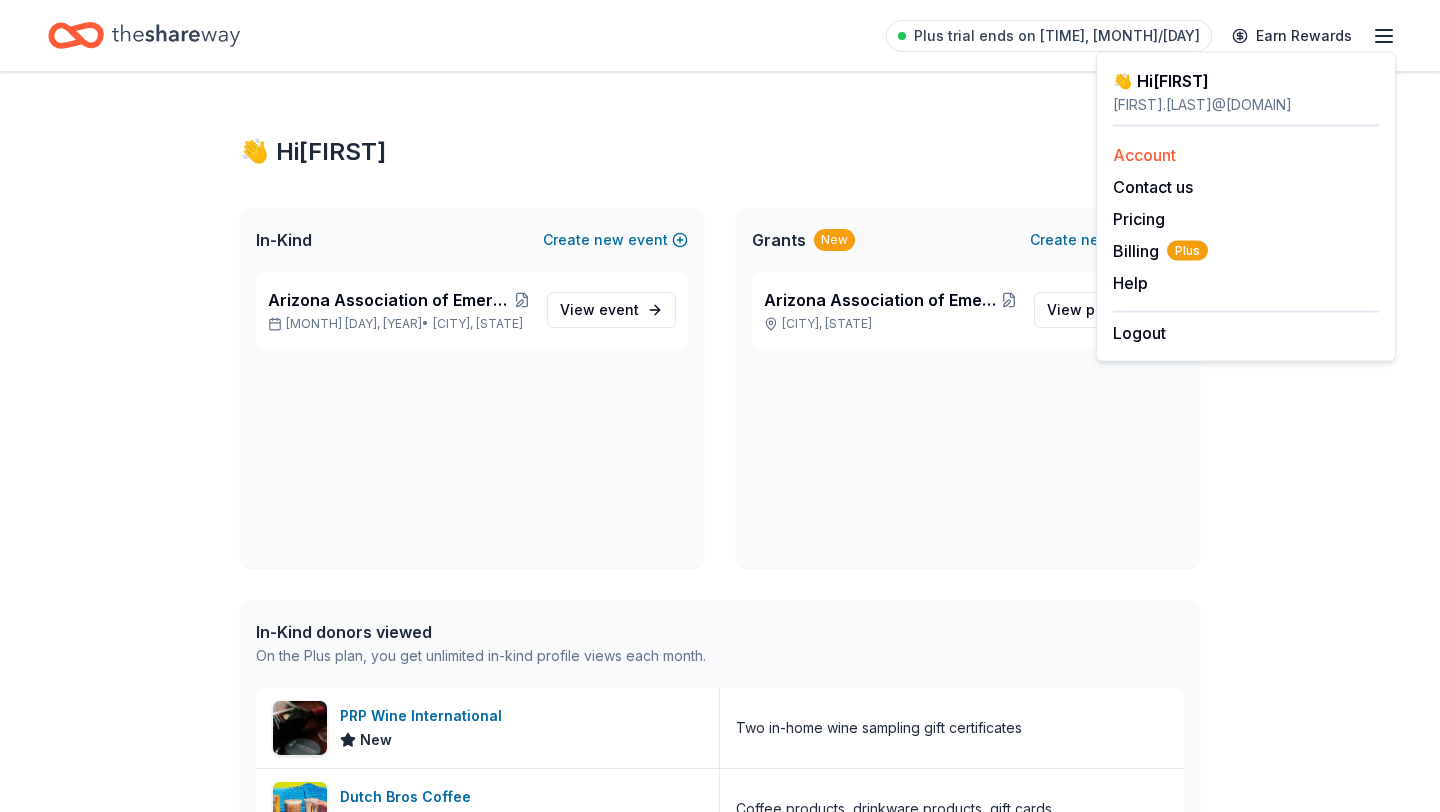 click on "Account" at bounding box center [1144, 155] 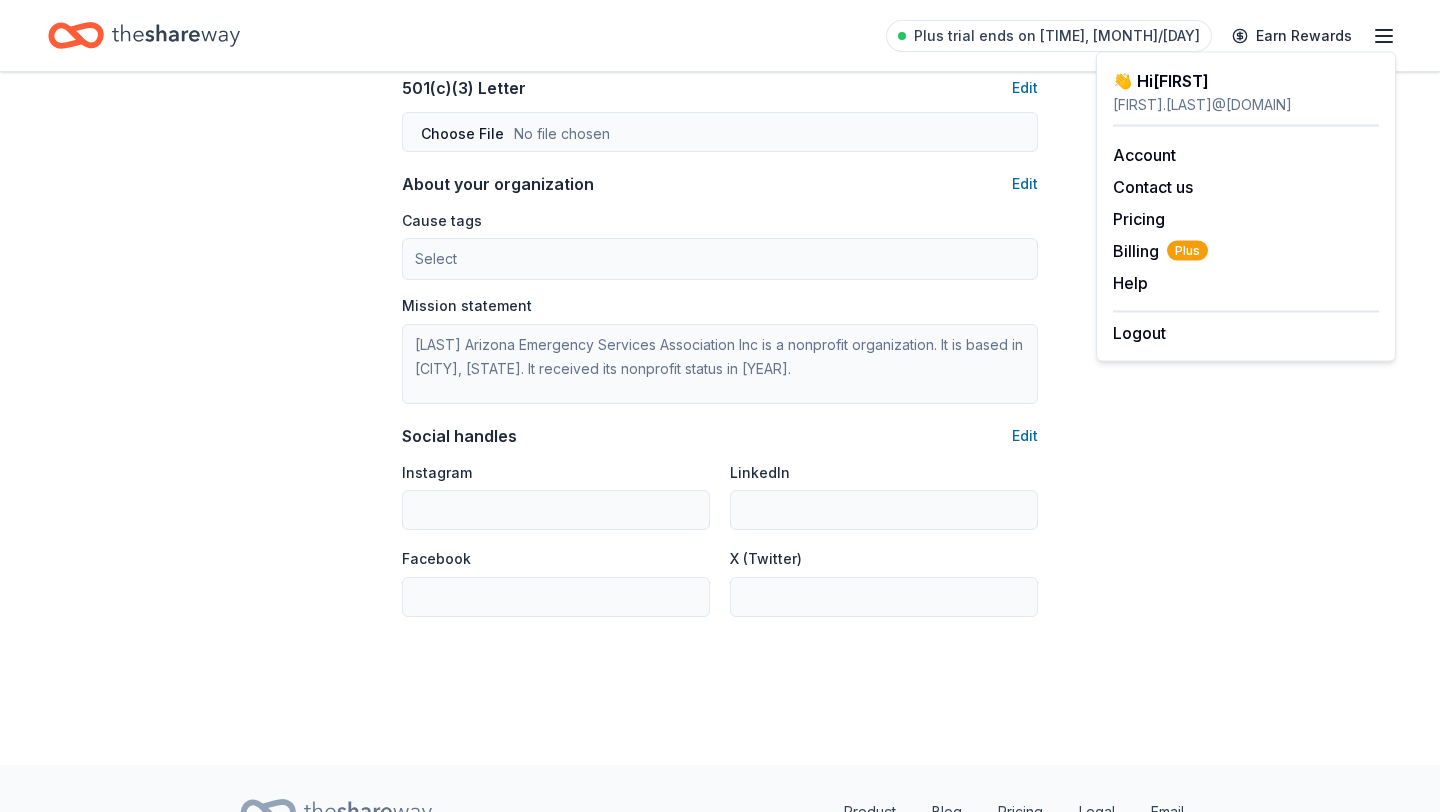 scroll, scrollTop: 1085, scrollLeft: 0, axis: vertical 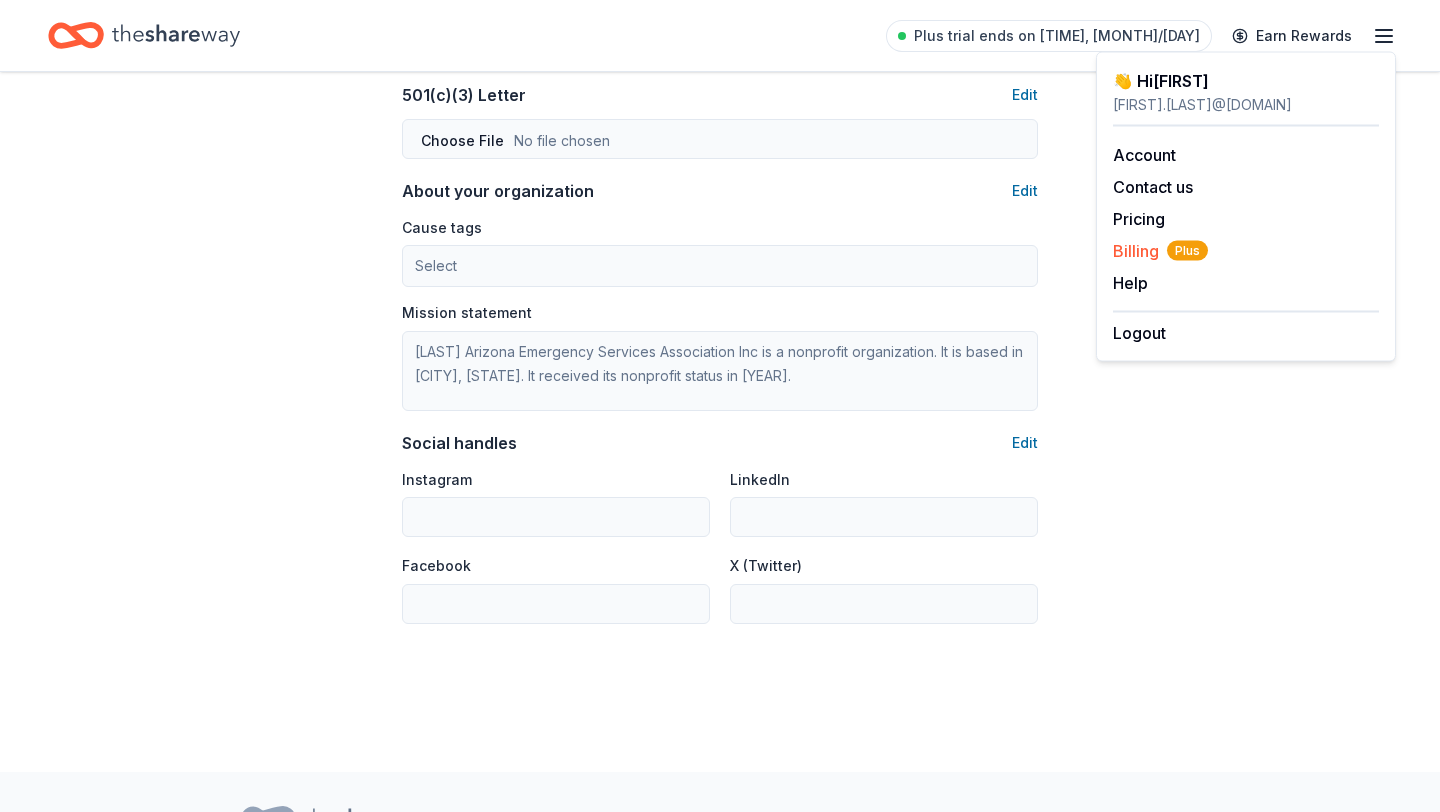 click on "Billing Plus" at bounding box center [1160, 251] 